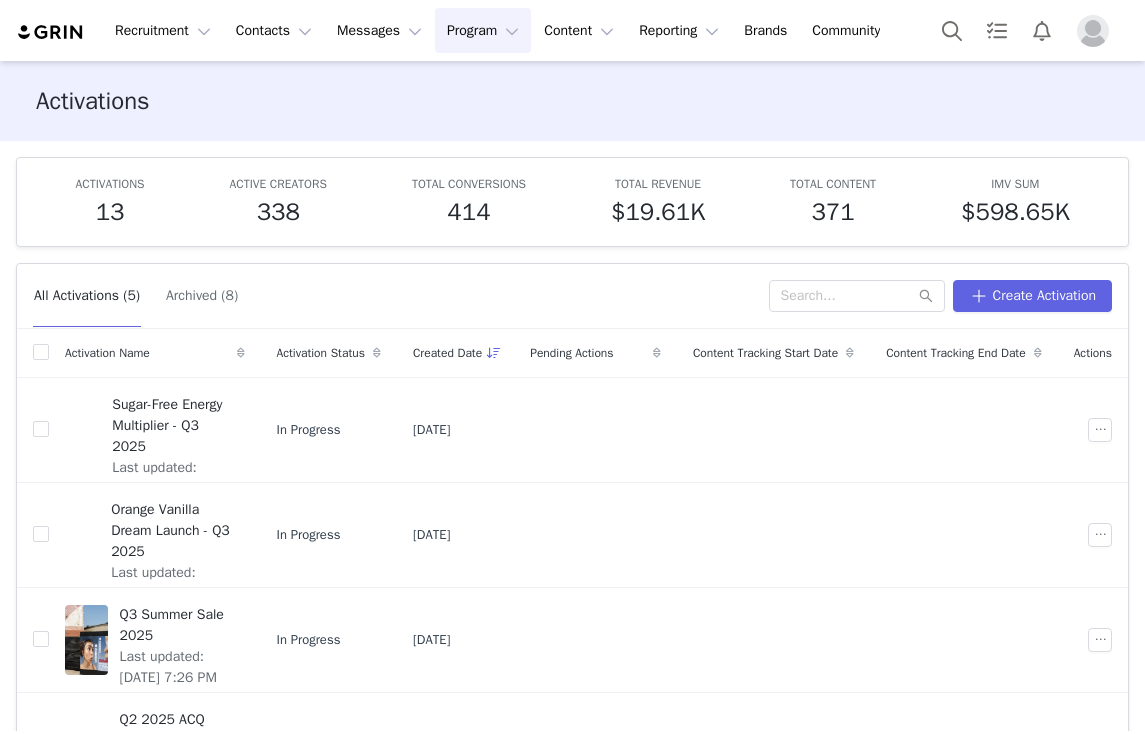 scroll, scrollTop: 0, scrollLeft: 0, axis: both 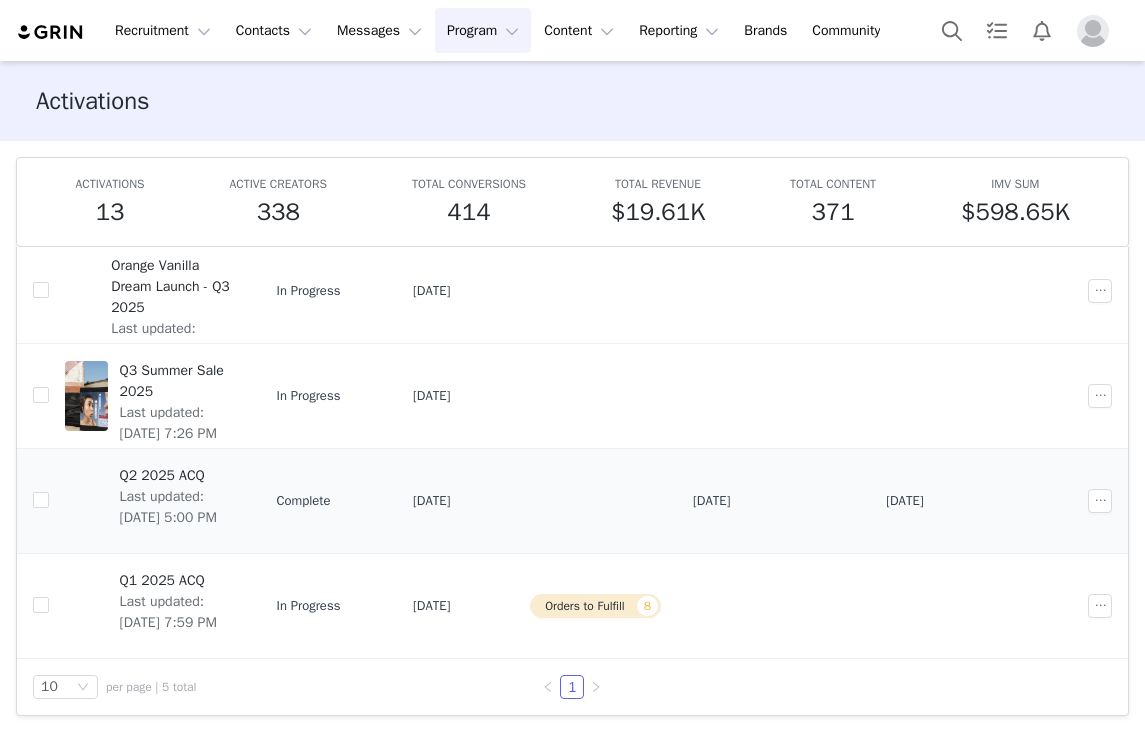 click on "Q2 2025 ACQ" at bounding box center (176, 475) 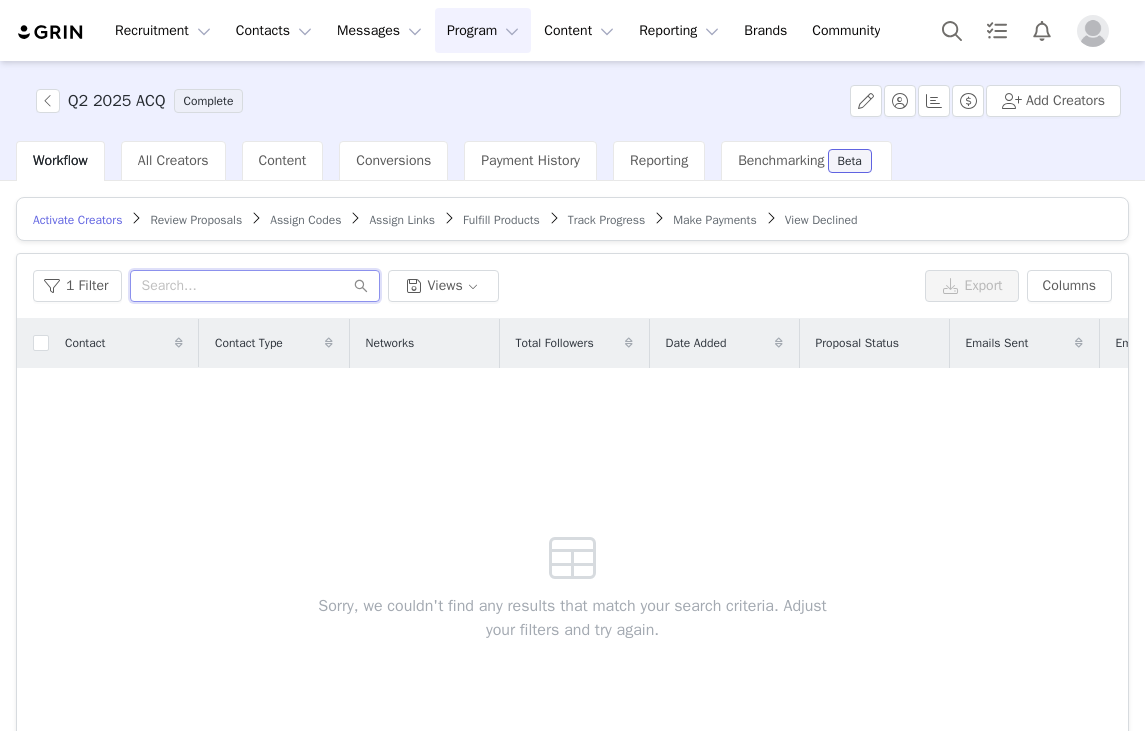 click at bounding box center [255, 286] 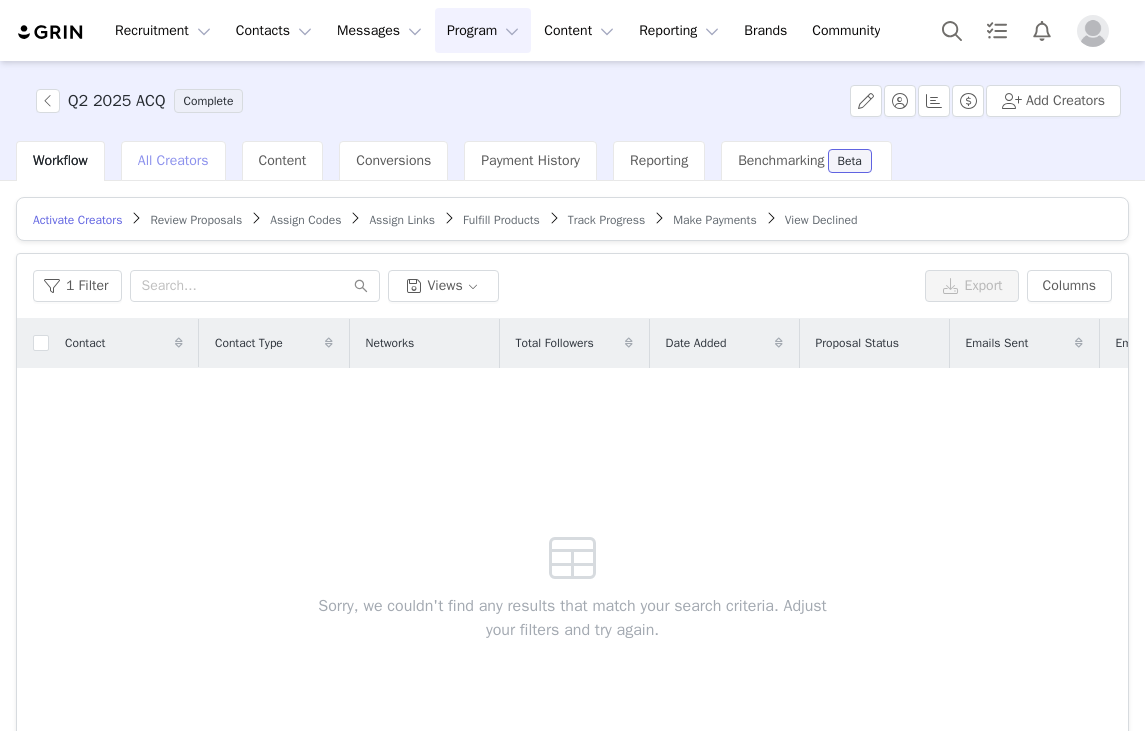 click on "All Creators" at bounding box center [173, 160] 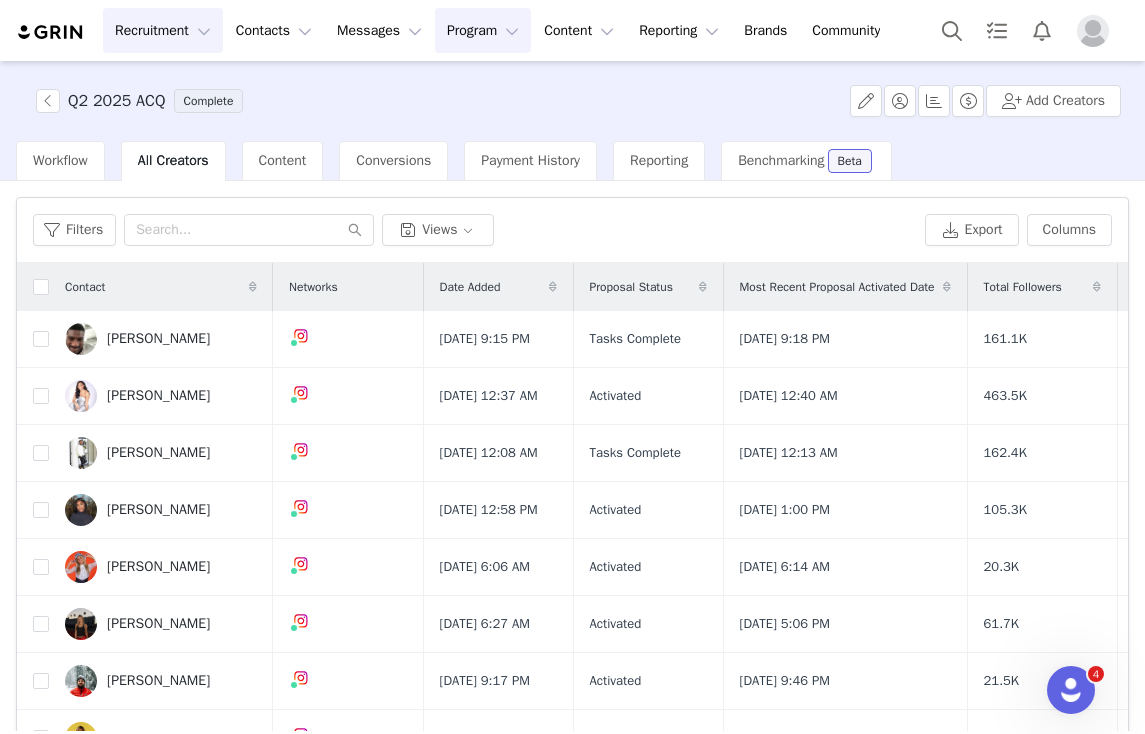 scroll, scrollTop: 0, scrollLeft: 0, axis: both 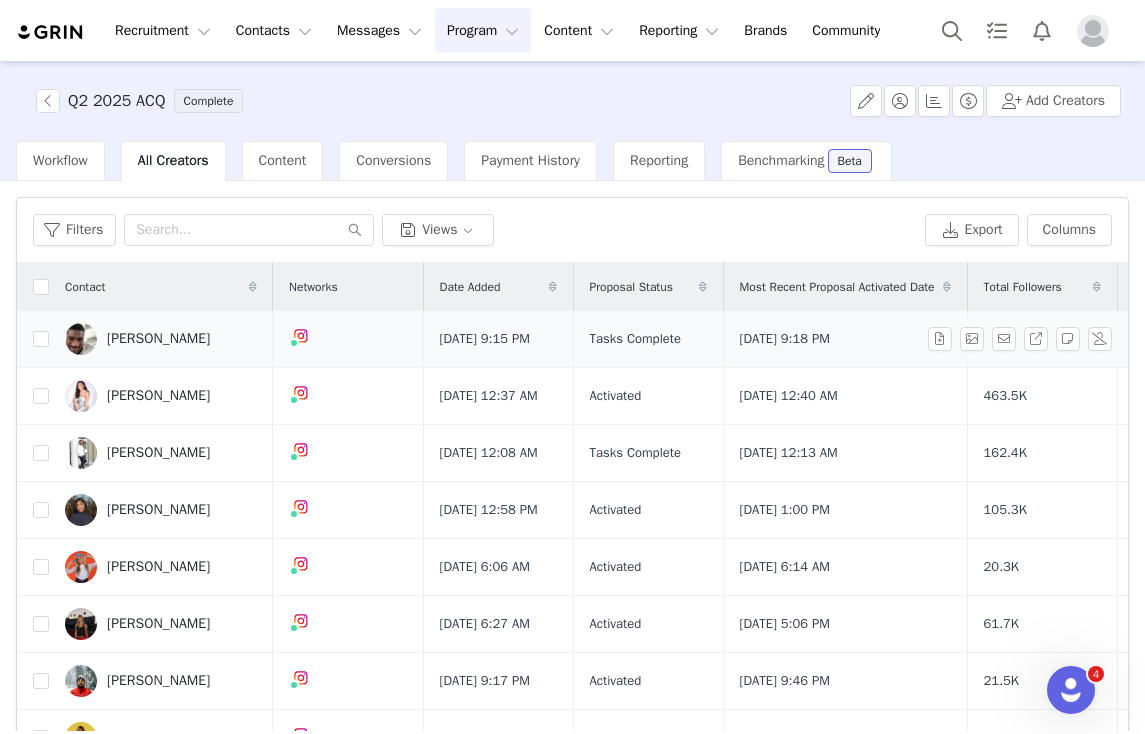 click on "Juwan Johnson" at bounding box center (161, 339) 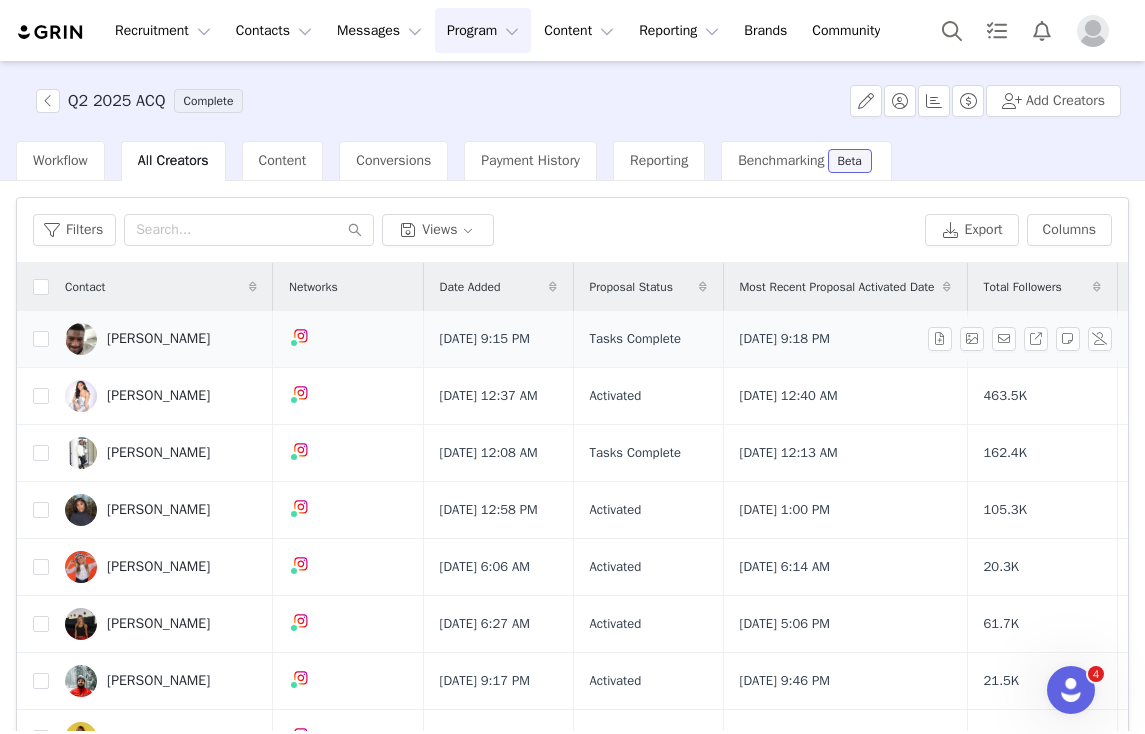 click on "Juwan Johnson" at bounding box center (158, 339) 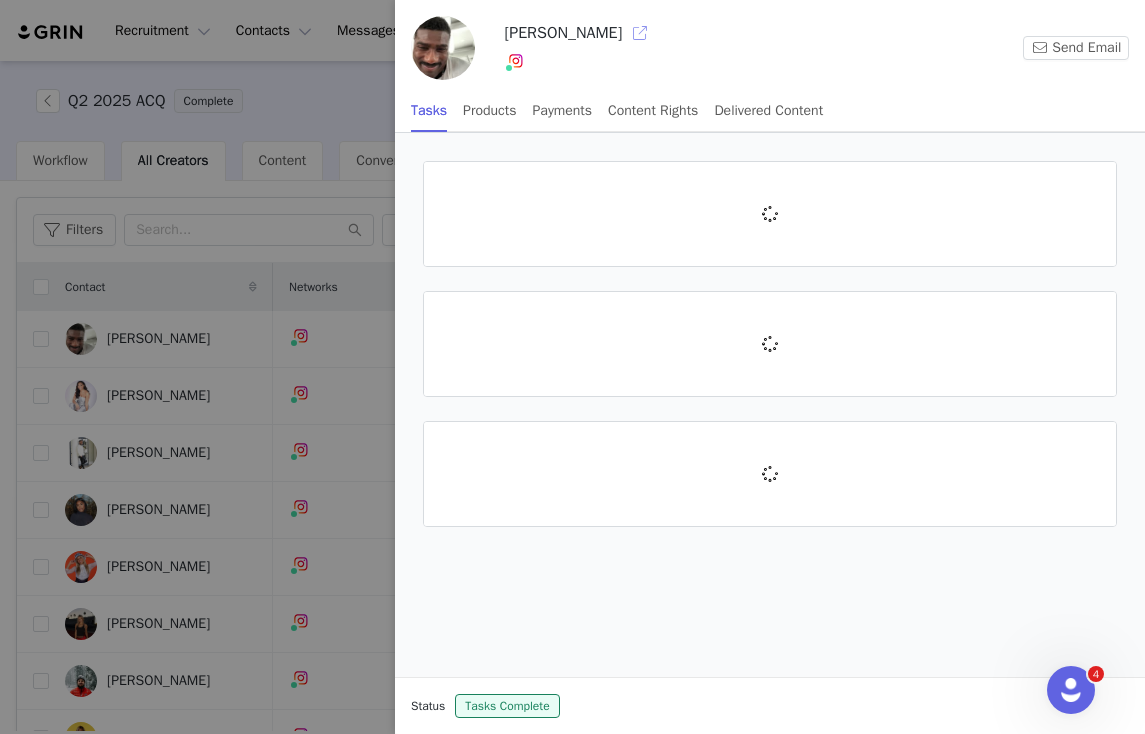 click at bounding box center [640, 33] 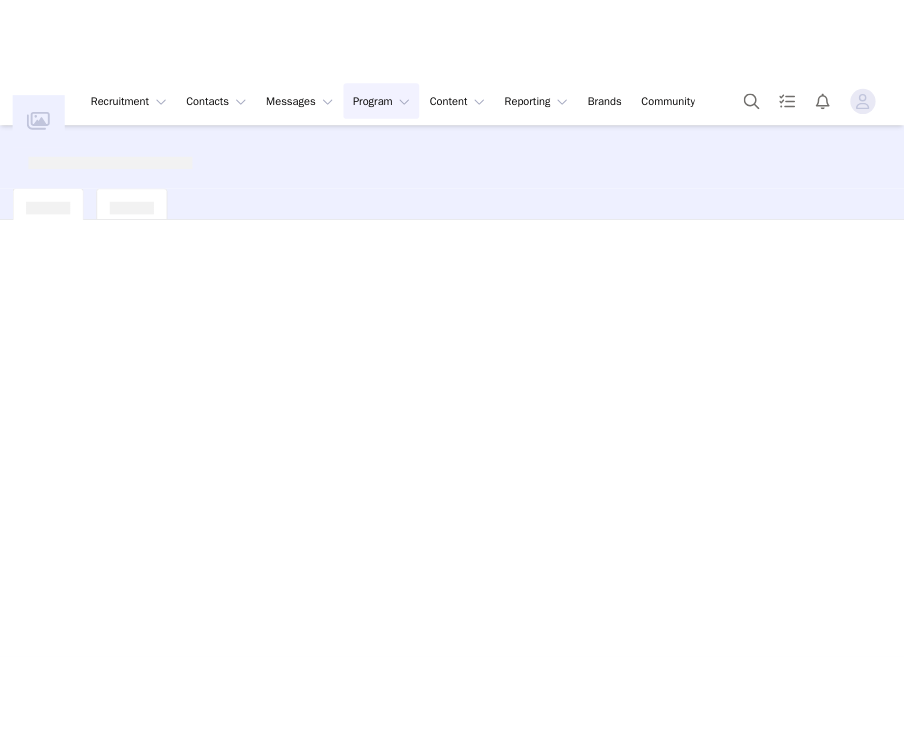 scroll, scrollTop: 0, scrollLeft: 0, axis: both 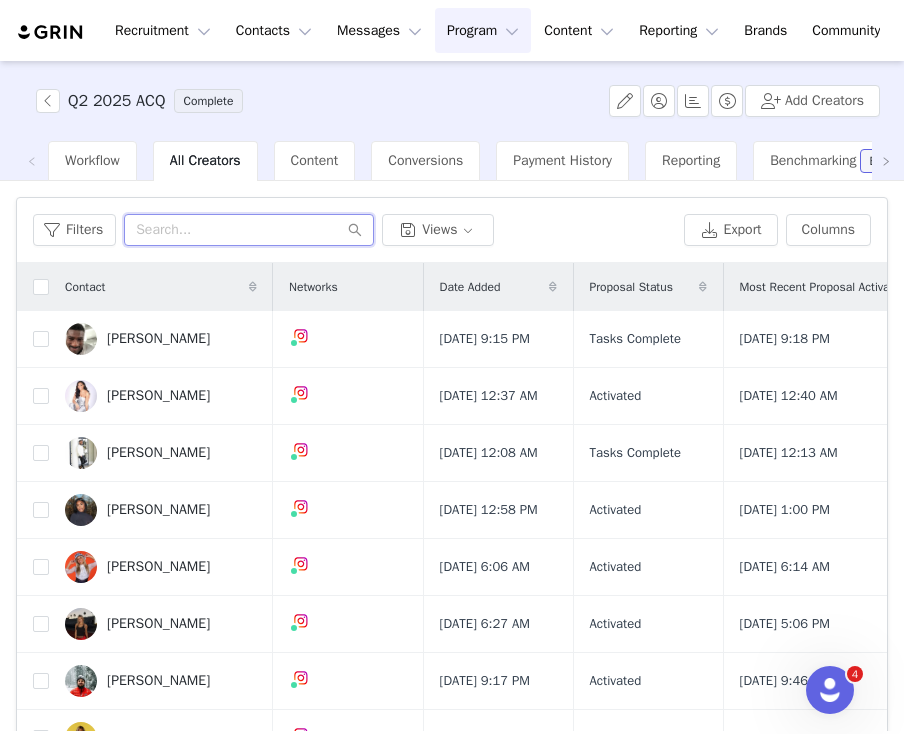 click at bounding box center [249, 230] 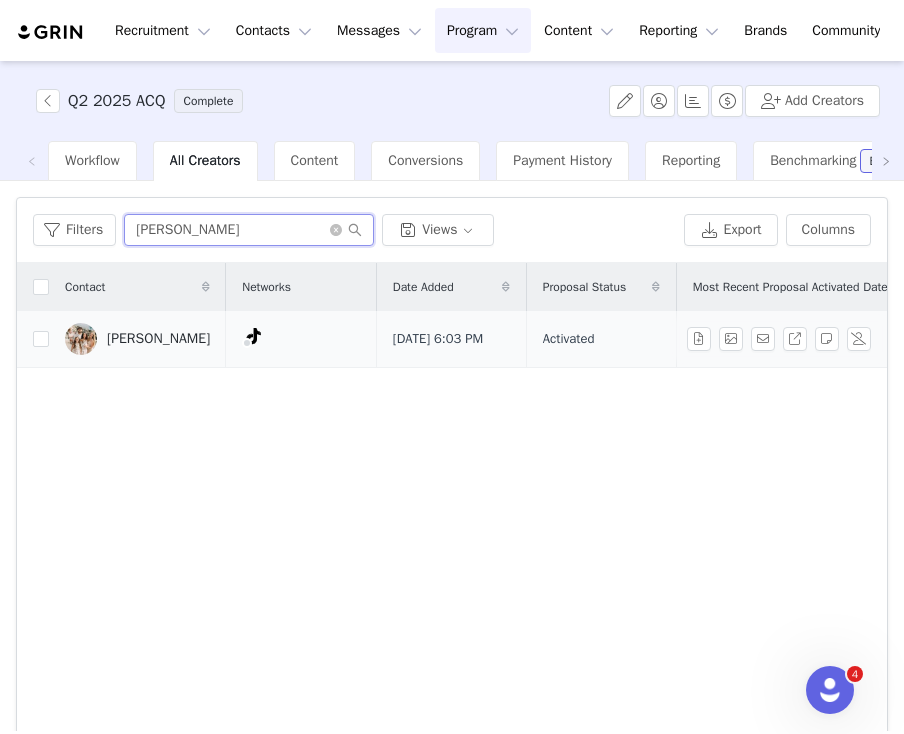 type on "cory" 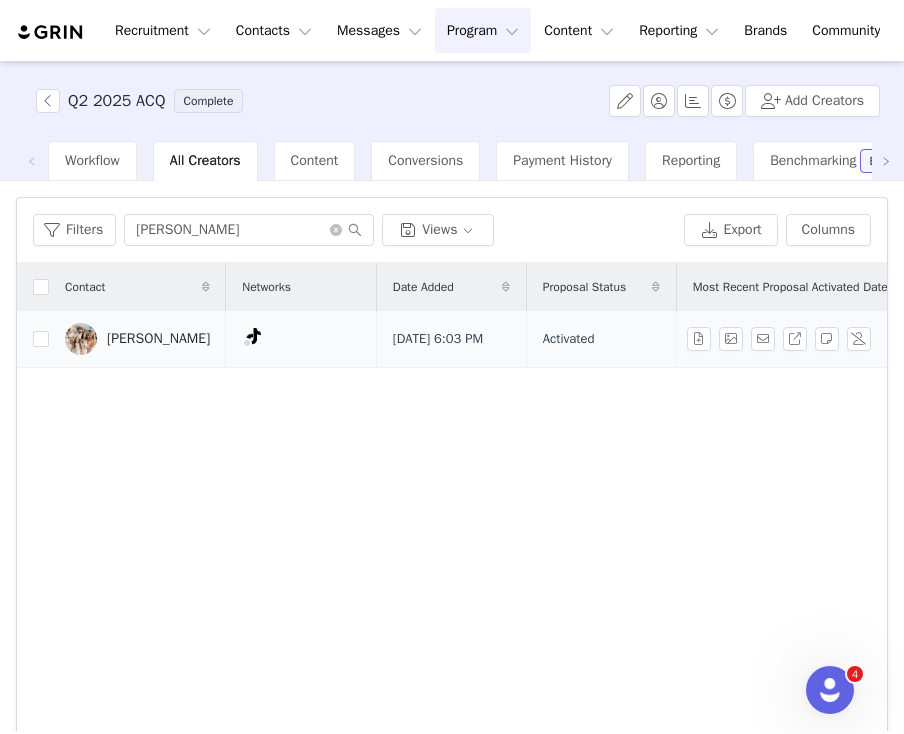 click on "Cory Wharton" at bounding box center [158, 339] 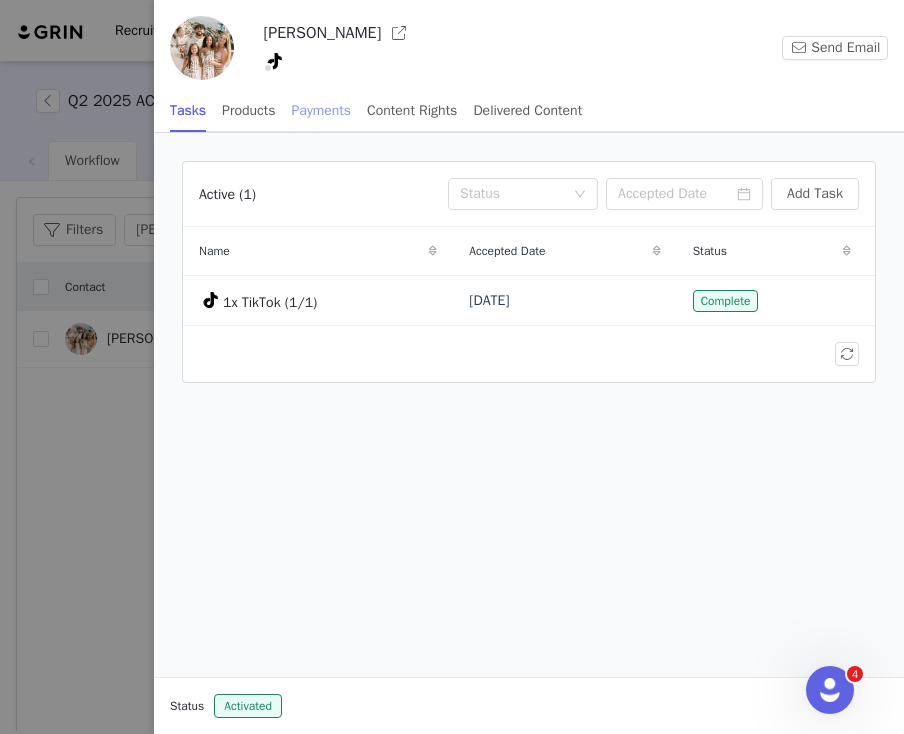 click on "Payments" at bounding box center (322, 110) 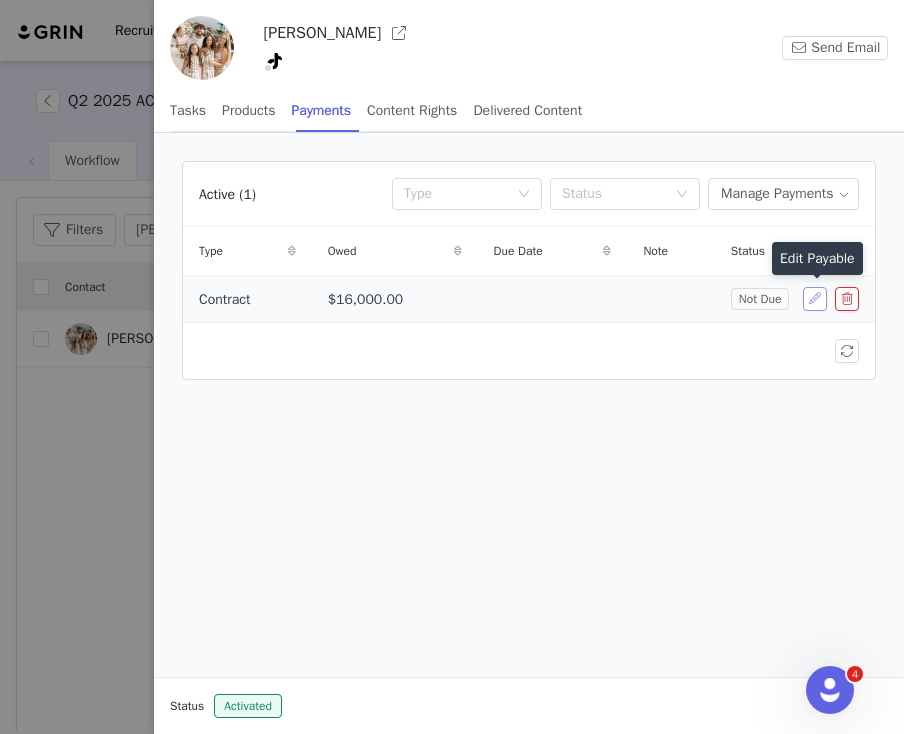 click at bounding box center [815, 299] 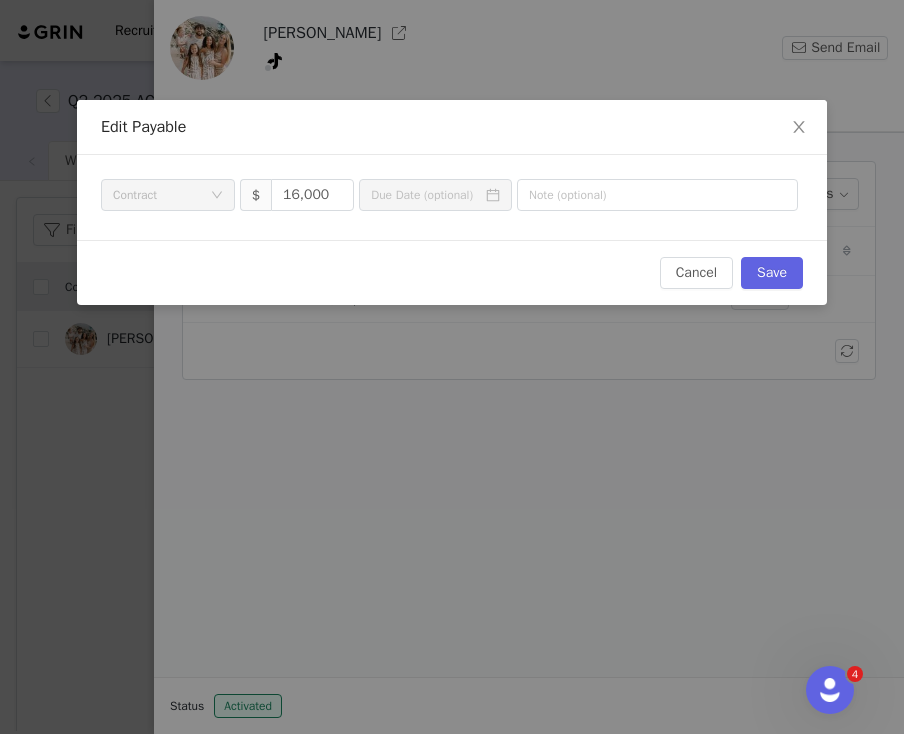 click 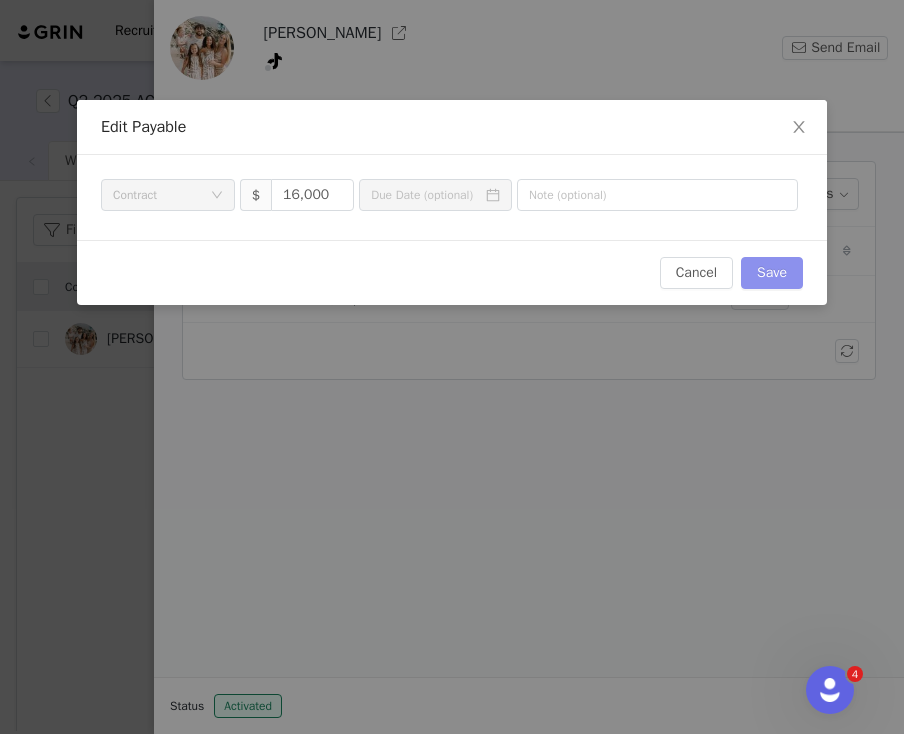 click on "Save" at bounding box center [772, 273] 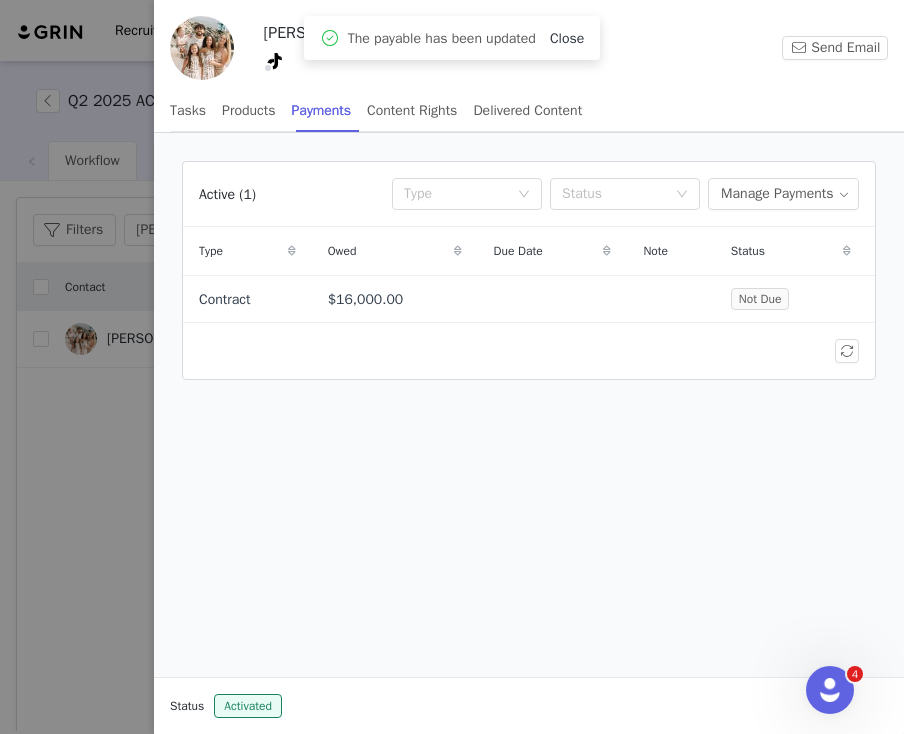 click on "Close" at bounding box center (567, 38) 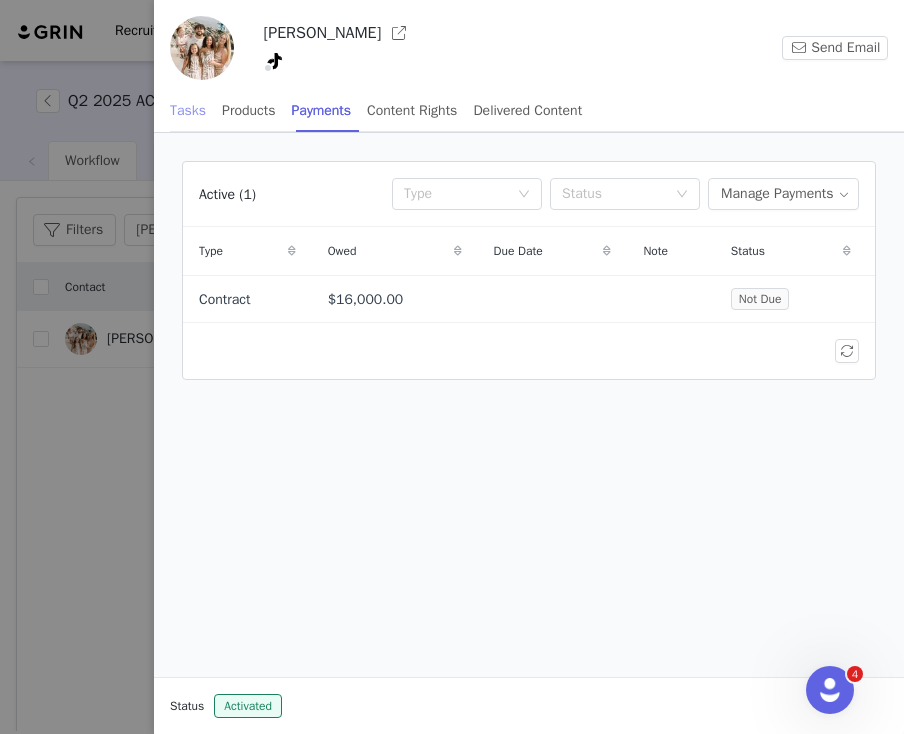click on "Tasks" at bounding box center (188, 110) 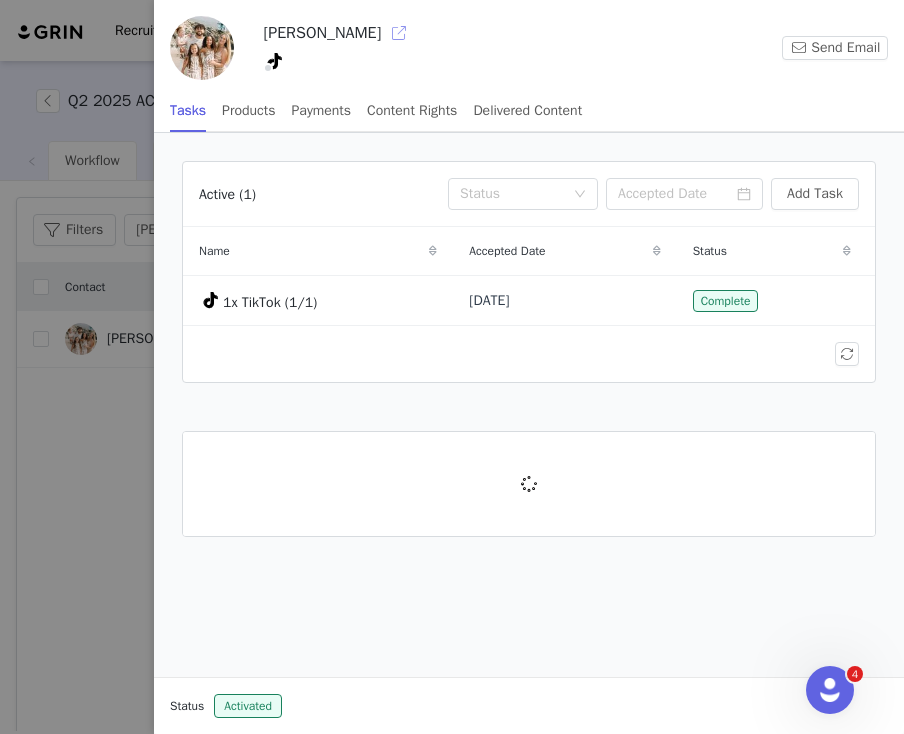 click at bounding box center [399, 33] 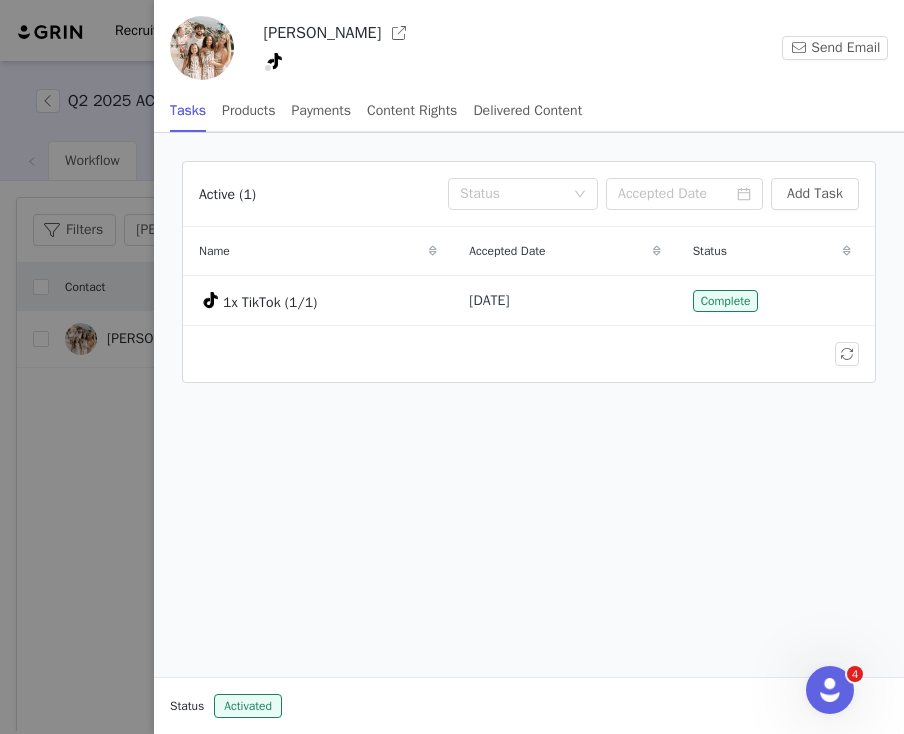 click at bounding box center (452, 367) 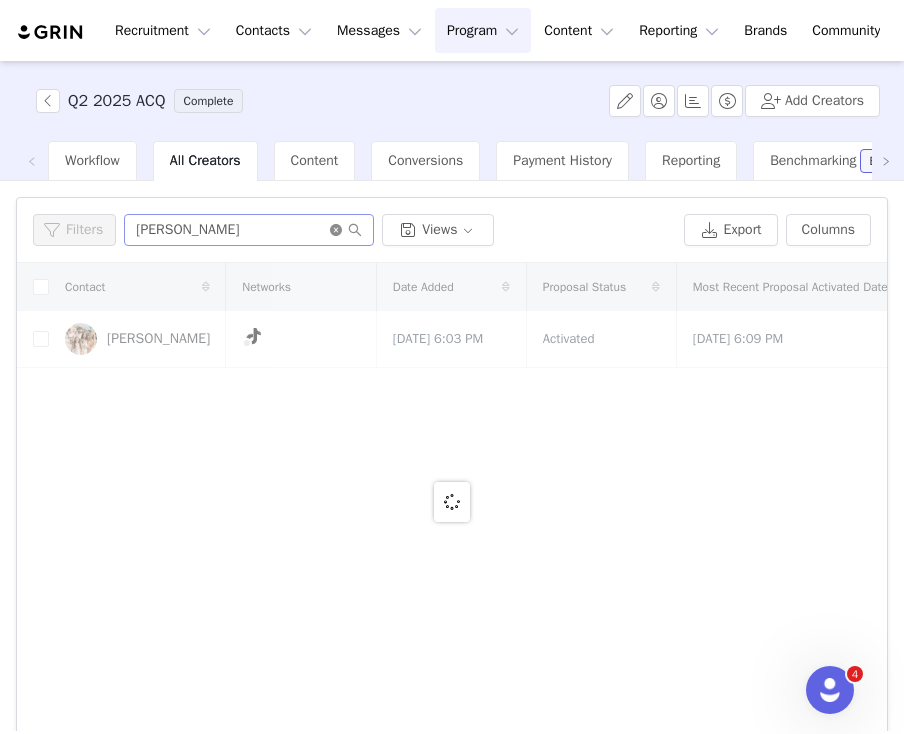 click 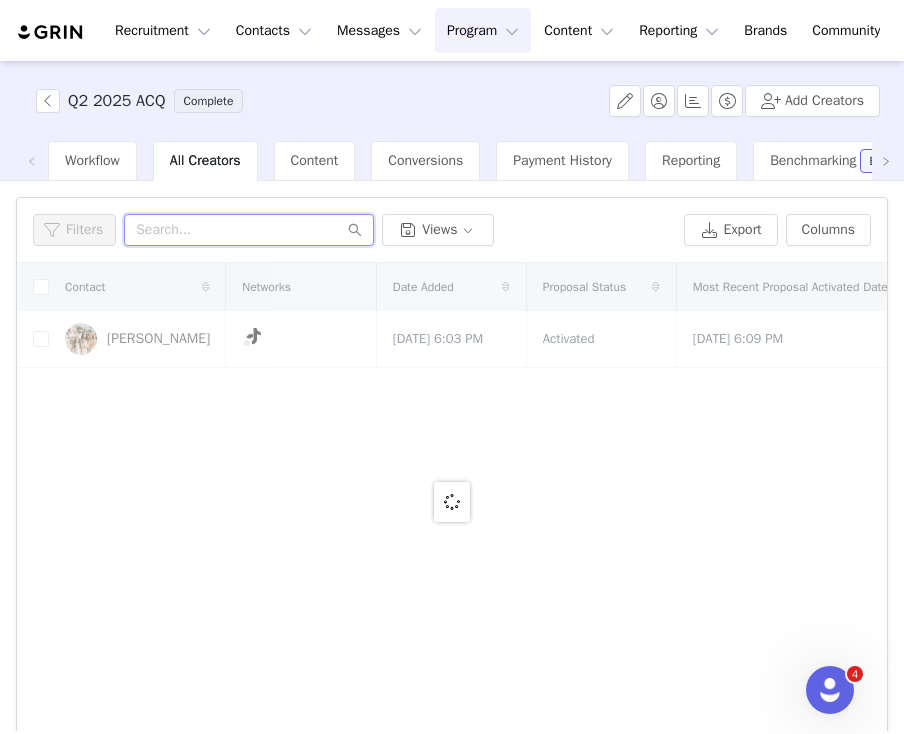 click at bounding box center (249, 230) 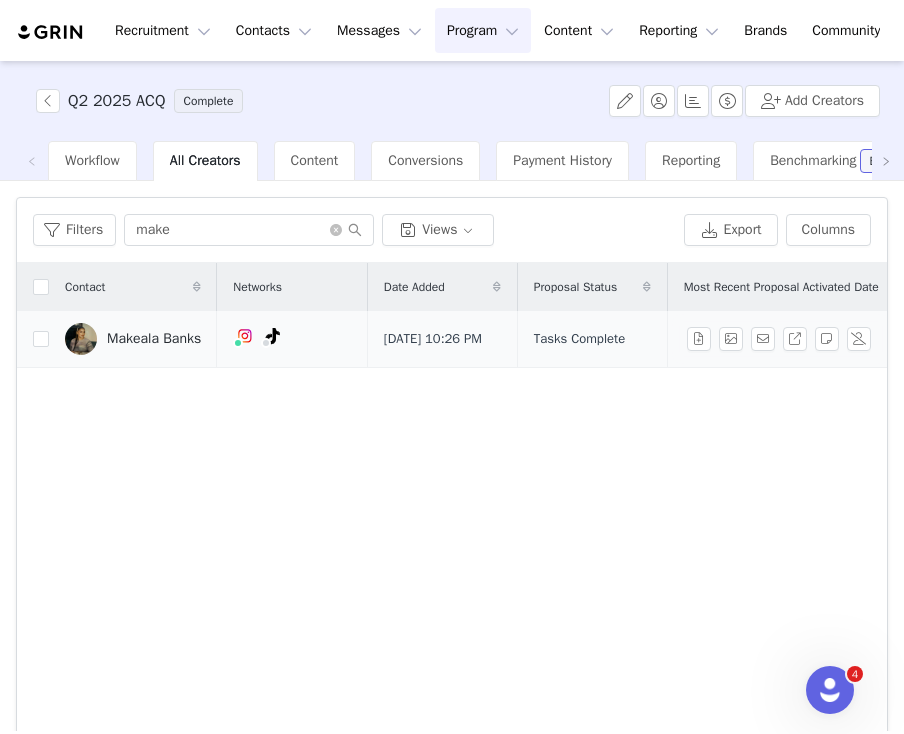click on "Makeala Banks" at bounding box center (133, 339) 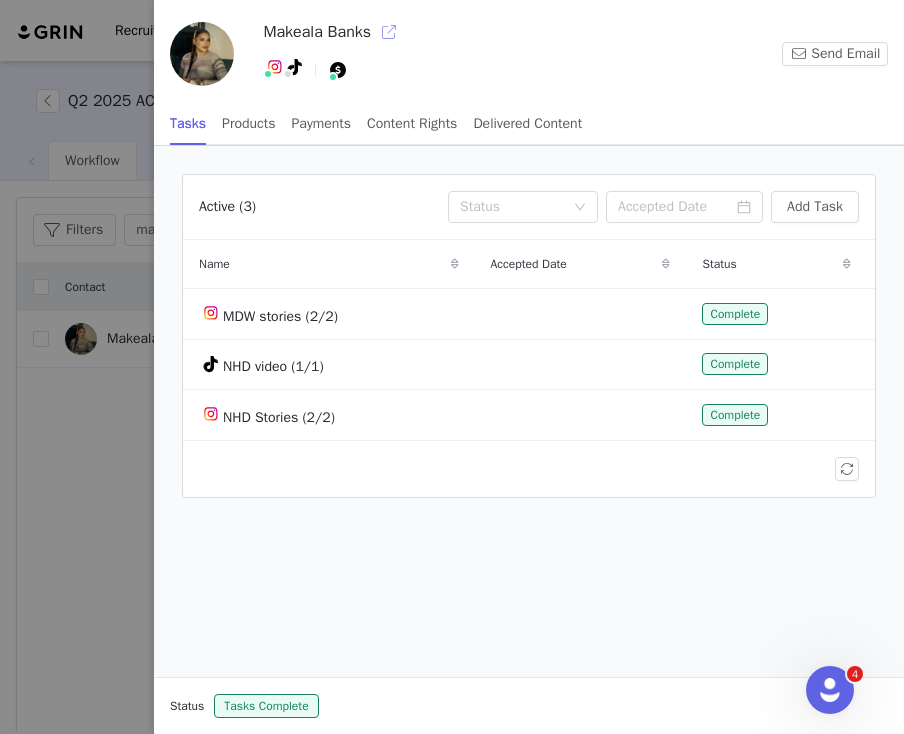 click at bounding box center [389, 32] 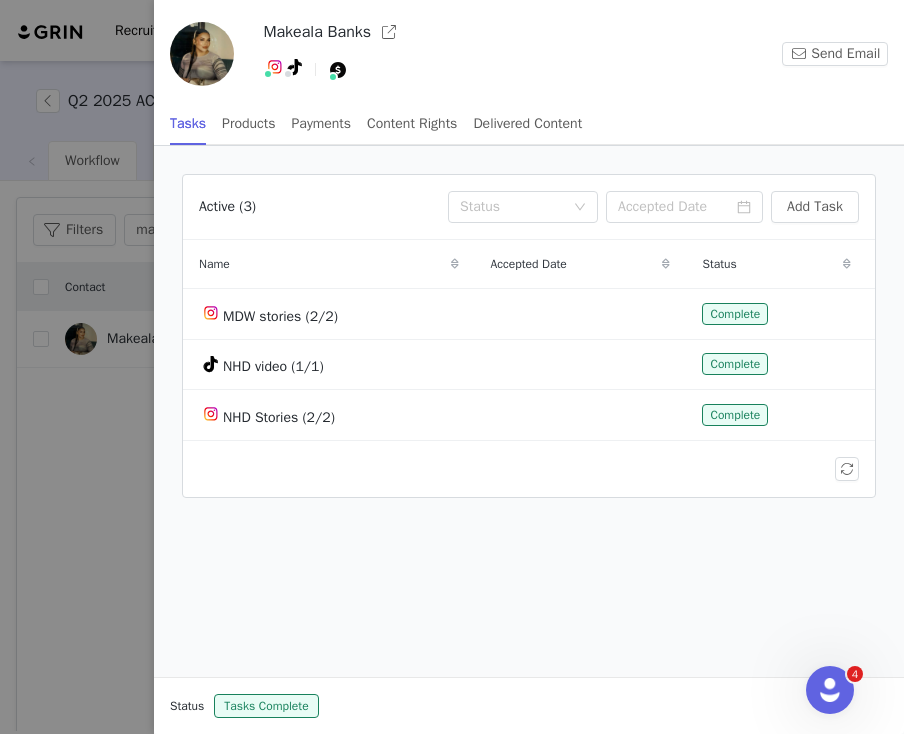 click at bounding box center [452, 367] 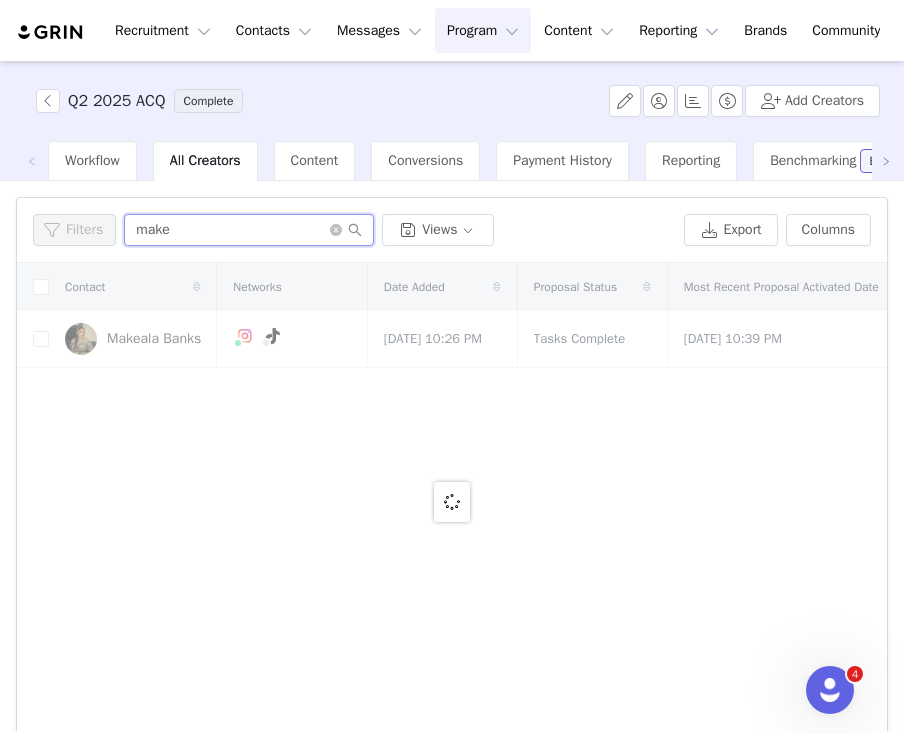 click on "make" at bounding box center [249, 230] 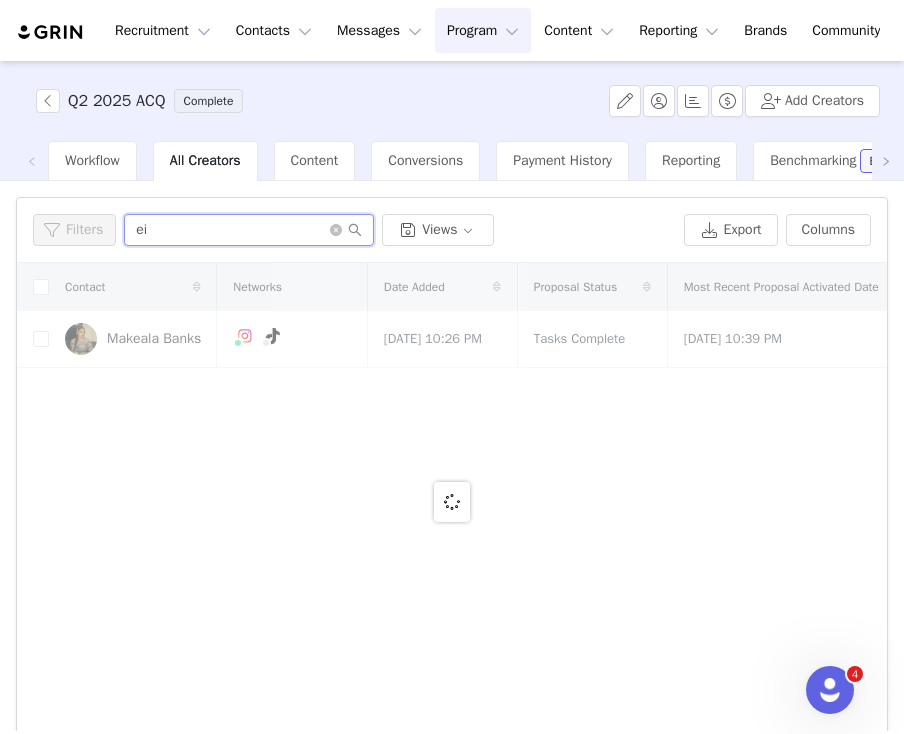 type on "e" 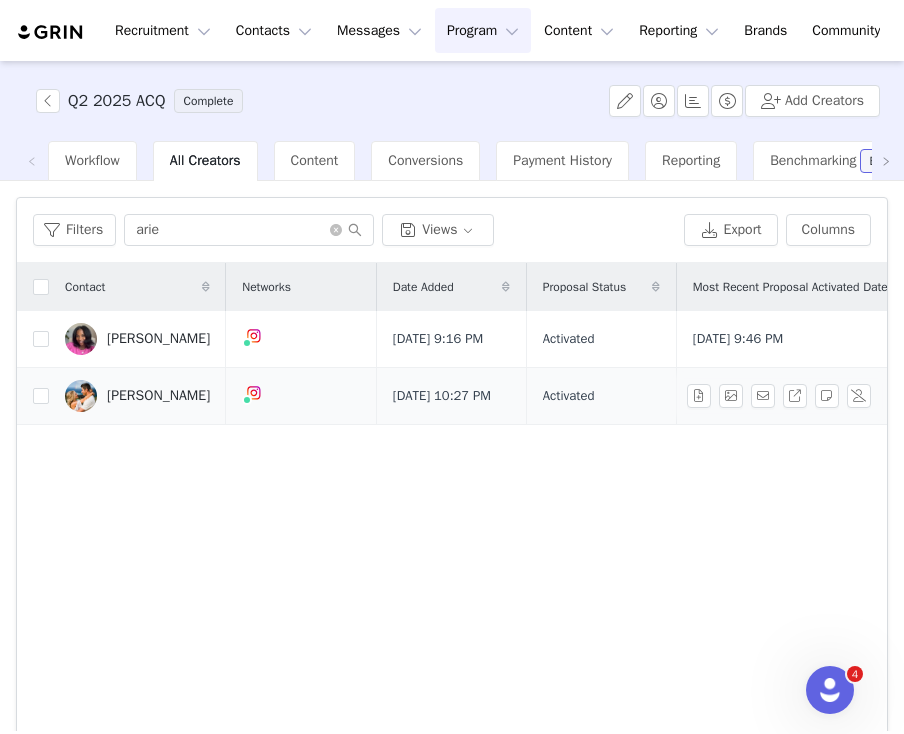 click on "Arie Luyendyk" at bounding box center (137, 396) 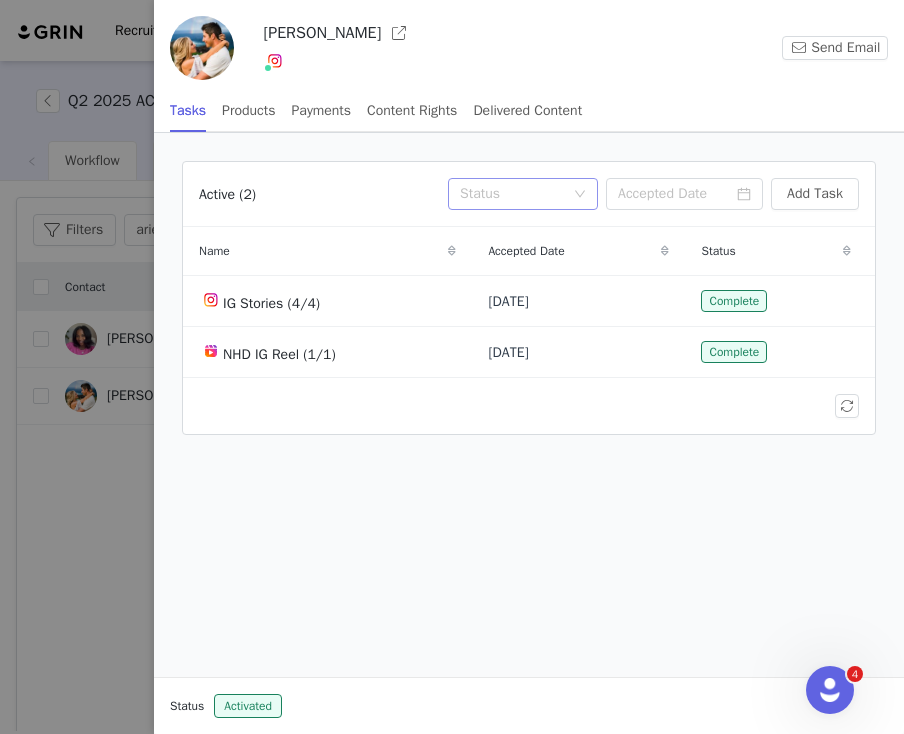 click on "Status" at bounding box center (516, 194) 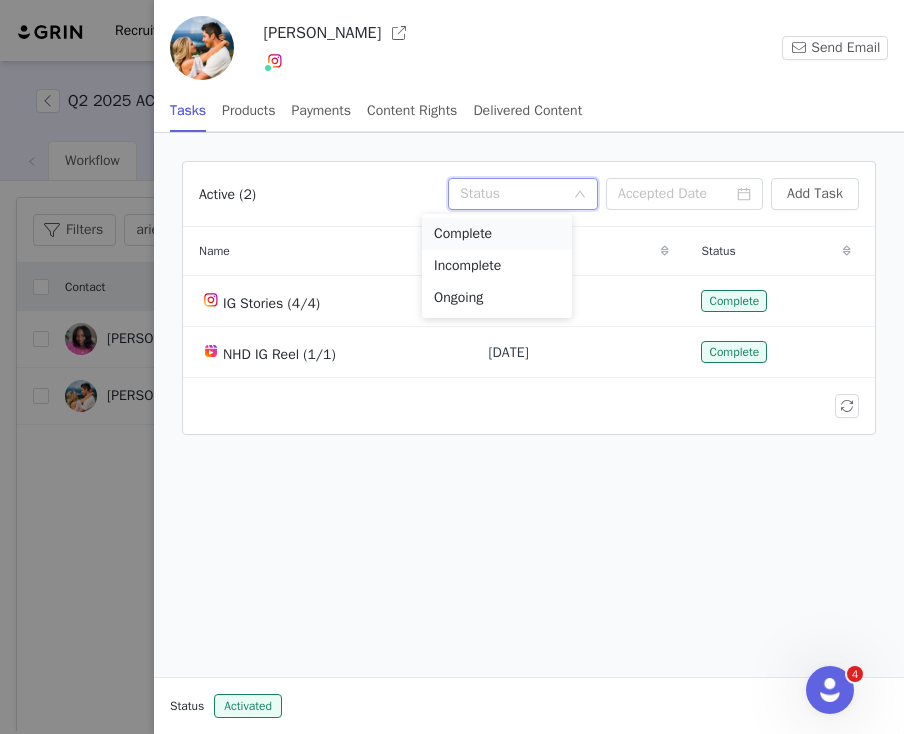 click on "Complete" at bounding box center (497, 234) 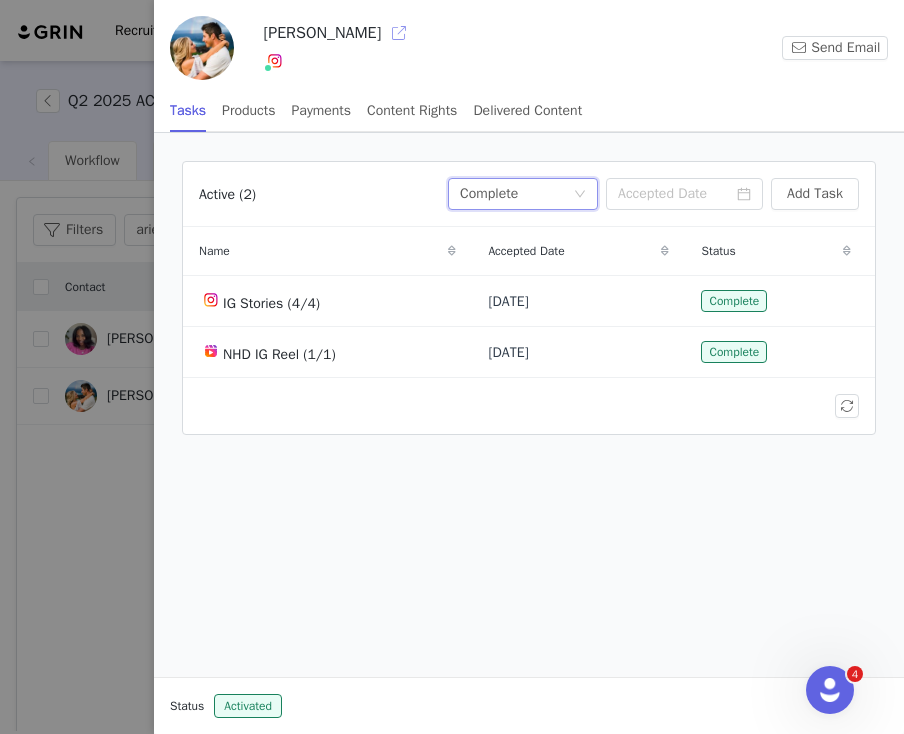 click at bounding box center (399, 33) 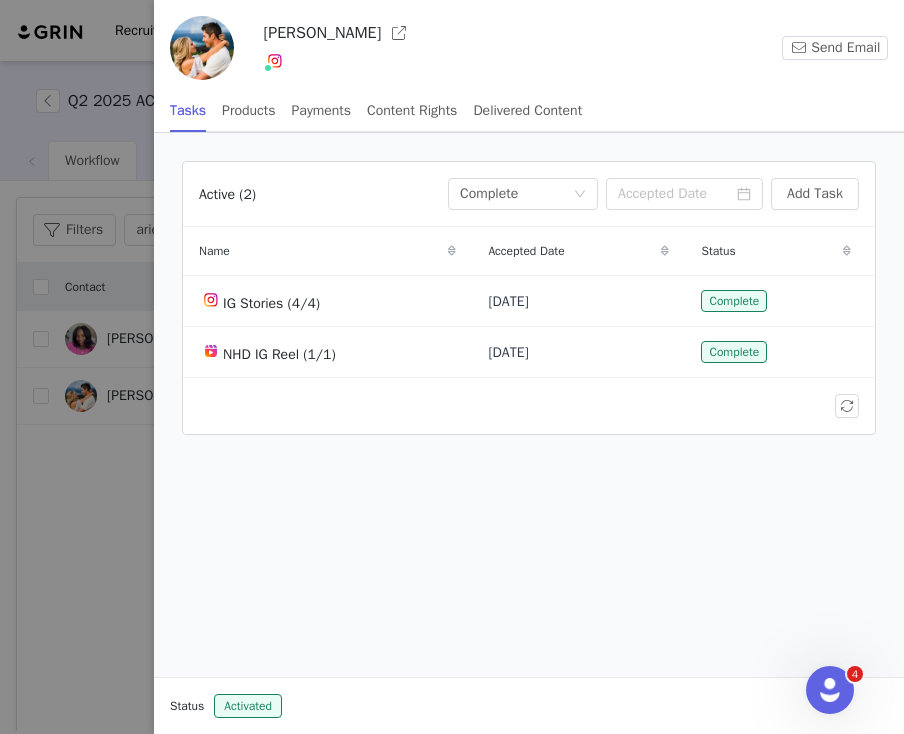 click at bounding box center [452, 367] 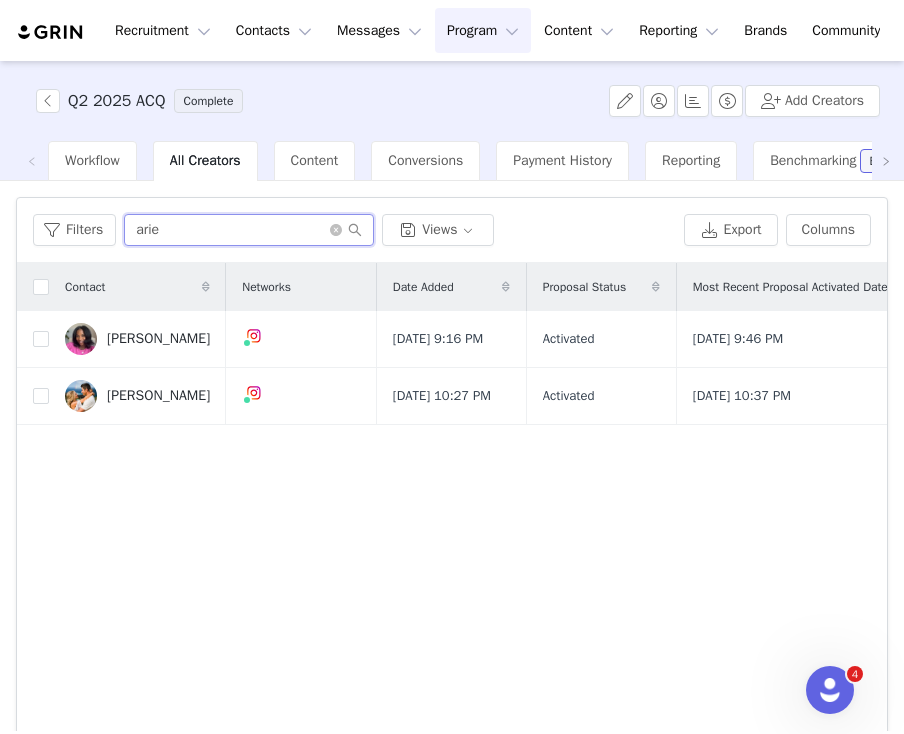 click on "arie" at bounding box center [249, 230] 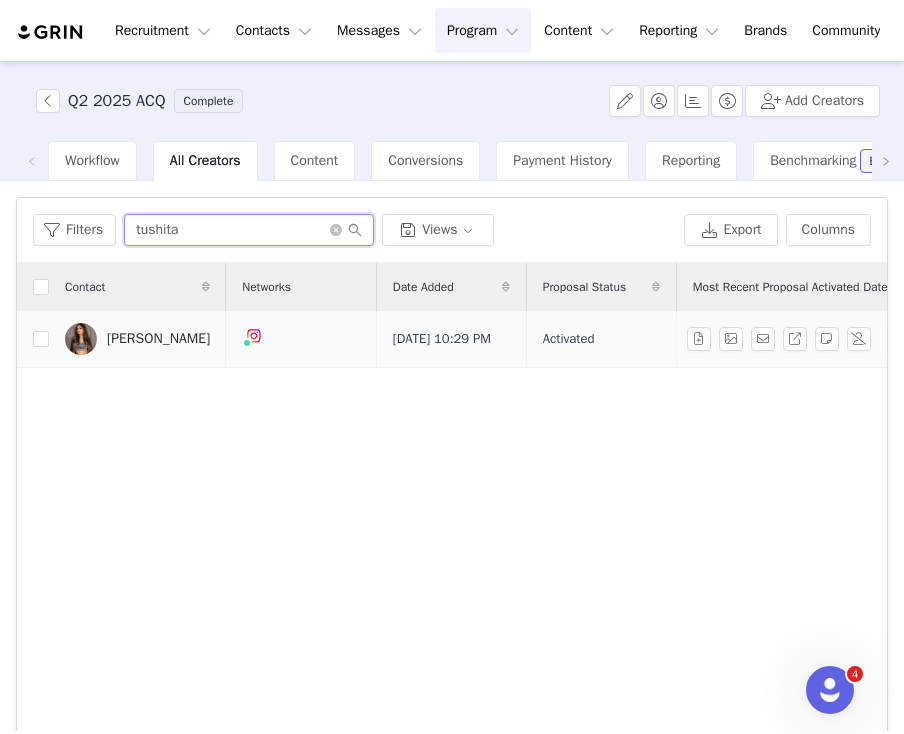 type on "tushita" 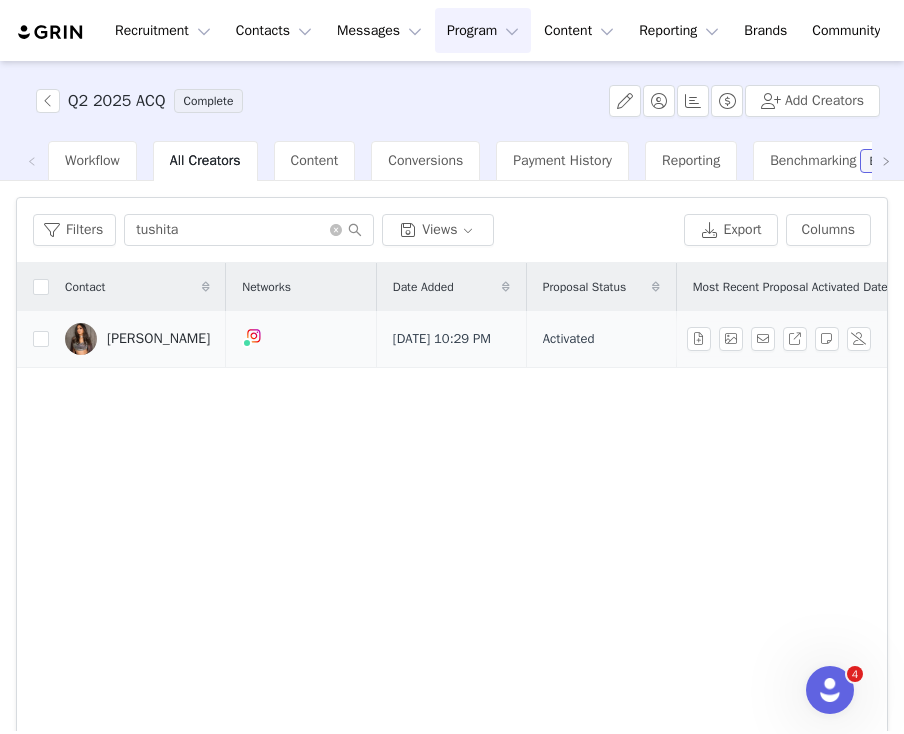 click on "Tushita Hariharan" at bounding box center (158, 339) 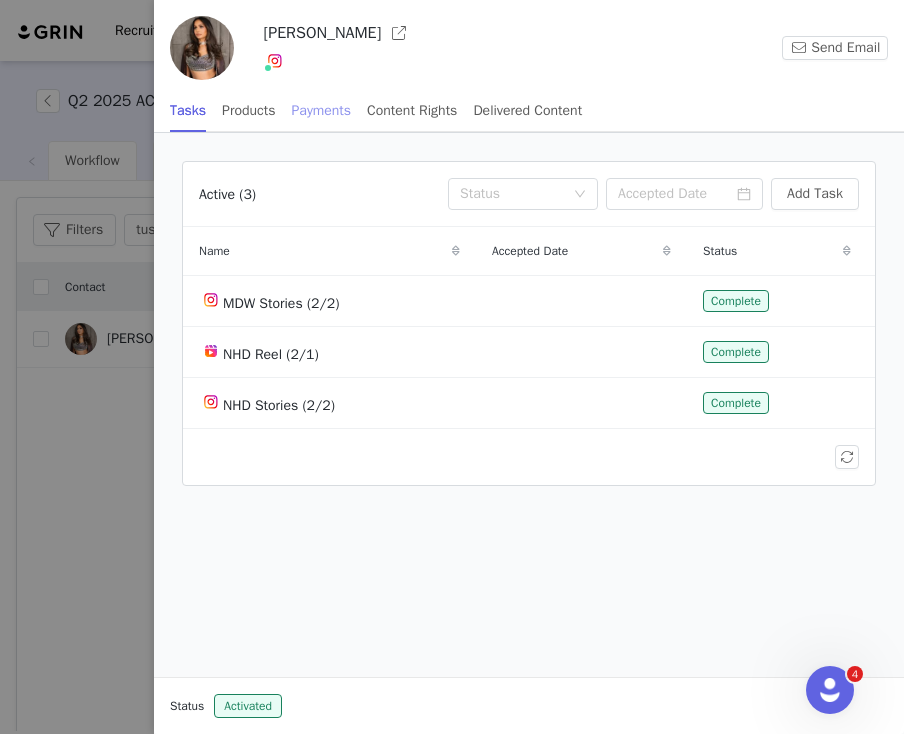 click on "Payments" at bounding box center [322, 110] 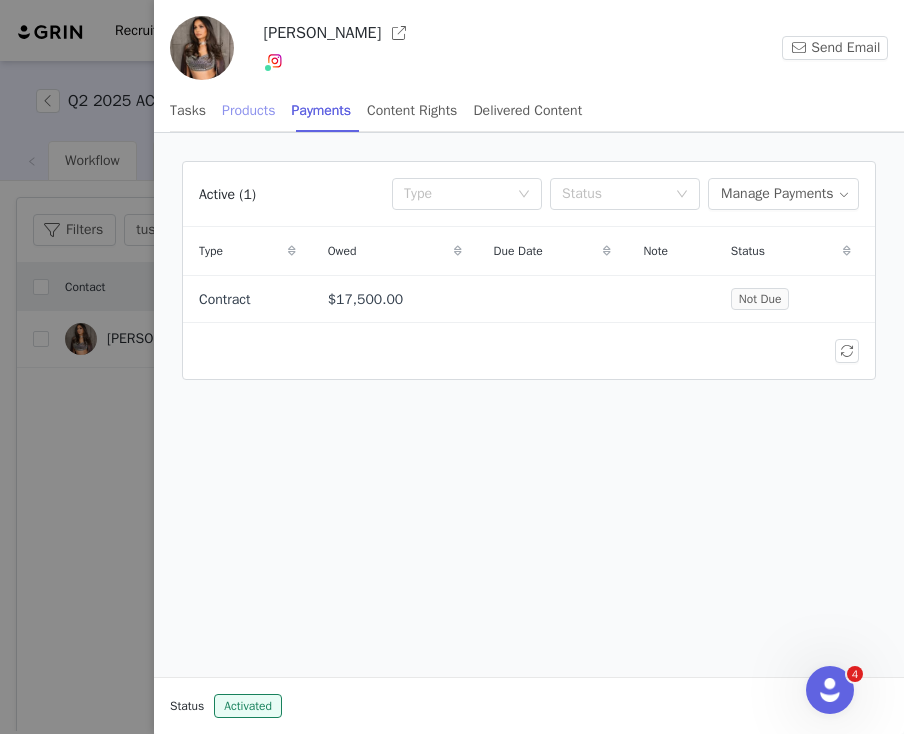 click on "Products" at bounding box center [248, 110] 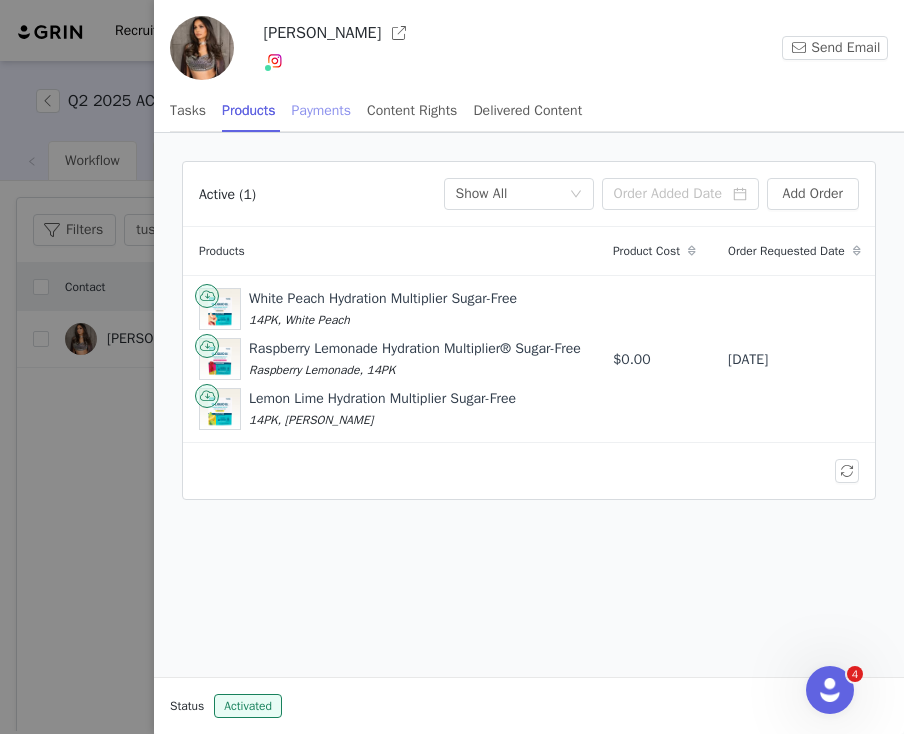 click on "Payments" at bounding box center (322, 110) 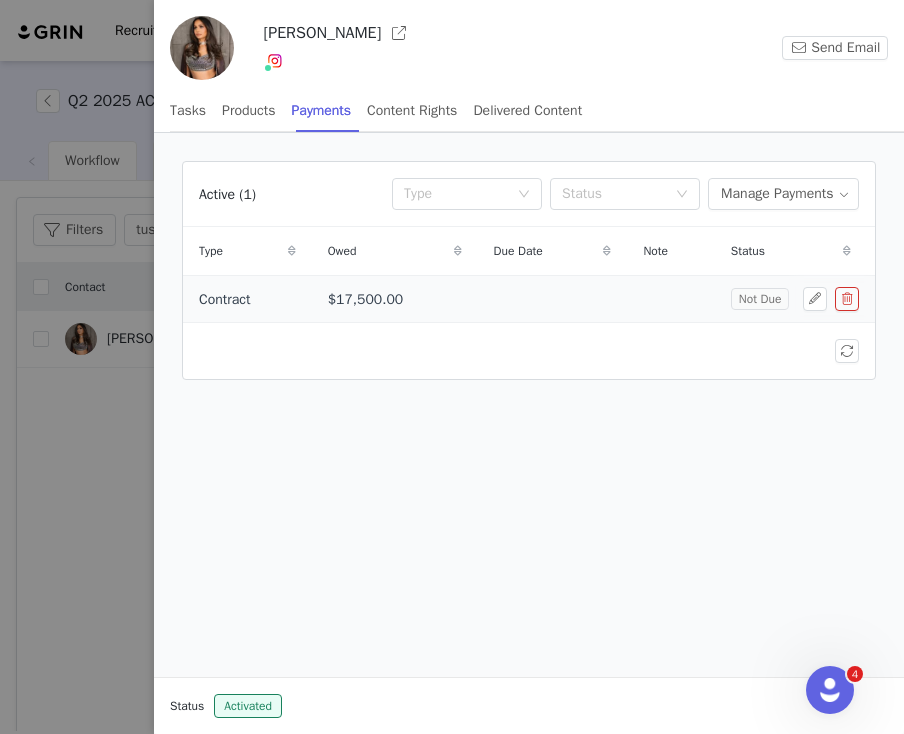 click on "Not Due" at bounding box center [760, 299] 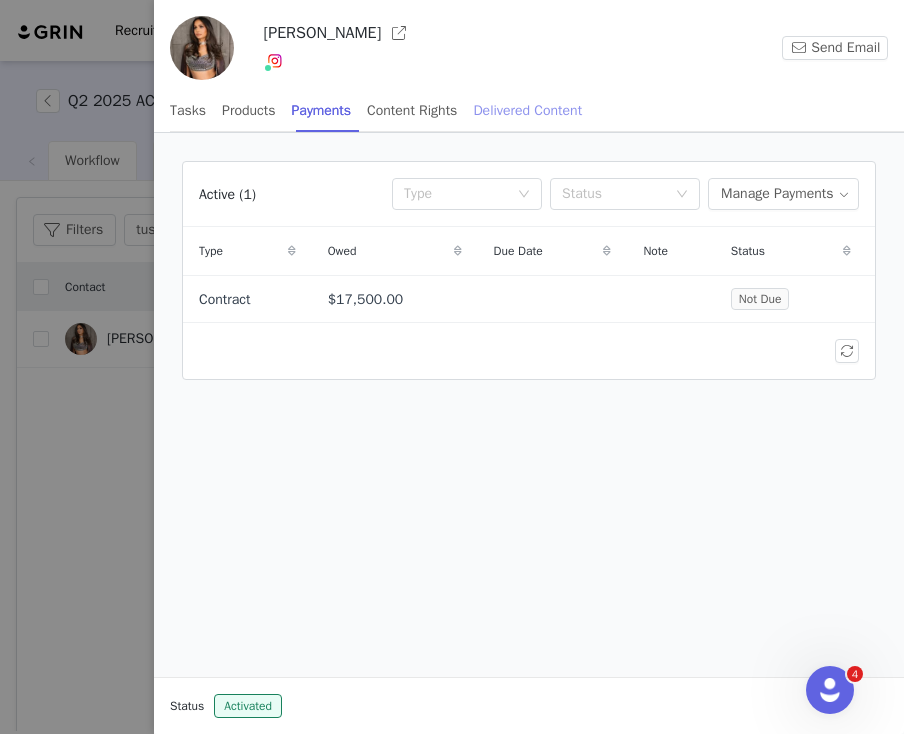 click on "Delivered Content" at bounding box center [527, 110] 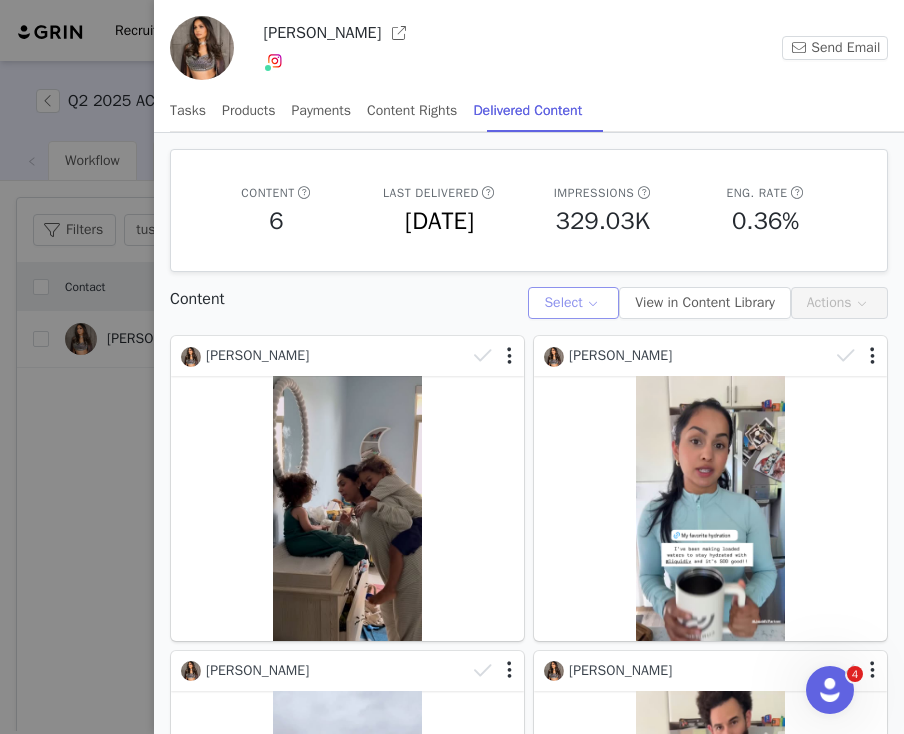 click on "Select" at bounding box center (573, 303) 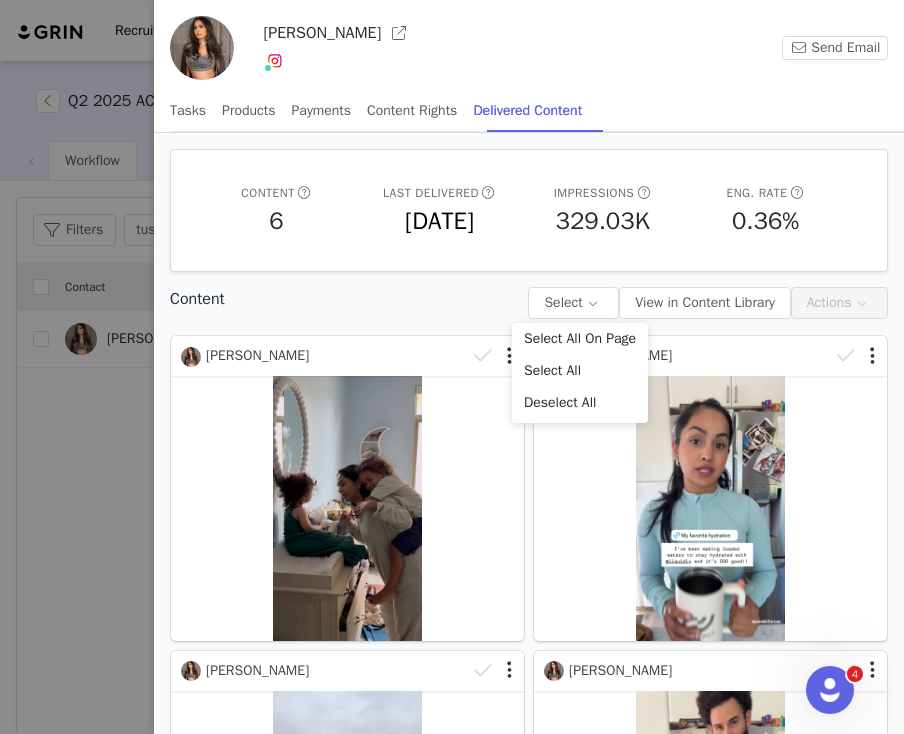 click on "Content  Select View in Content Library Actions" at bounding box center [529, 295] 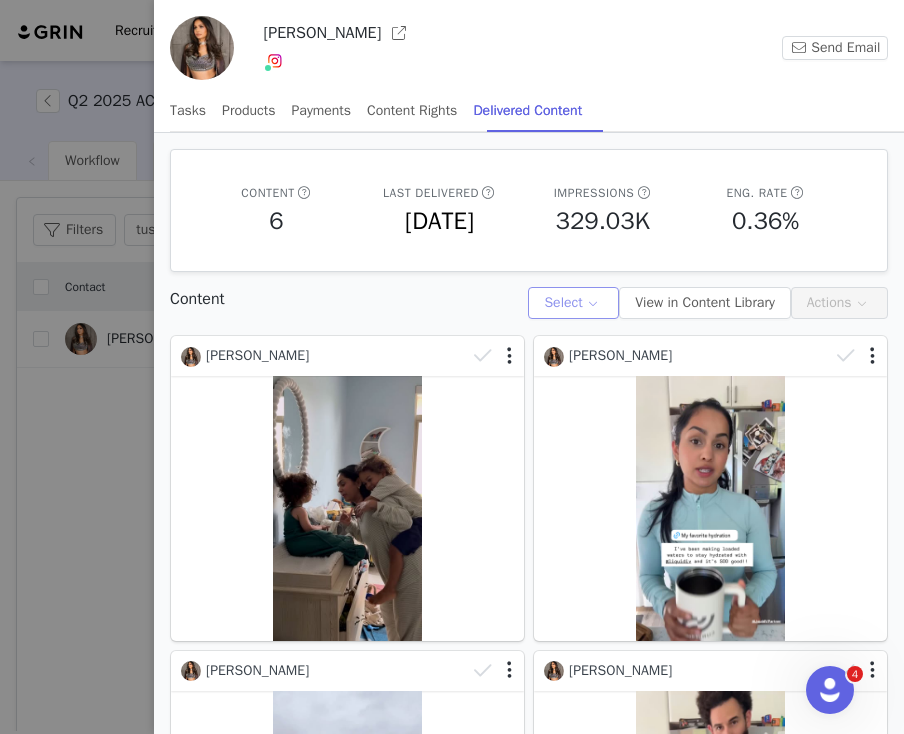 click on "Select" at bounding box center [573, 303] 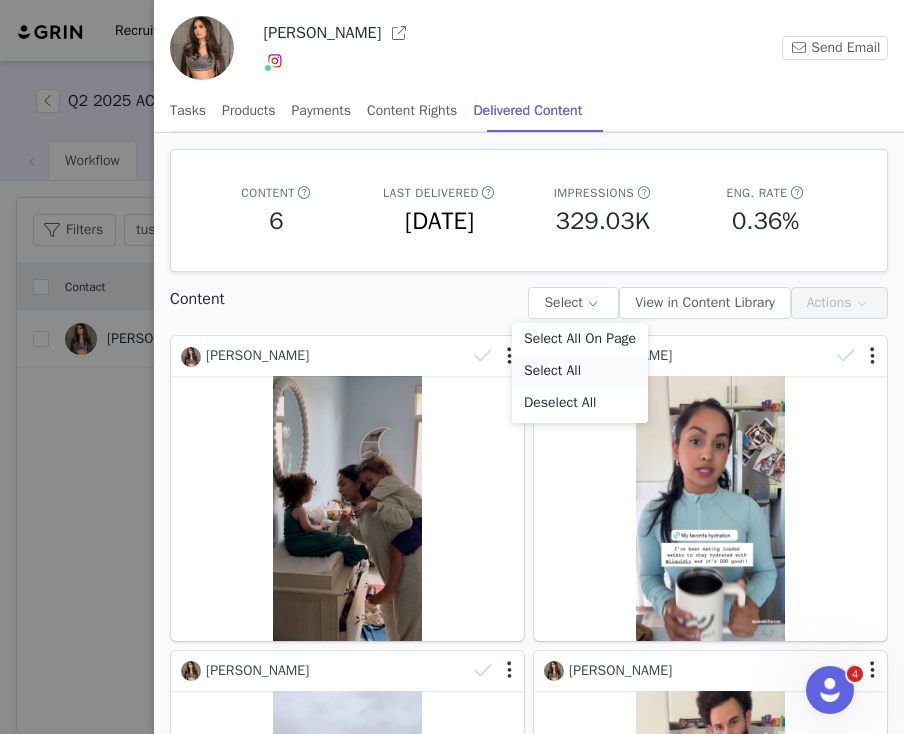 click on "Select All" at bounding box center [580, 371] 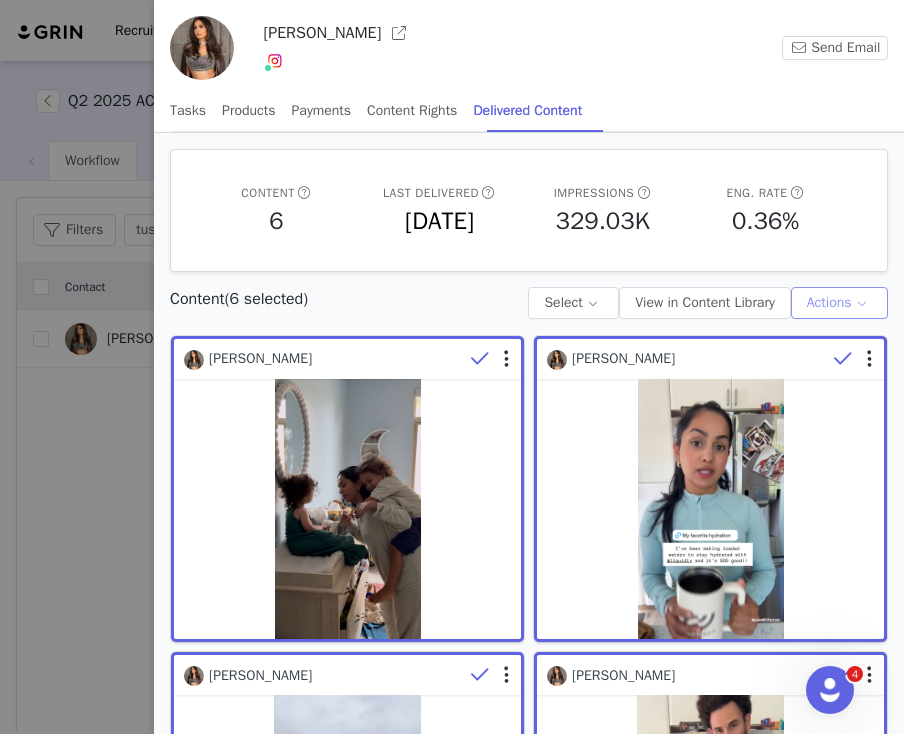click on "Actions" at bounding box center [839, 303] 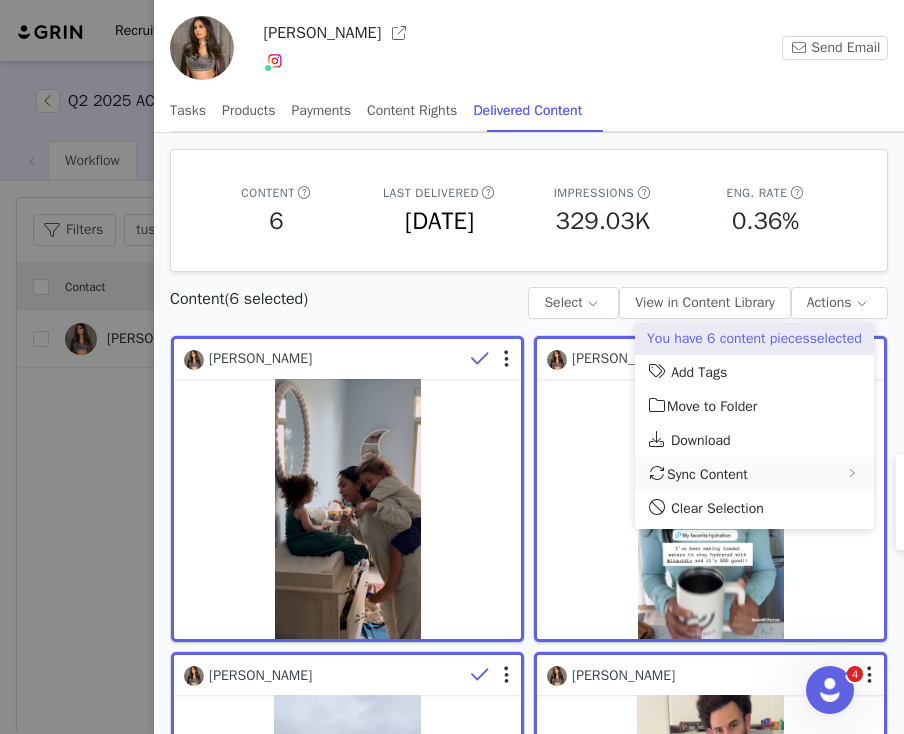 click 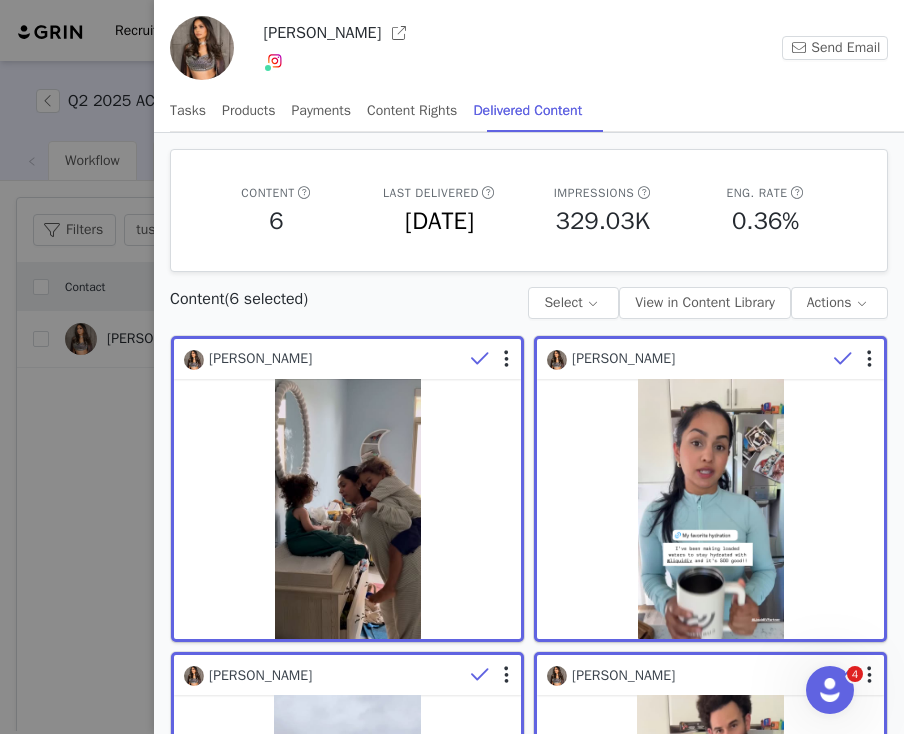 click on "Content  (6 selected) Select View in Content Library Actions" at bounding box center [529, 295] 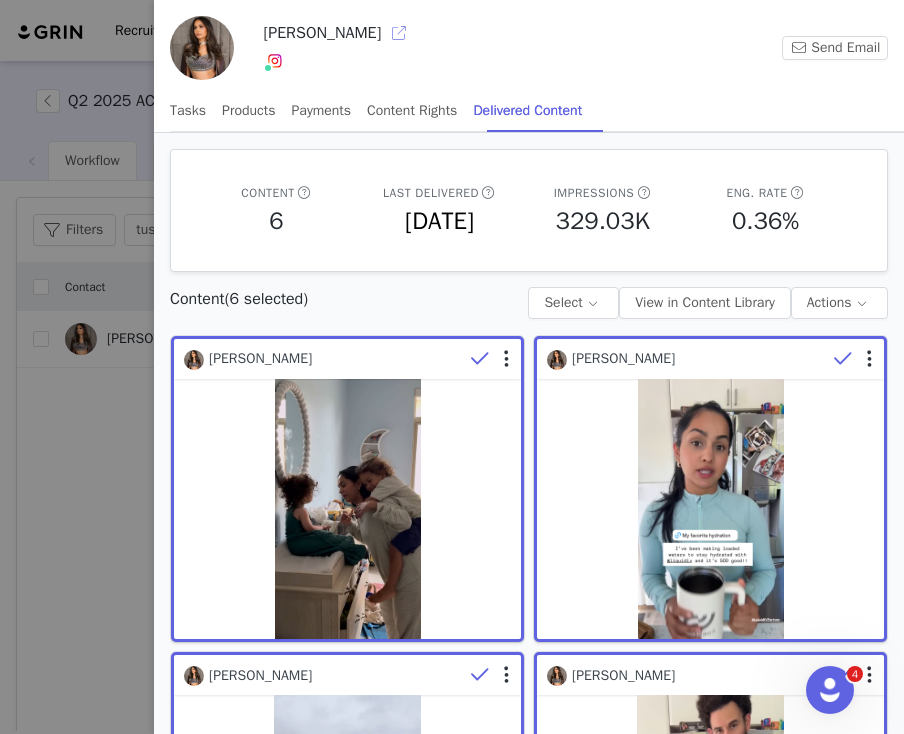 click at bounding box center [399, 33] 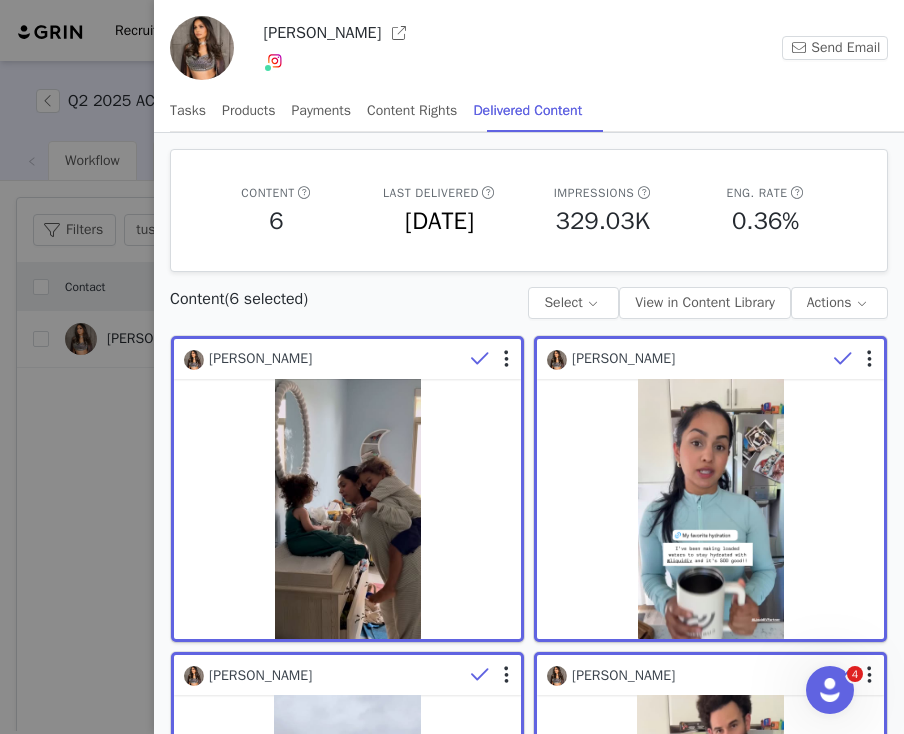 click at bounding box center (452, 367) 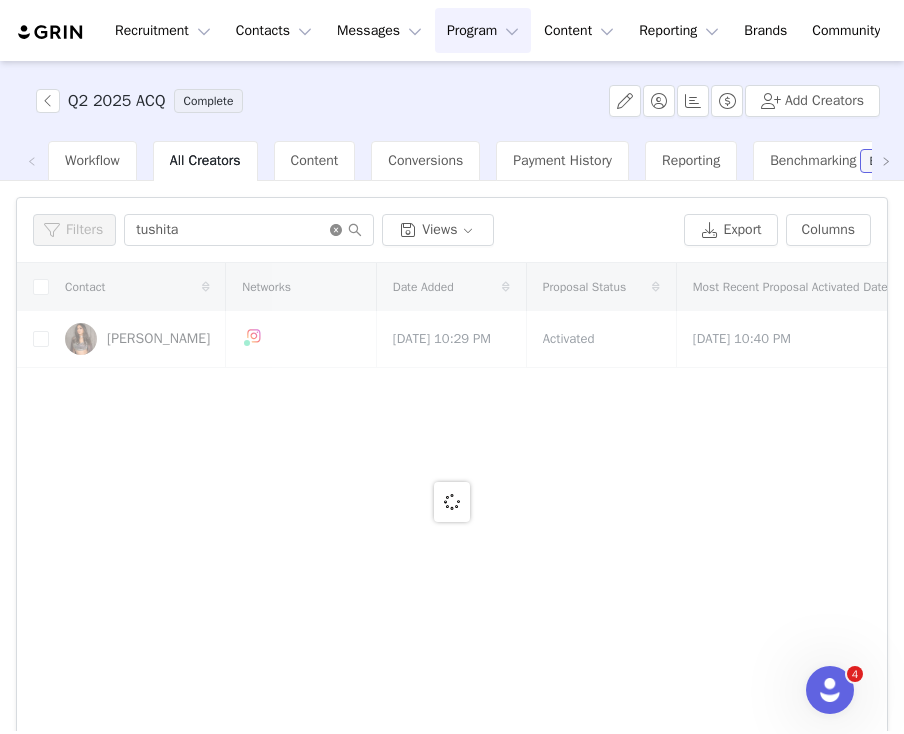 click 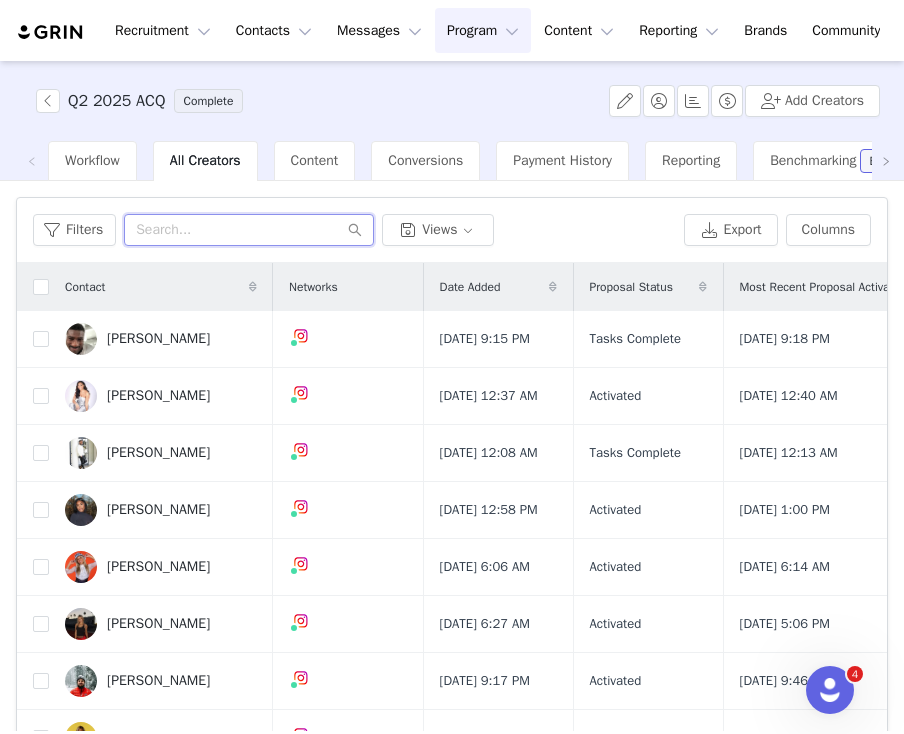 click at bounding box center (249, 230) 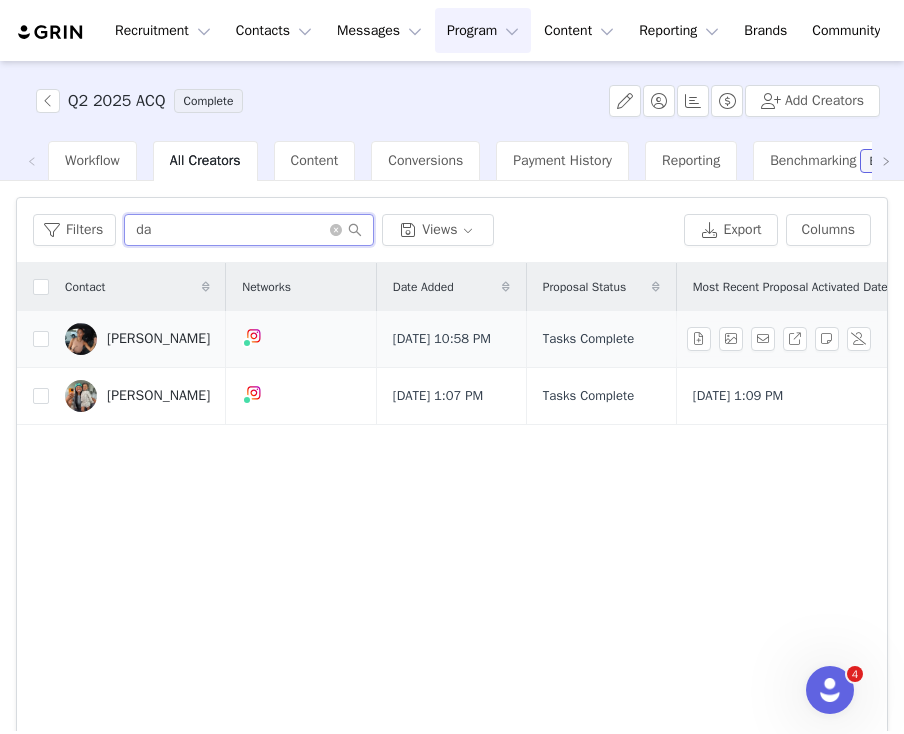 type on "da" 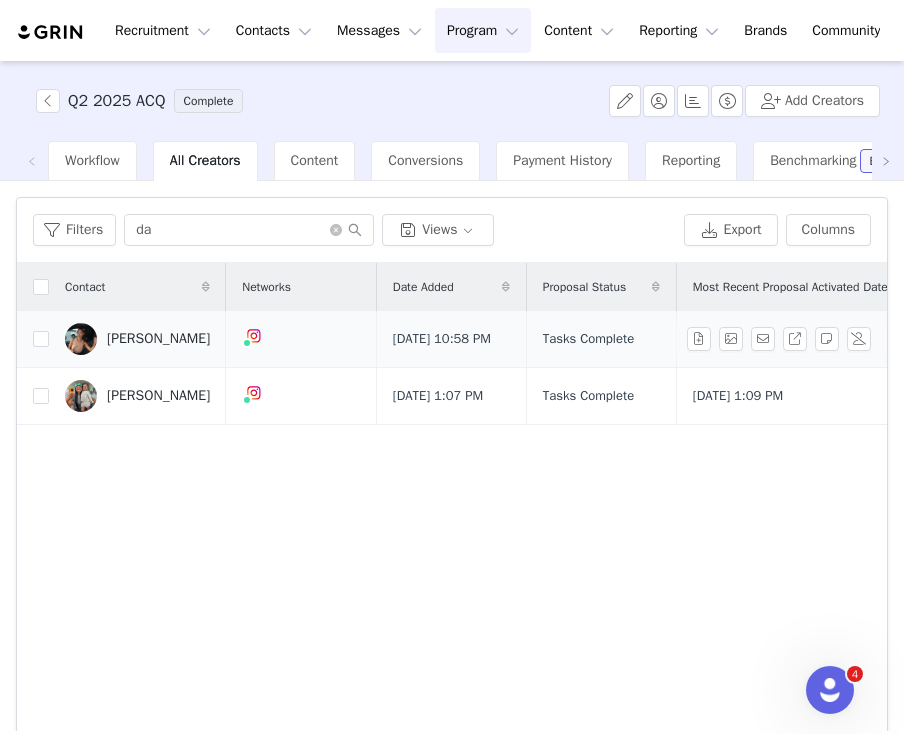 click on "Da'ana Williamson" at bounding box center (158, 339) 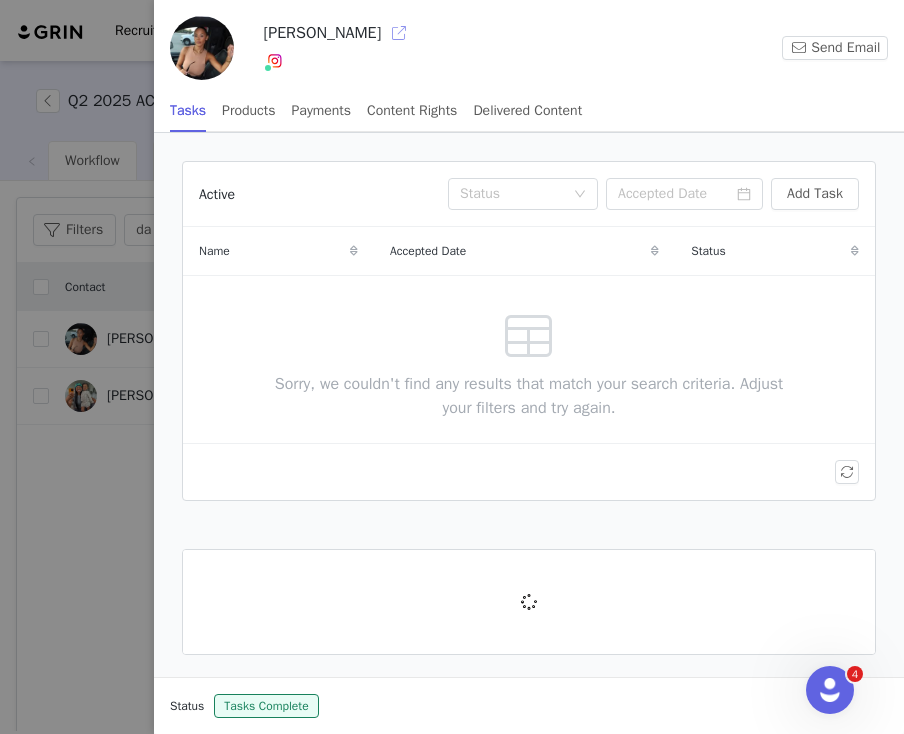 click at bounding box center (399, 33) 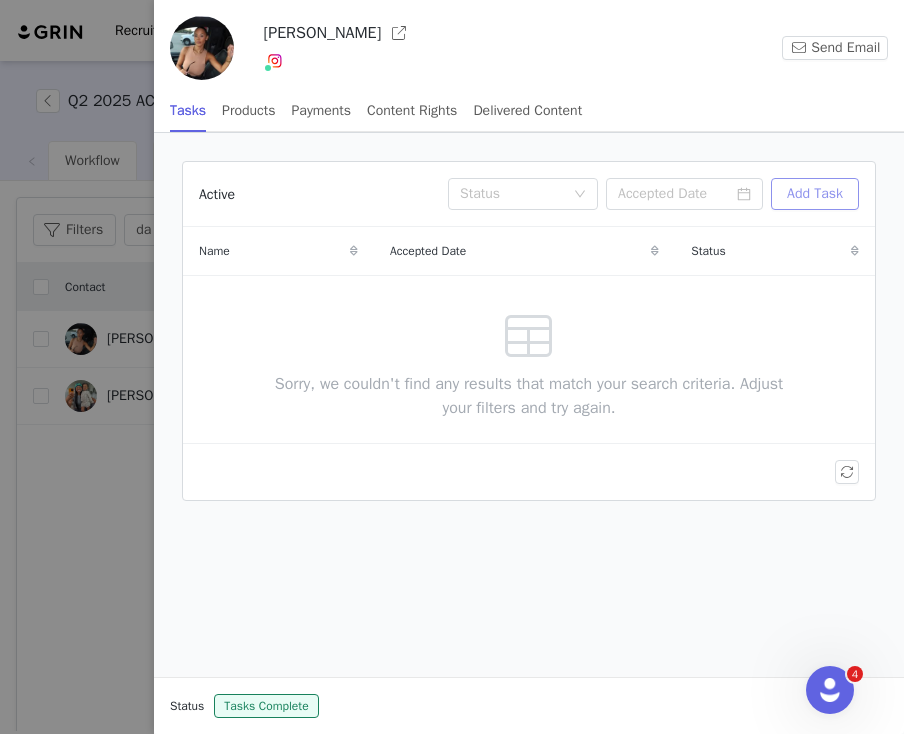 click on "Add Task" at bounding box center (815, 194) 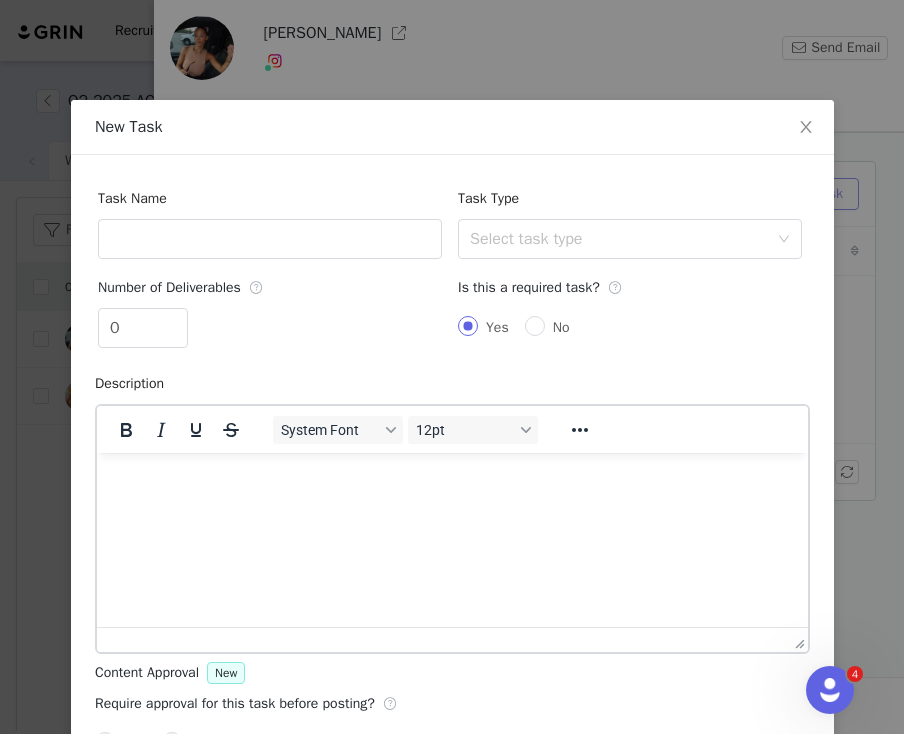 scroll, scrollTop: 0, scrollLeft: 0, axis: both 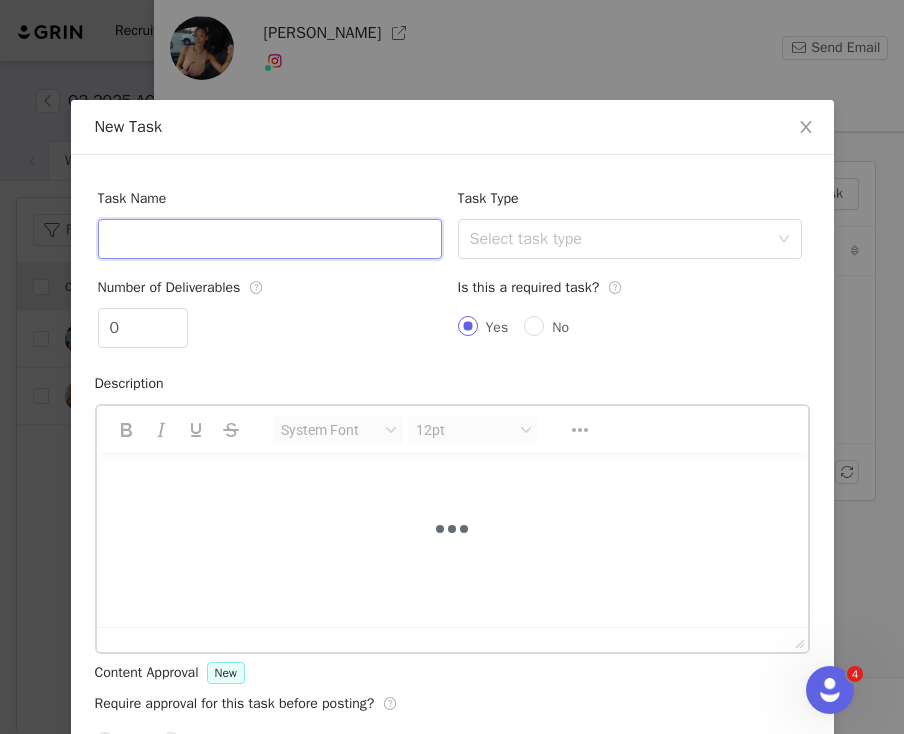 click at bounding box center [270, 239] 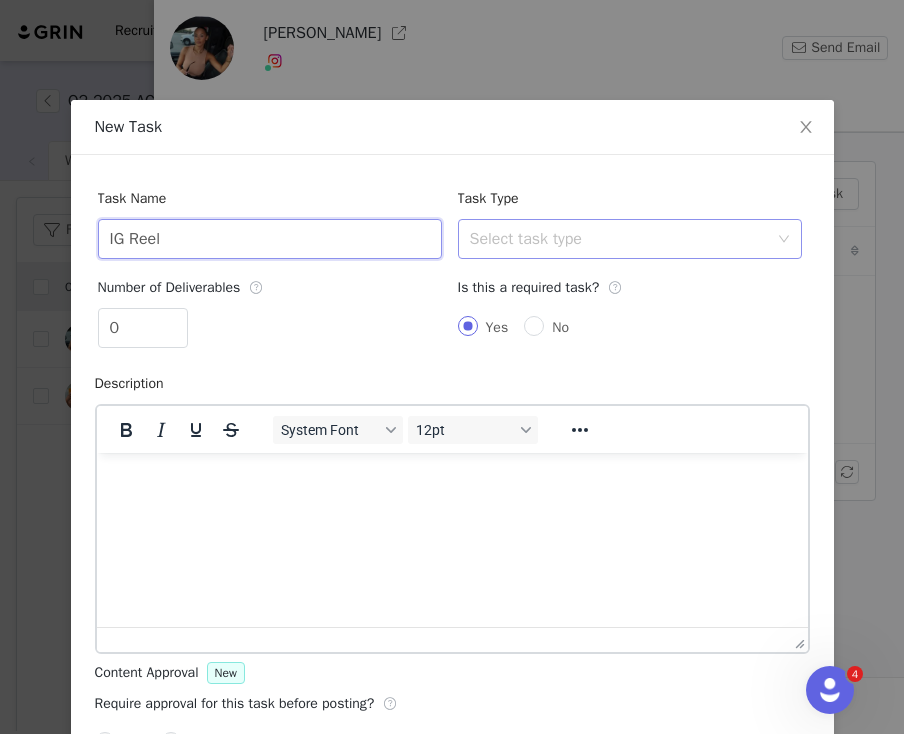 click on "Select task type" at bounding box center (619, 239) 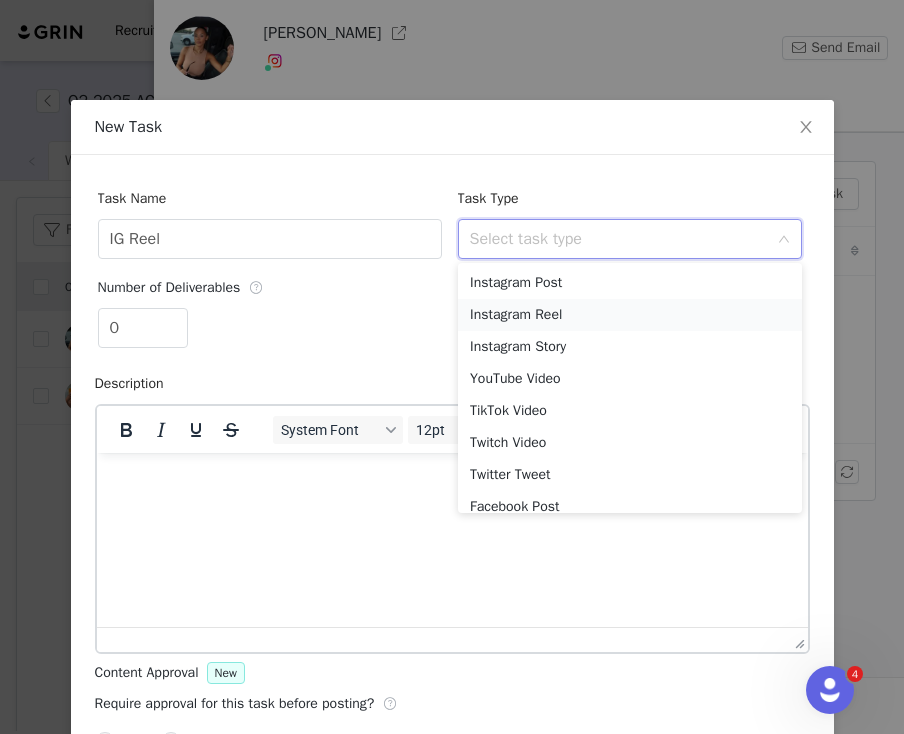 click on "Instagram Reel" at bounding box center [630, 315] 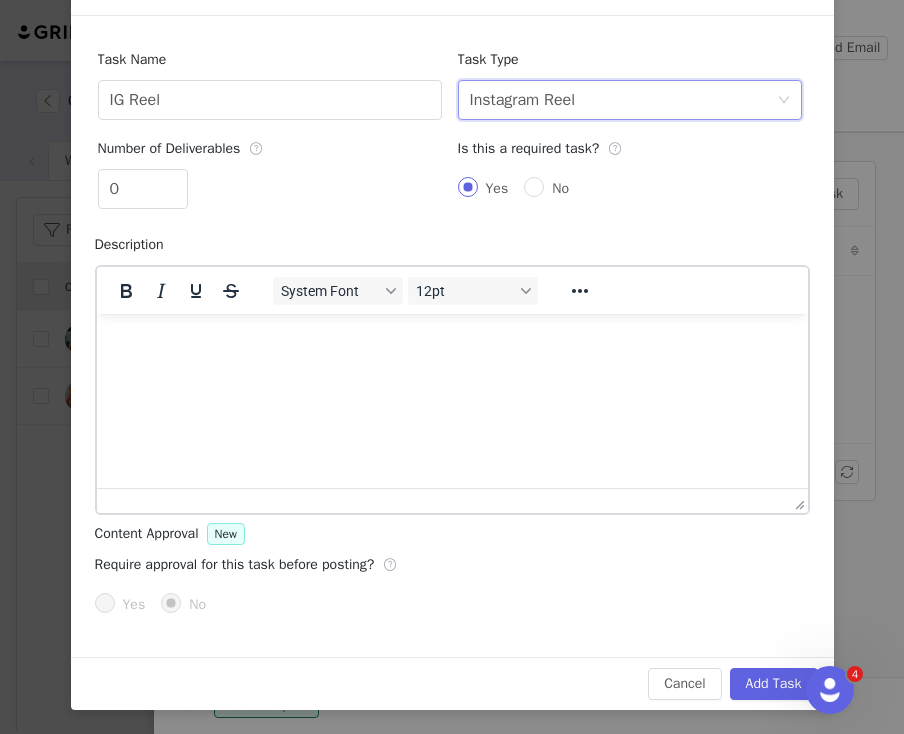 scroll, scrollTop: 139, scrollLeft: 0, axis: vertical 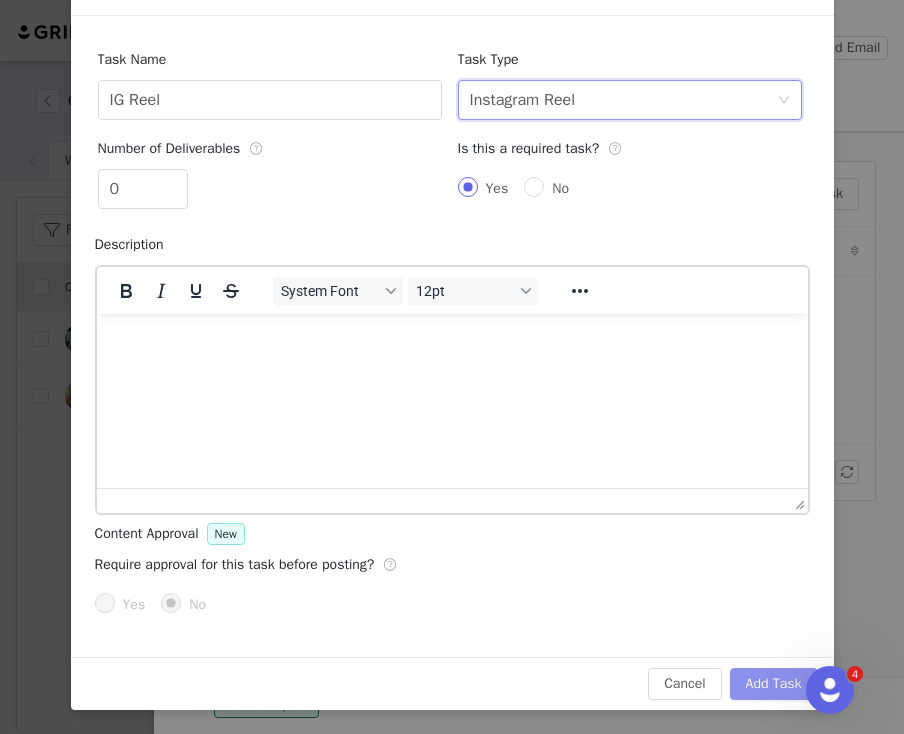 click on "Add Task" at bounding box center (774, 684) 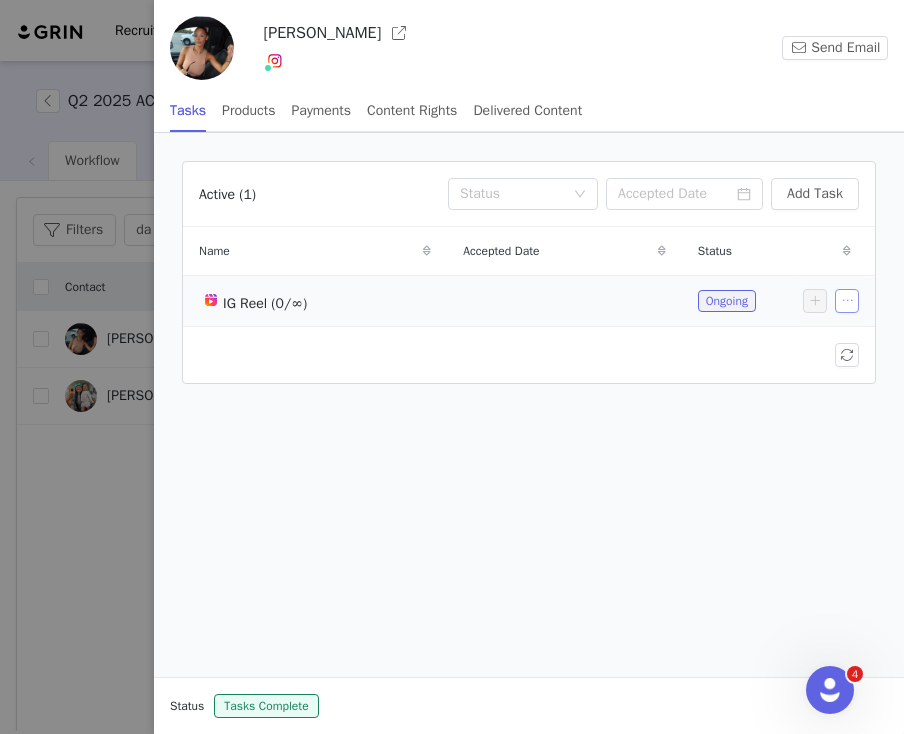 click at bounding box center (847, 301) 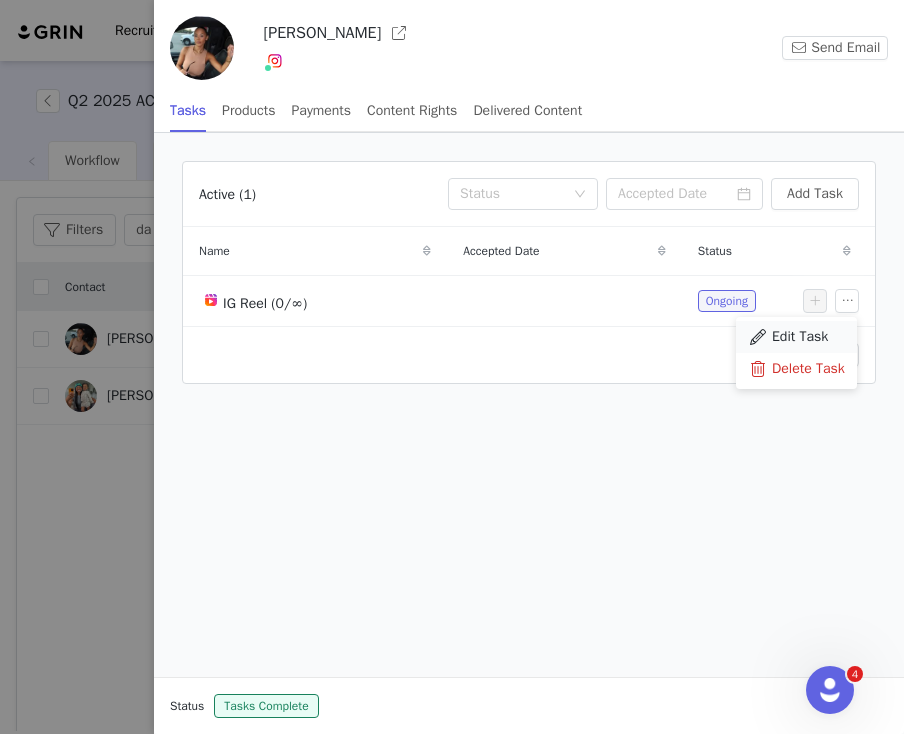 click at bounding box center (758, 337) 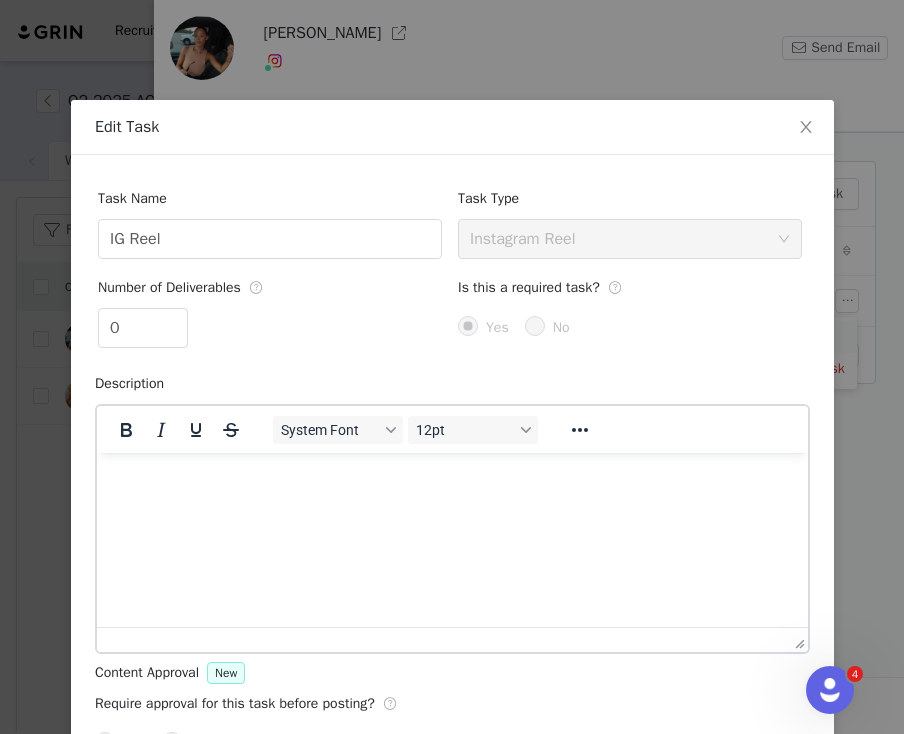 scroll, scrollTop: 0, scrollLeft: 0, axis: both 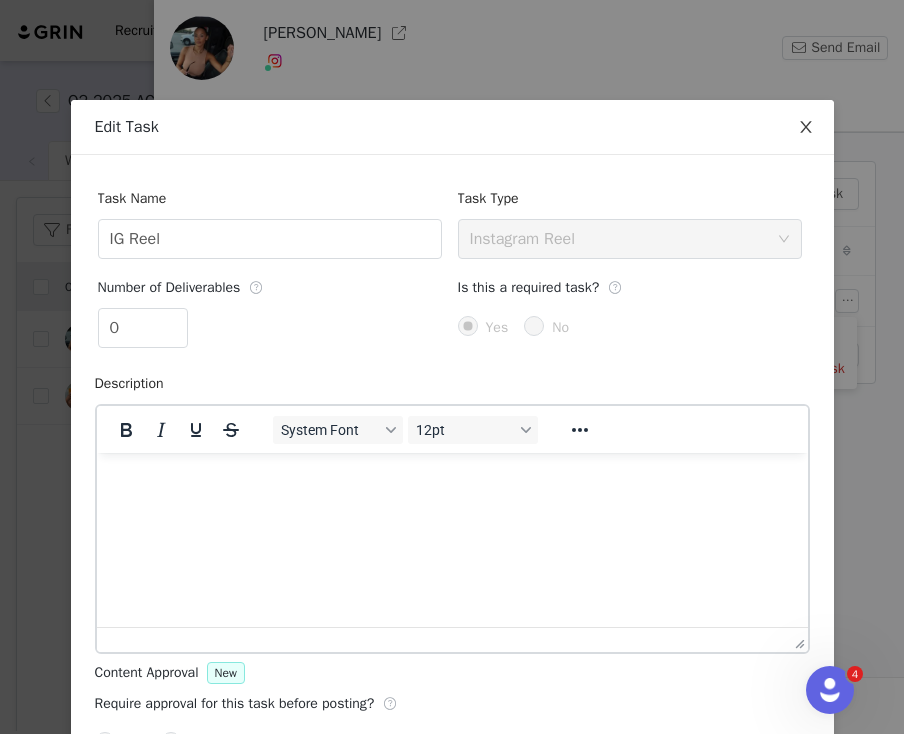 click at bounding box center [806, 128] 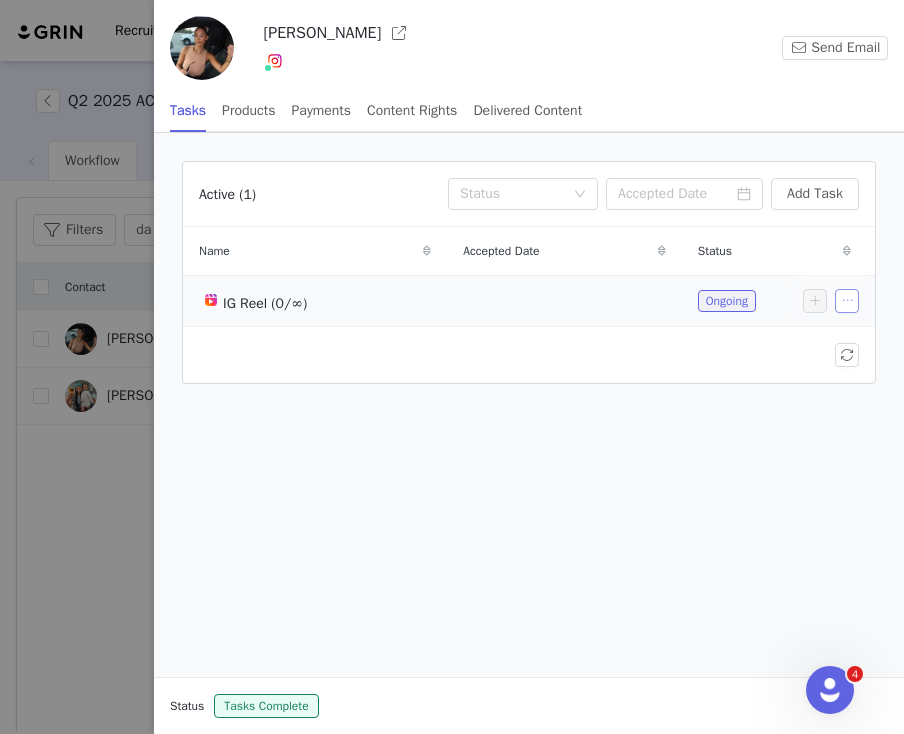 click at bounding box center [847, 301] 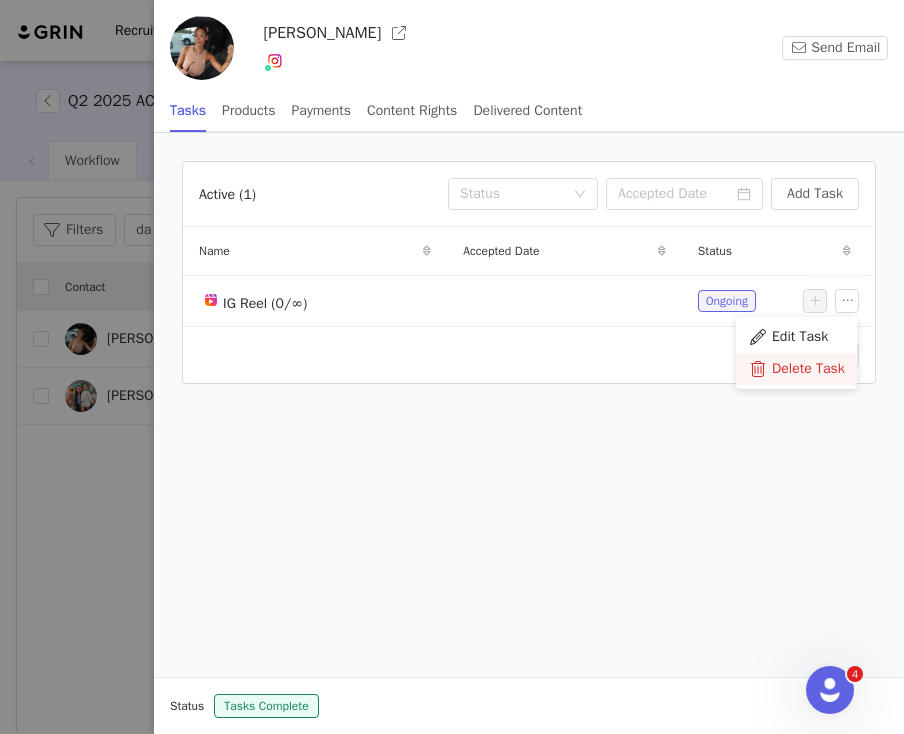 click on "Delete Task" at bounding box center [808, 369] 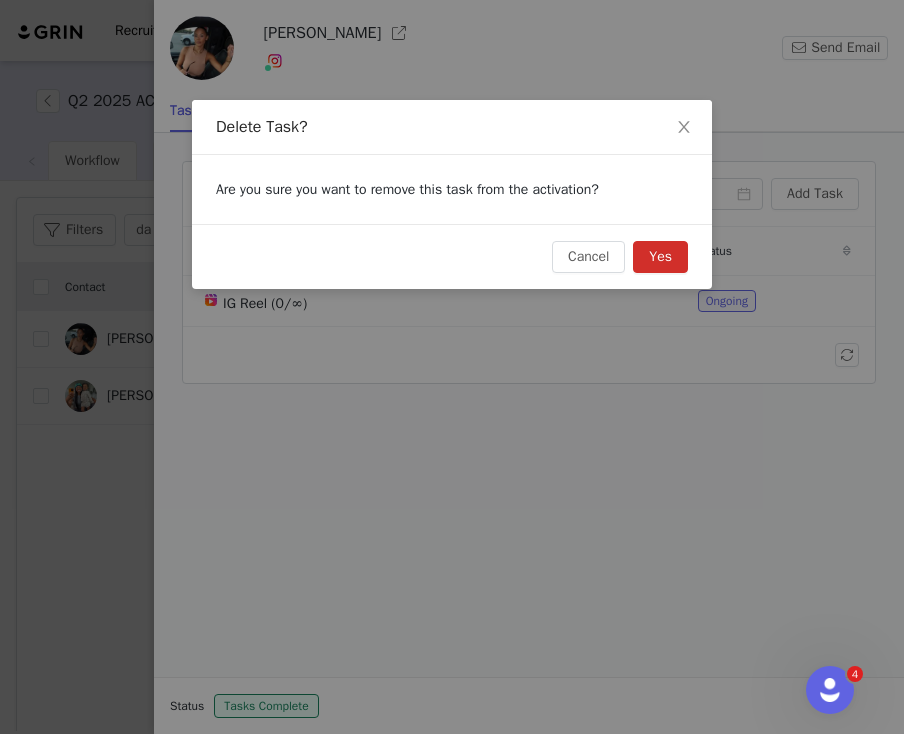 click on "Yes" at bounding box center [660, 257] 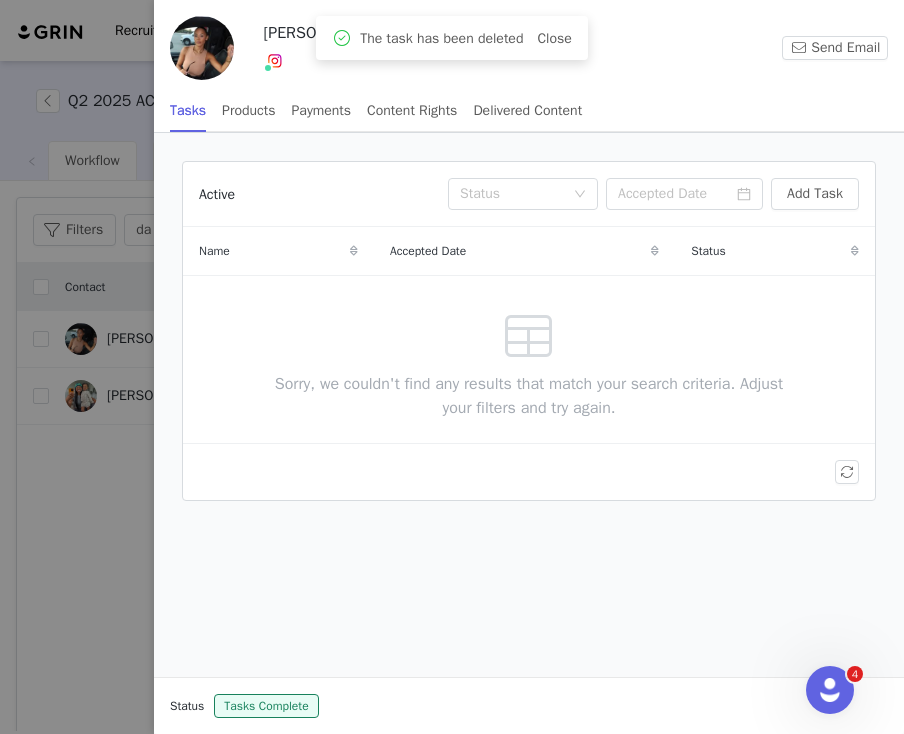 click at bounding box center [452, 367] 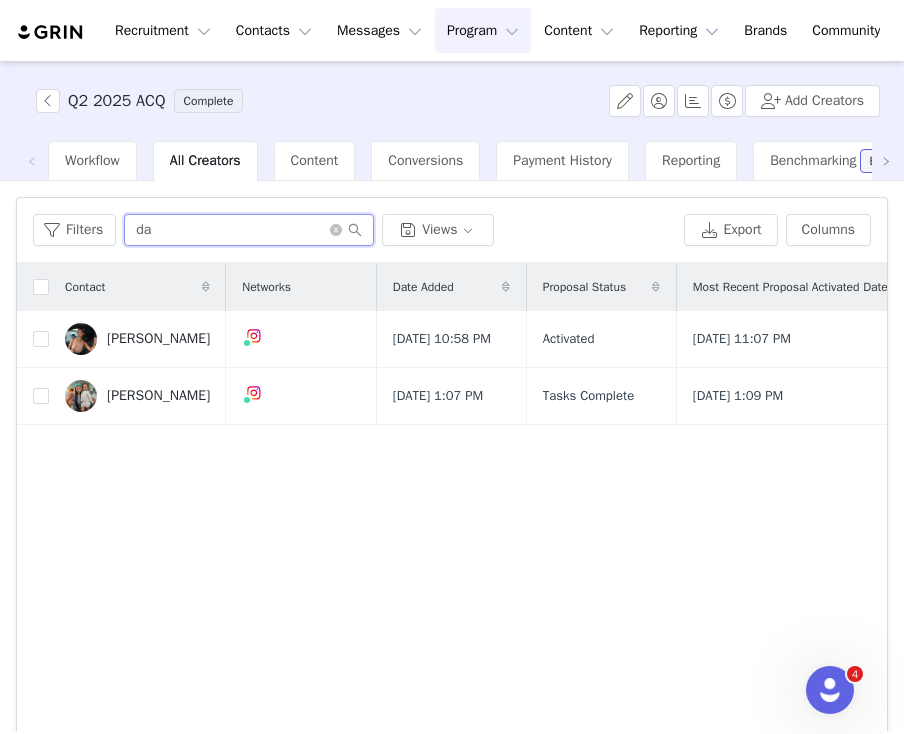 click on "da" at bounding box center (249, 230) 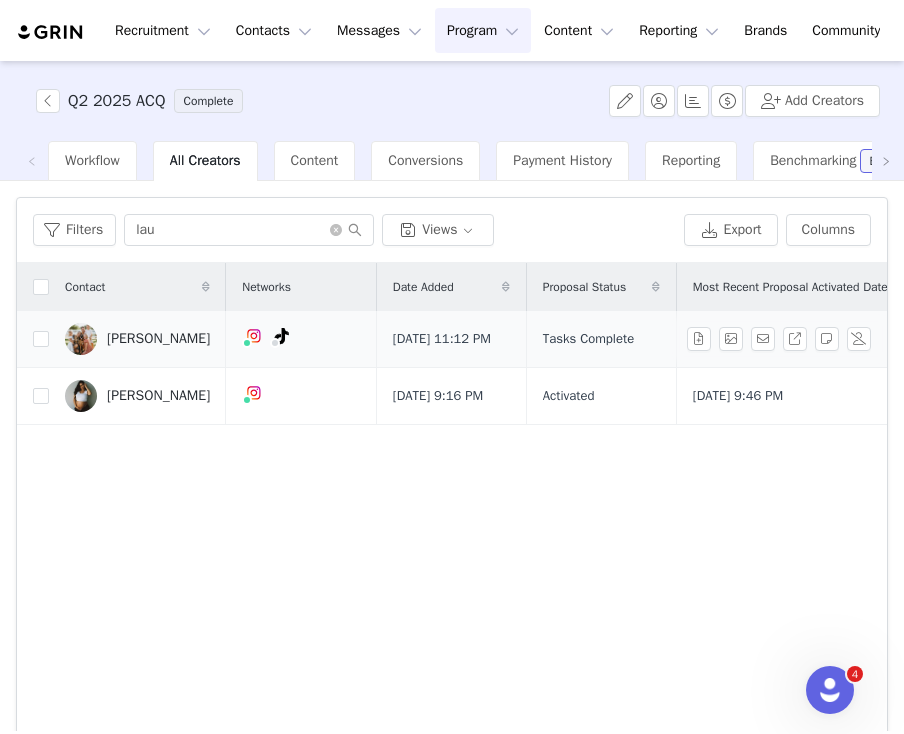 click on "Lauren Webb" at bounding box center (158, 339) 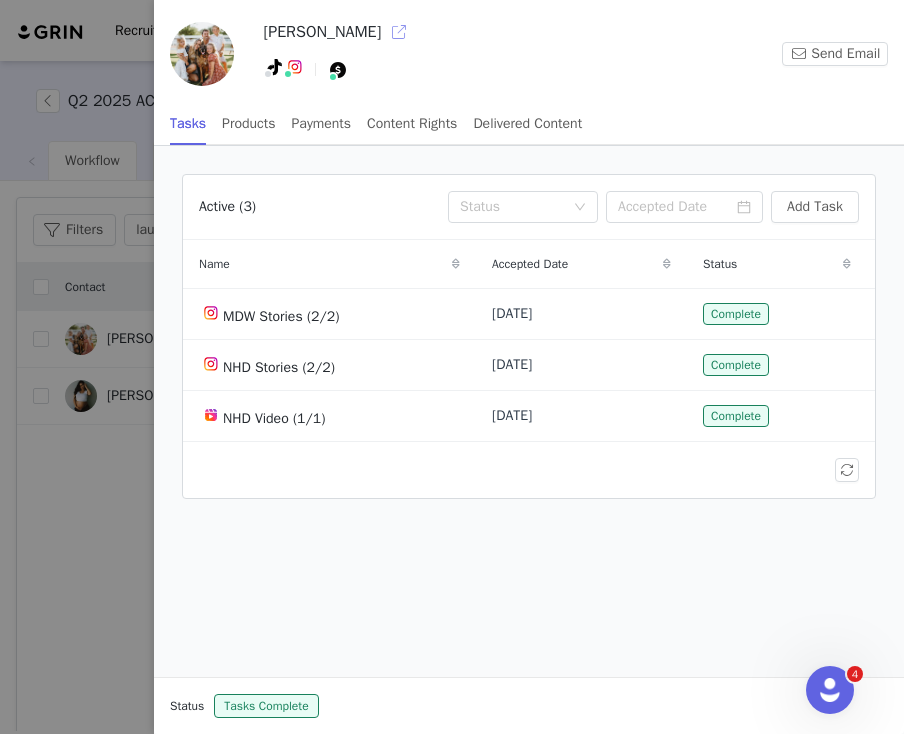 click at bounding box center (399, 32) 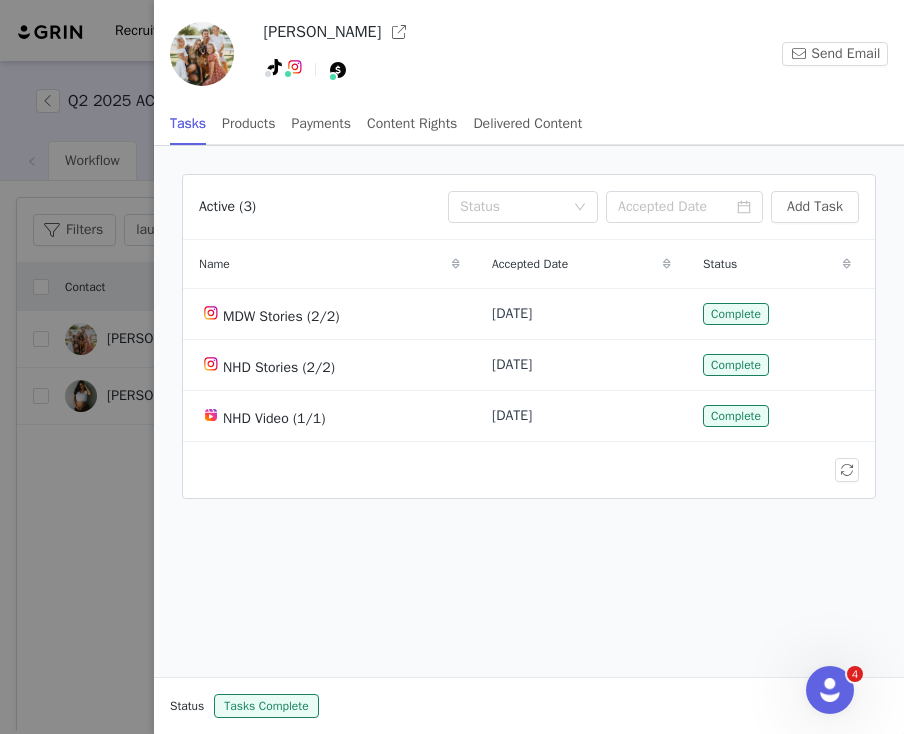 click at bounding box center (452, 367) 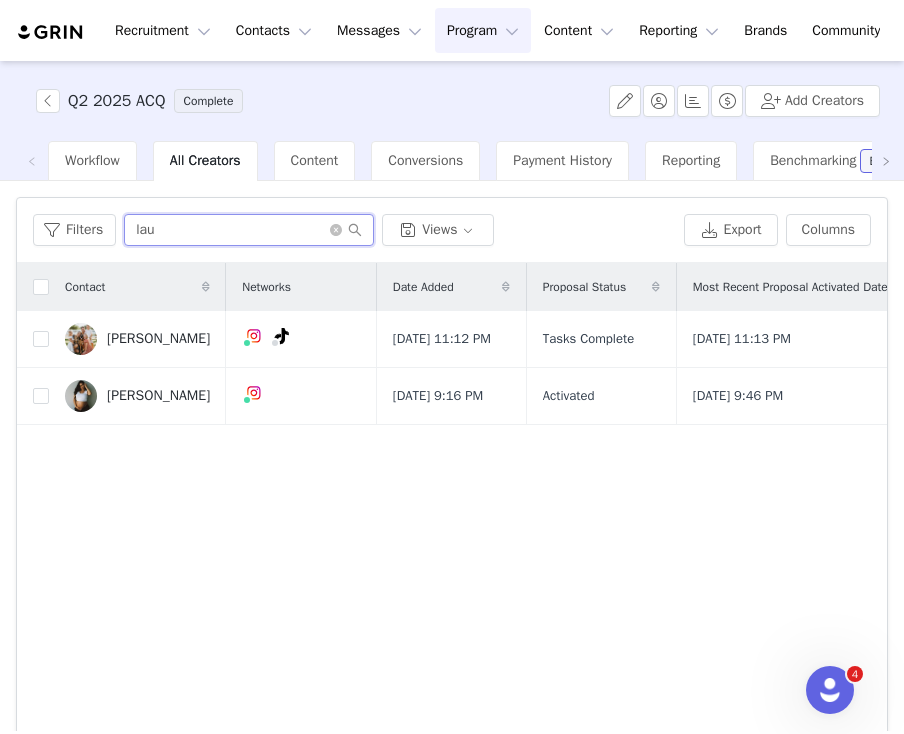 click on "lau" at bounding box center (249, 230) 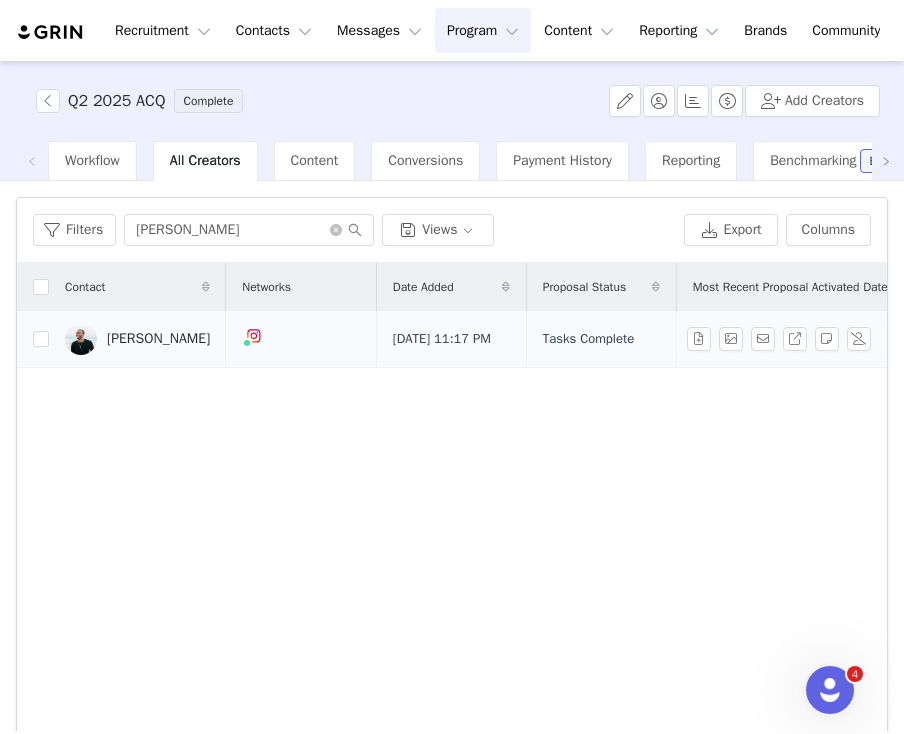 click on "Marshall Glaze" at bounding box center (158, 339) 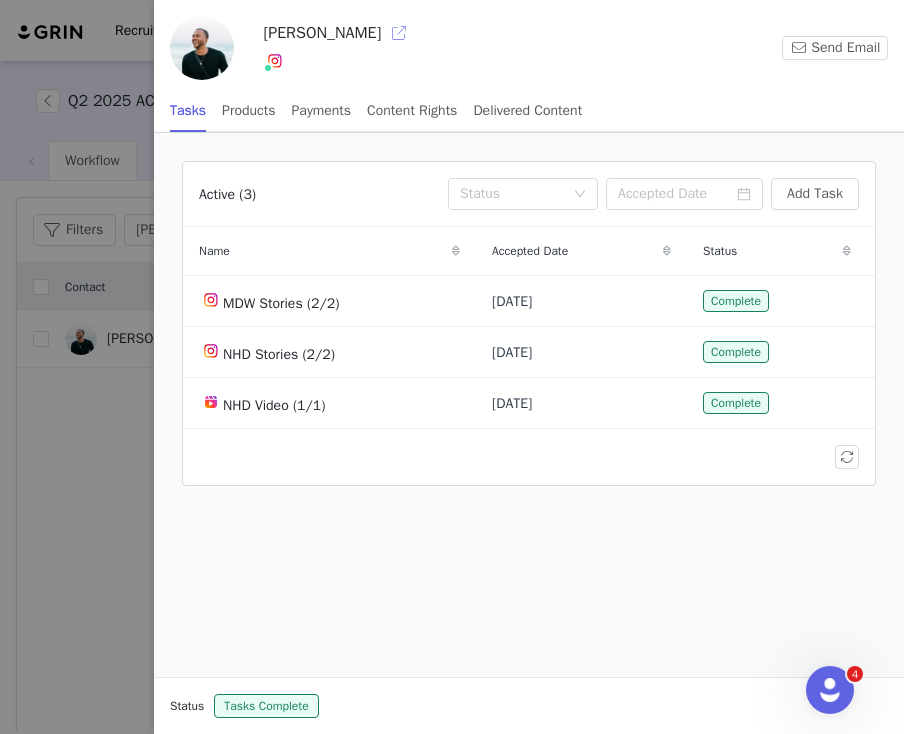 click at bounding box center [399, 33] 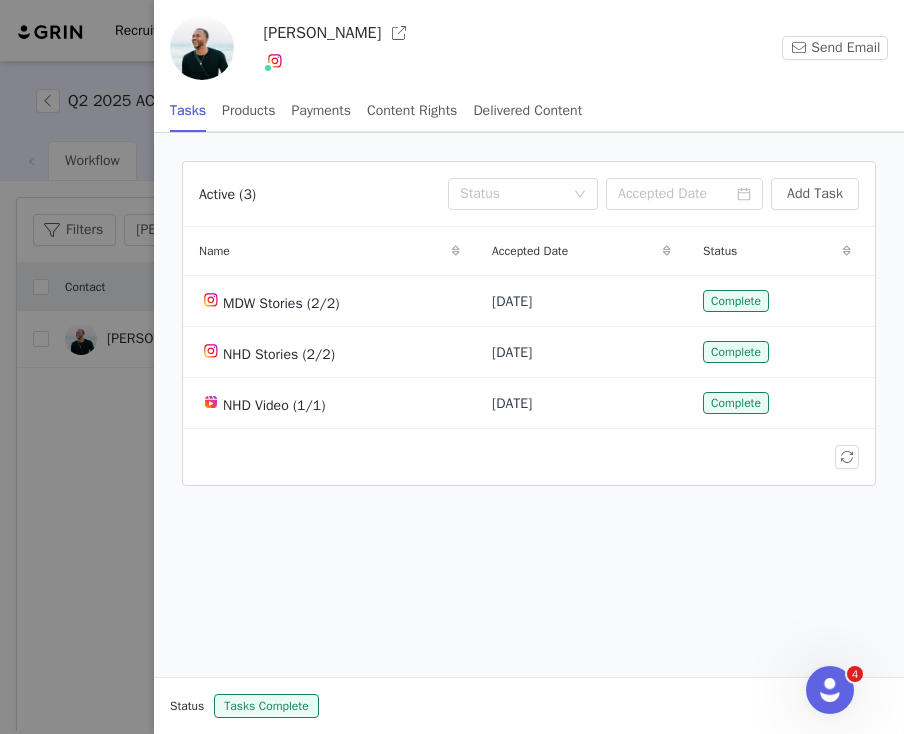 click at bounding box center (452, 367) 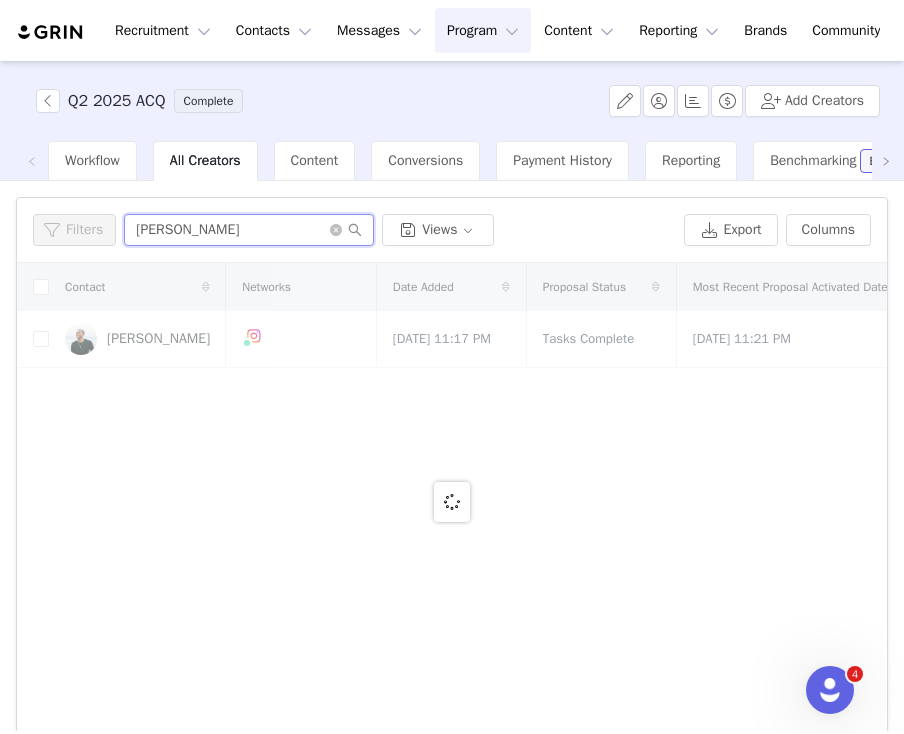 click on "marsha" at bounding box center (249, 230) 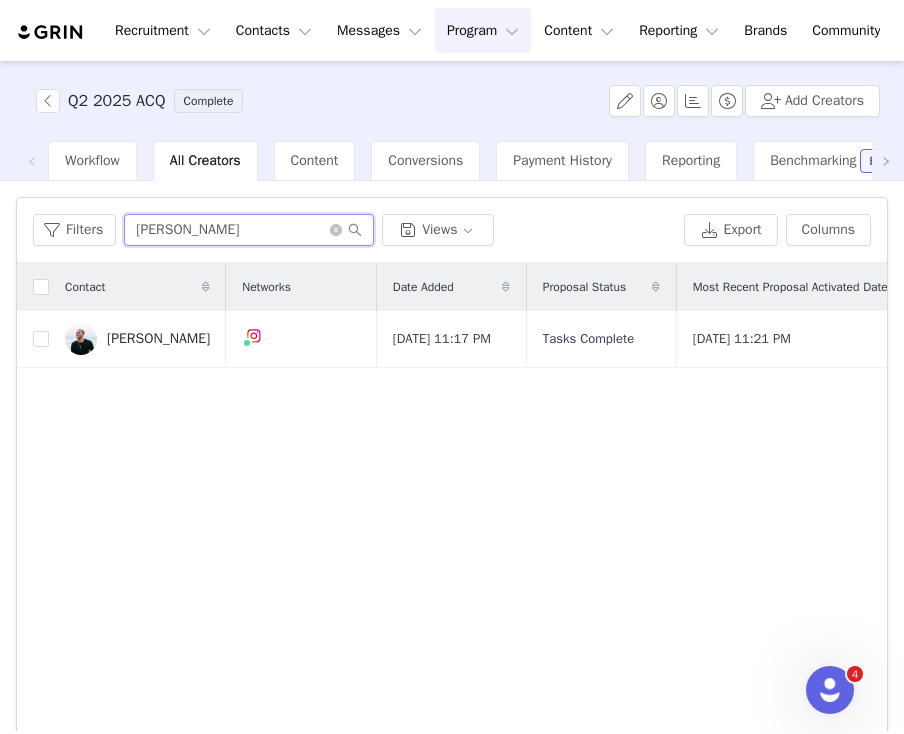 click on "marsha" at bounding box center (249, 230) 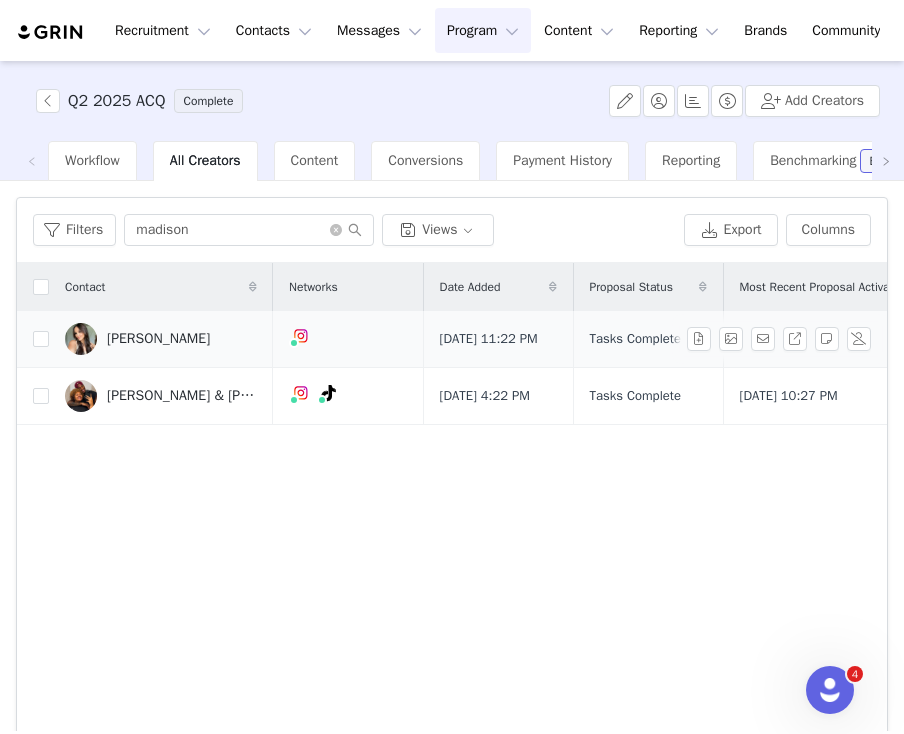 click on "Madison Chavez" at bounding box center (158, 339) 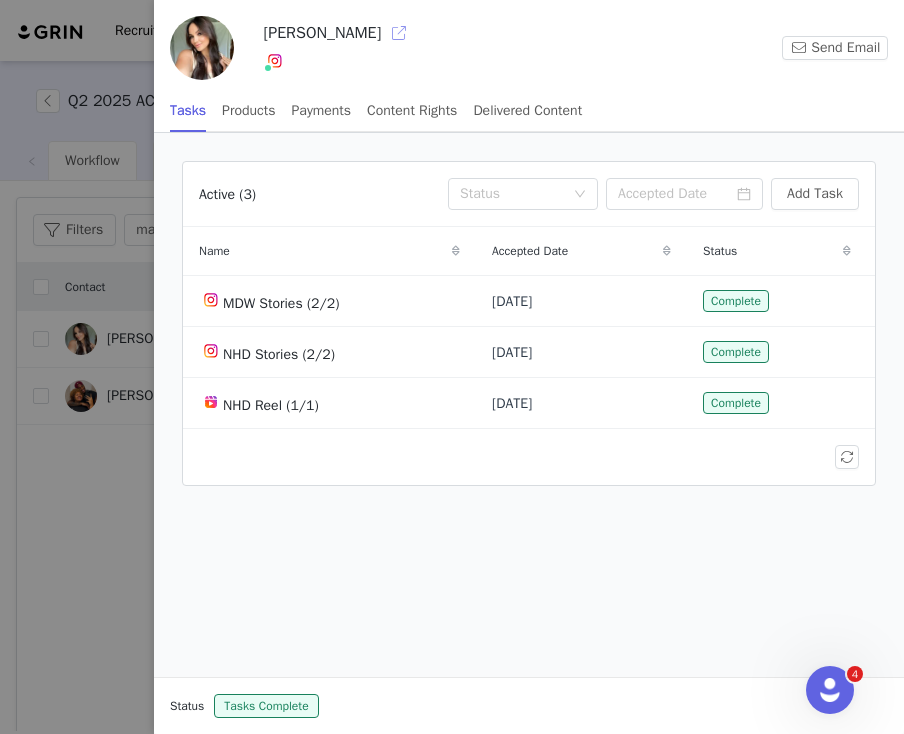 click at bounding box center [399, 33] 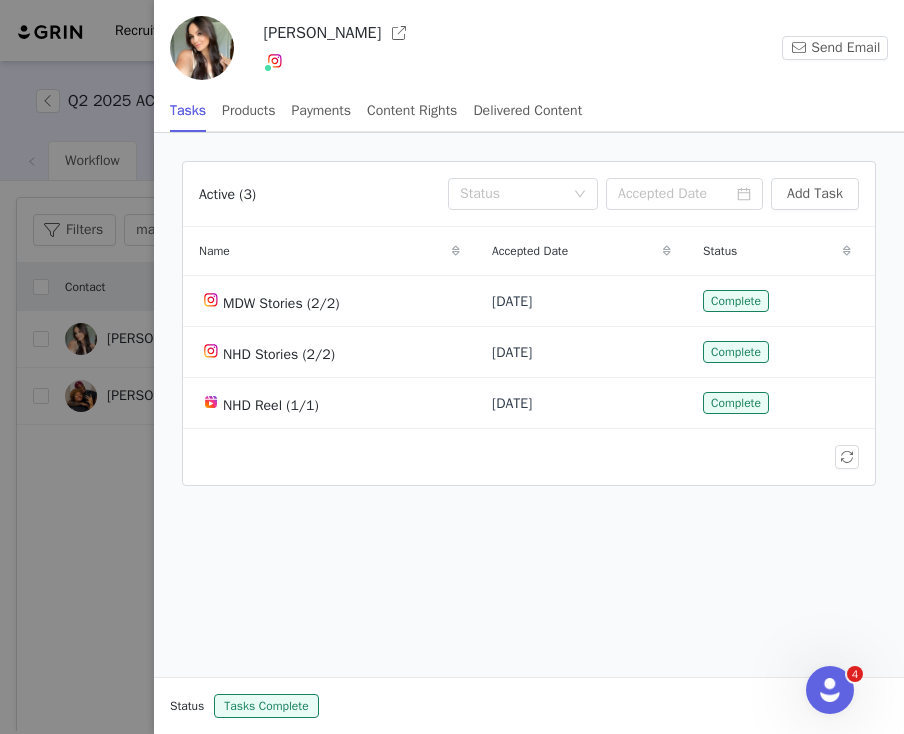 click at bounding box center (452, 367) 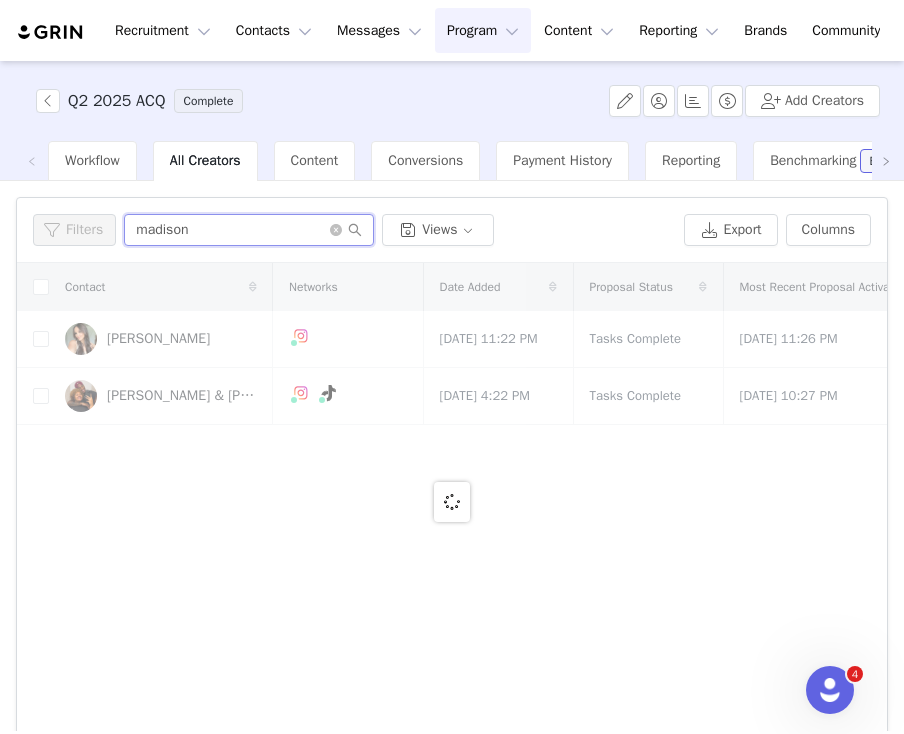 click on "madison" at bounding box center [249, 230] 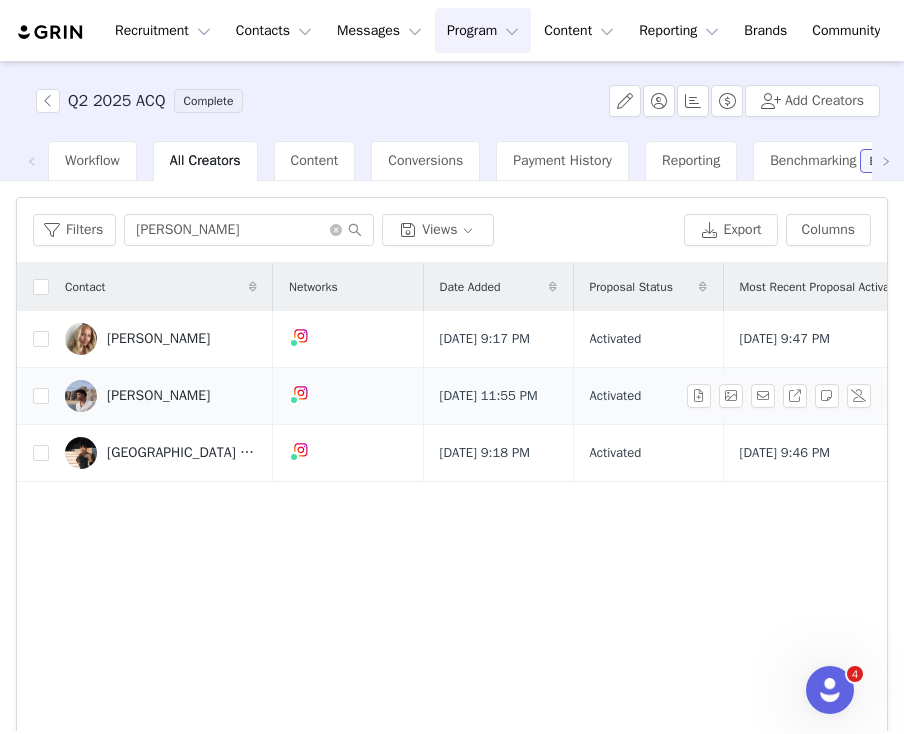 click on "Kenny Rodriguez" at bounding box center [161, 396] 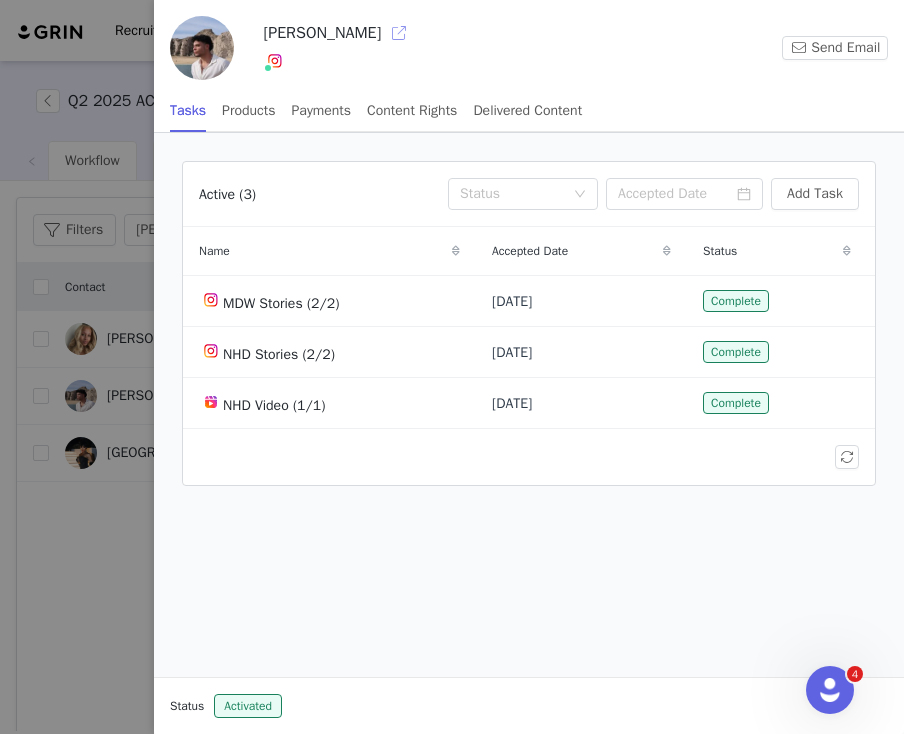 click at bounding box center [399, 33] 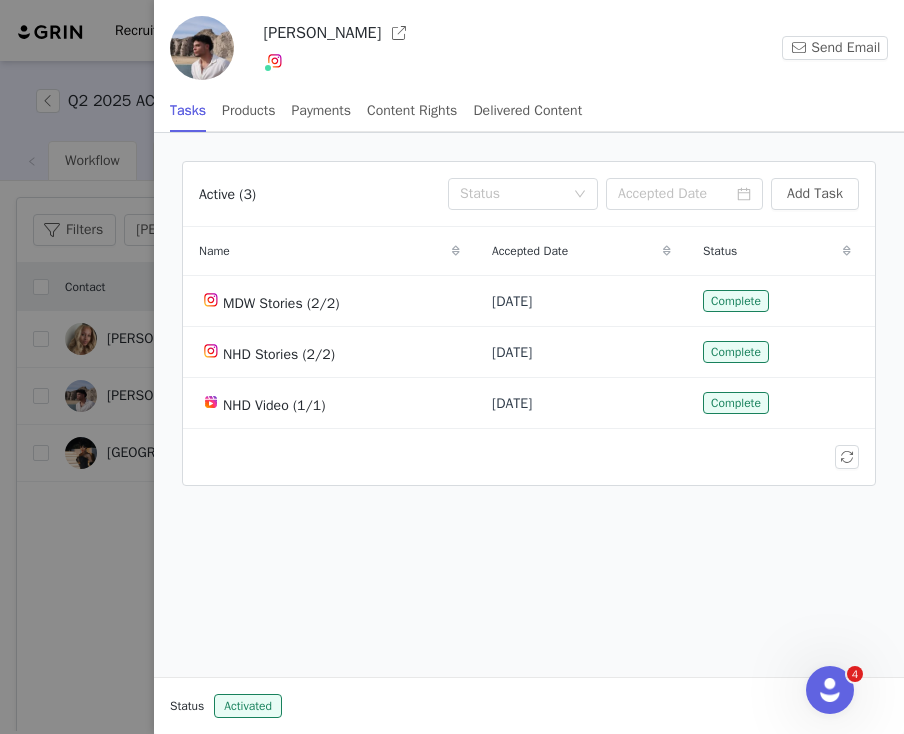 click at bounding box center [452, 367] 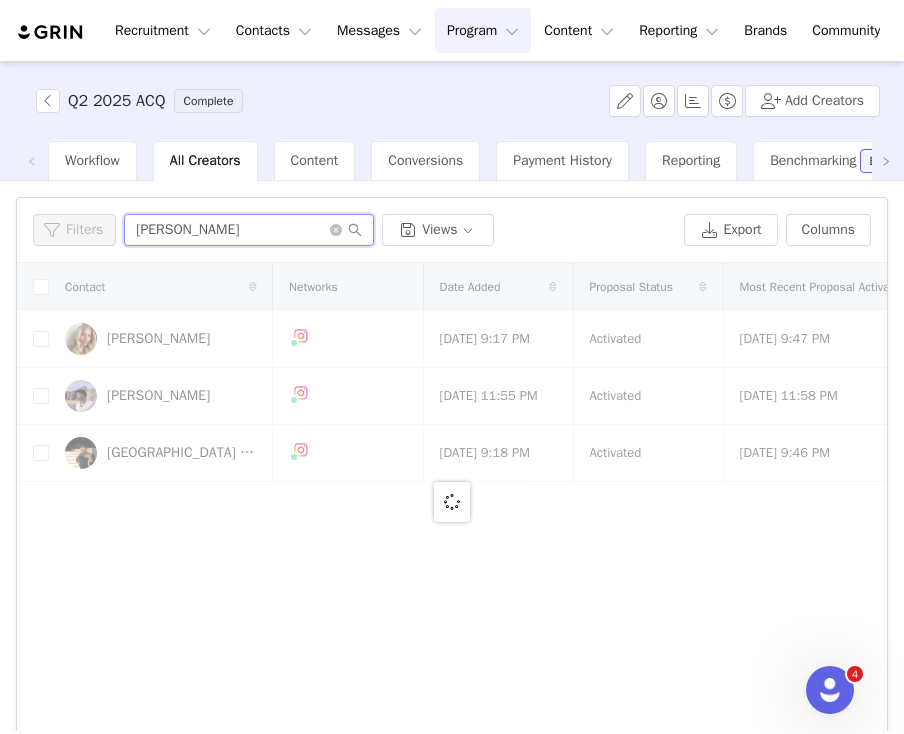 click on "ken" at bounding box center [249, 230] 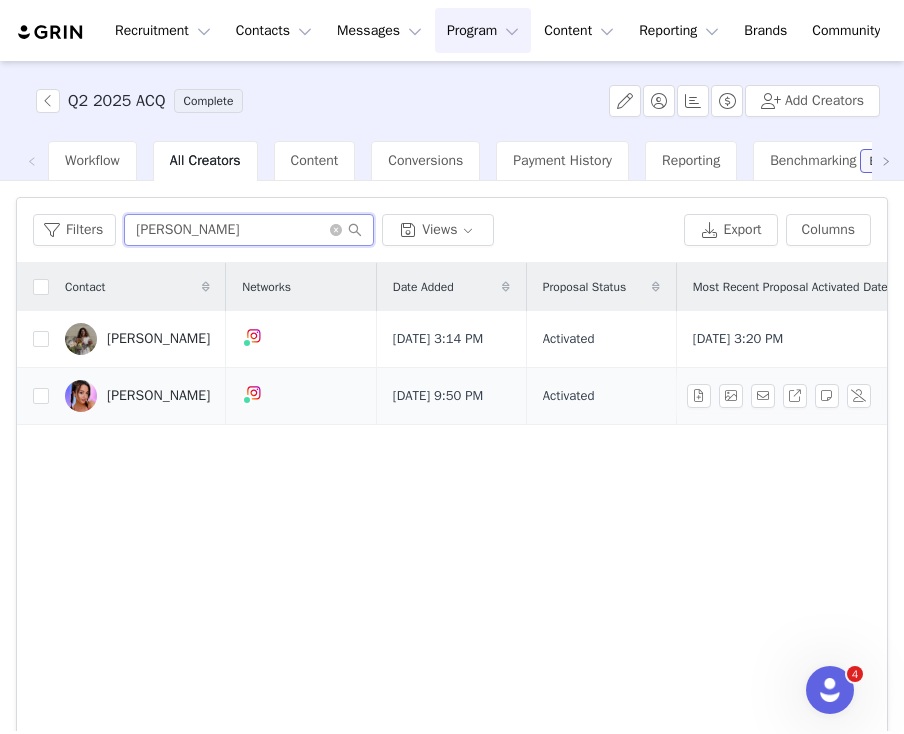 type on "katie" 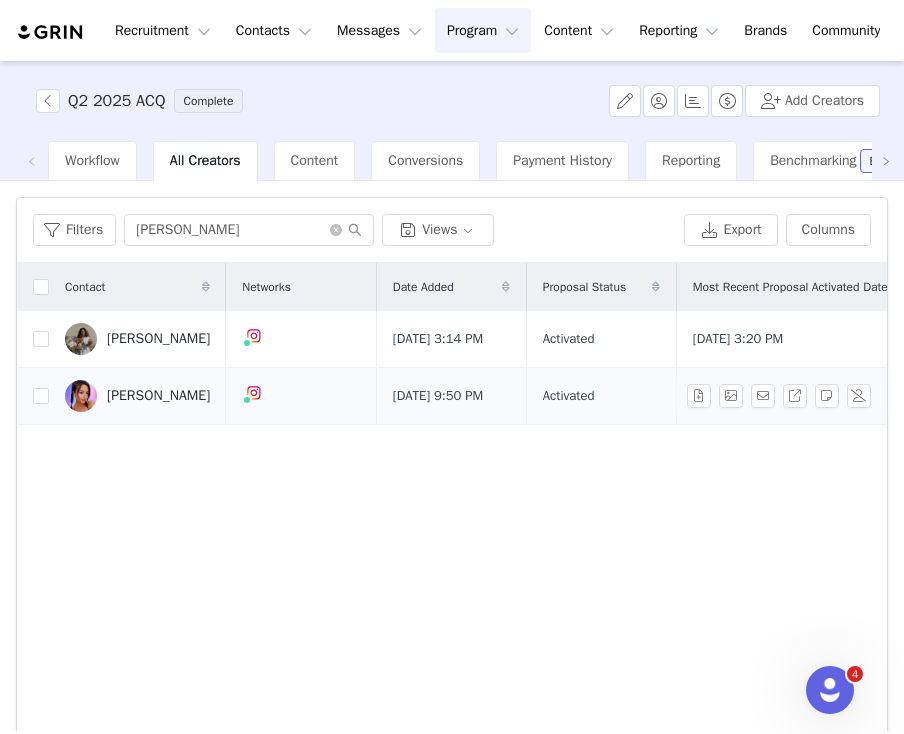 click on "Katie Thurston" at bounding box center (158, 396) 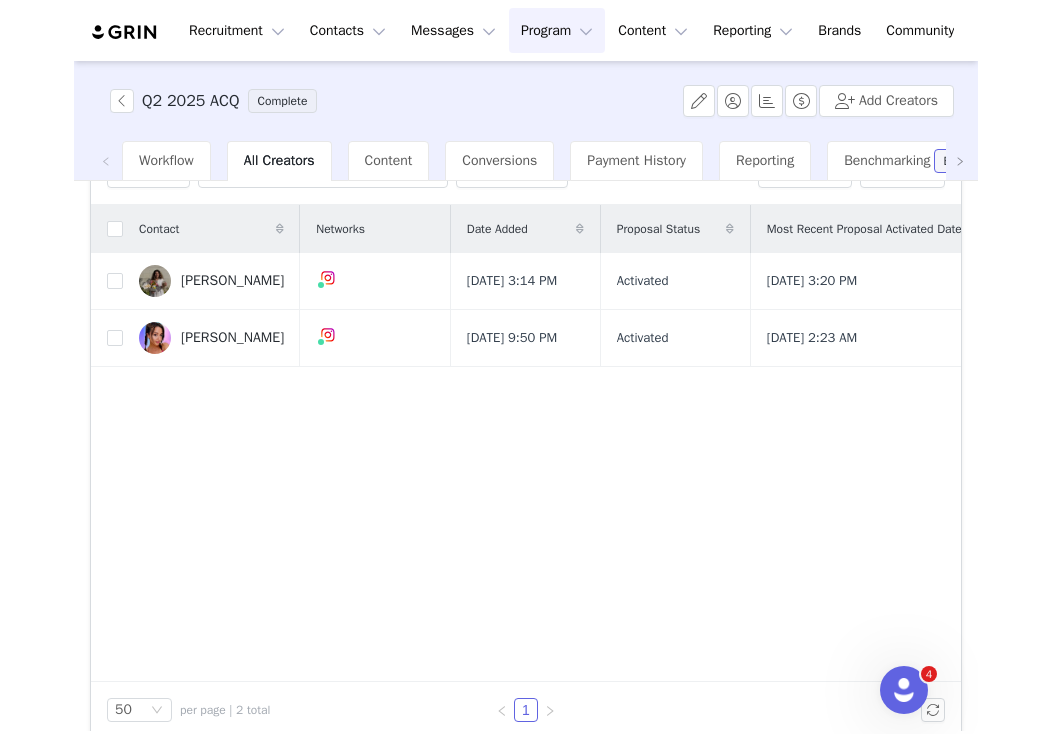scroll, scrollTop: 82, scrollLeft: 0, axis: vertical 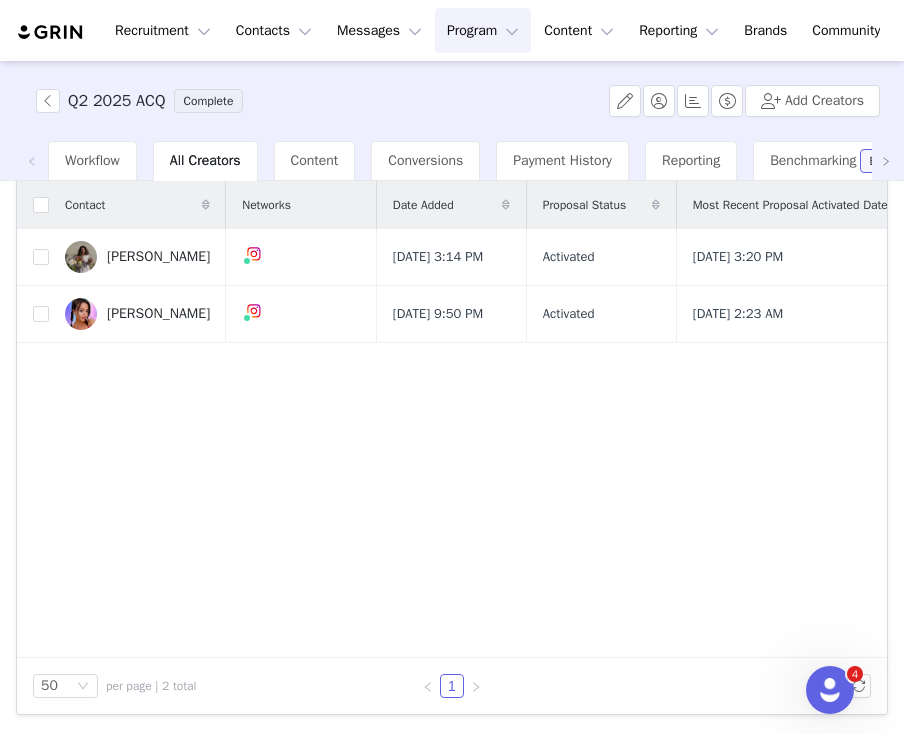 click on "Q2 2025 ACQ Complete     Add Creators Workflow All Creators Content Conversions Payment History Reporting Benchmarking Beta  Filters   Filter Logic  And Or  Date Added   ~   Proposal Status  Select  Owner  Select  Contact Tag  Select    Relationship Stage  Select  Email Template  Select  Archived  Select  Advanced Filters   + Add Field  Apply Filters Clear All Filters katie Views     Export     Columns  Contact   Networks   Date Added   Proposal Status   Most Recent Proposal Activated Date   Total Followers   Total Content Delivered   Balance Owed   Katie Haviland Waldow  May 20, 2025 3:14 PM Activated May 20, 2025 3:20 PM 18.6K 4 $2,850.00  Katie Thurston  May 16, 2025 9:50 PM Activated May 19, 2025 2:23 AM 795K 5 $28,000.00  50   per page | 2 total  1" at bounding box center [452, 396] 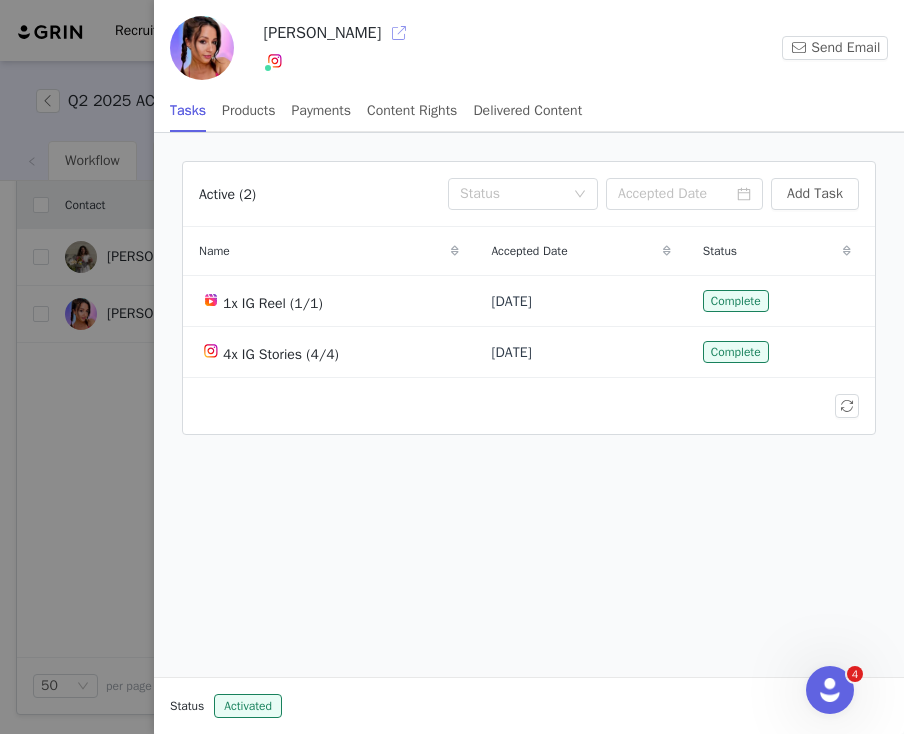 click at bounding box center (399, 33) 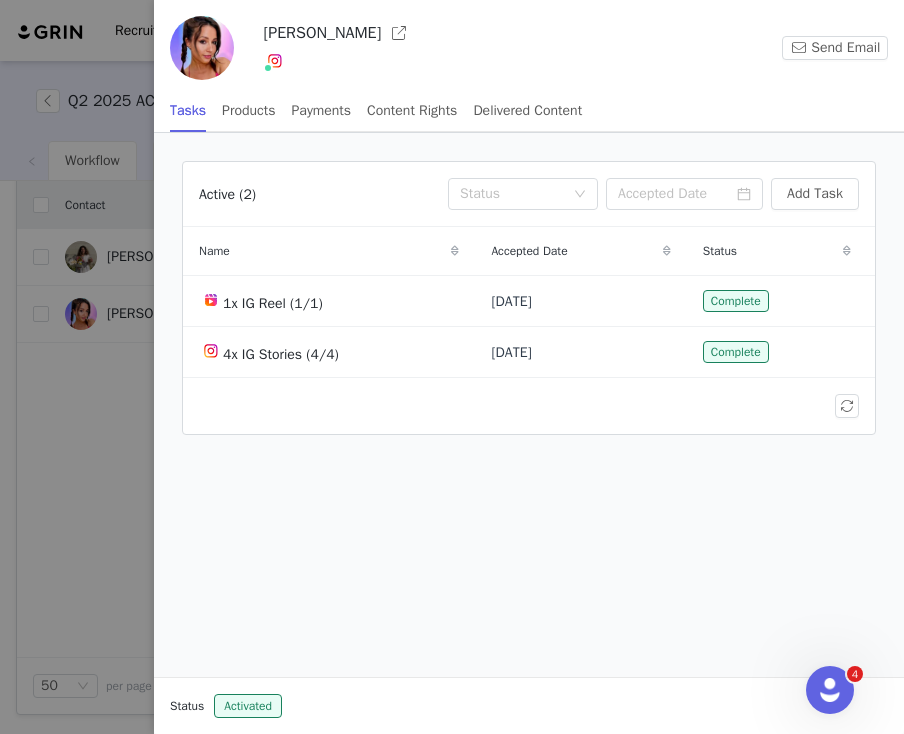 click at bounding box center (452, 367) 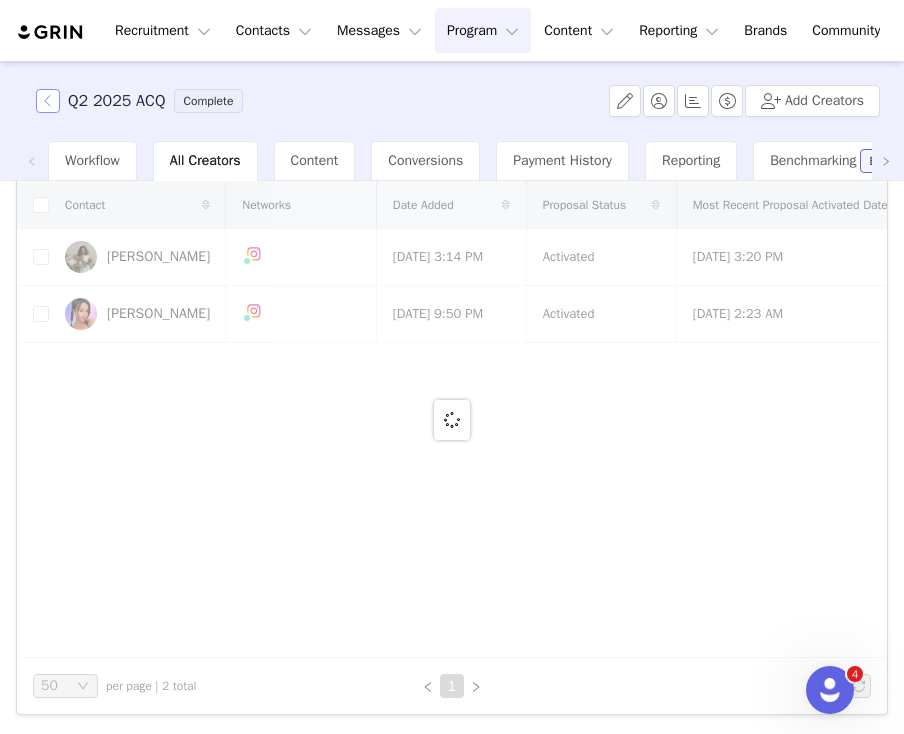 click at bounding box center (48, 101) 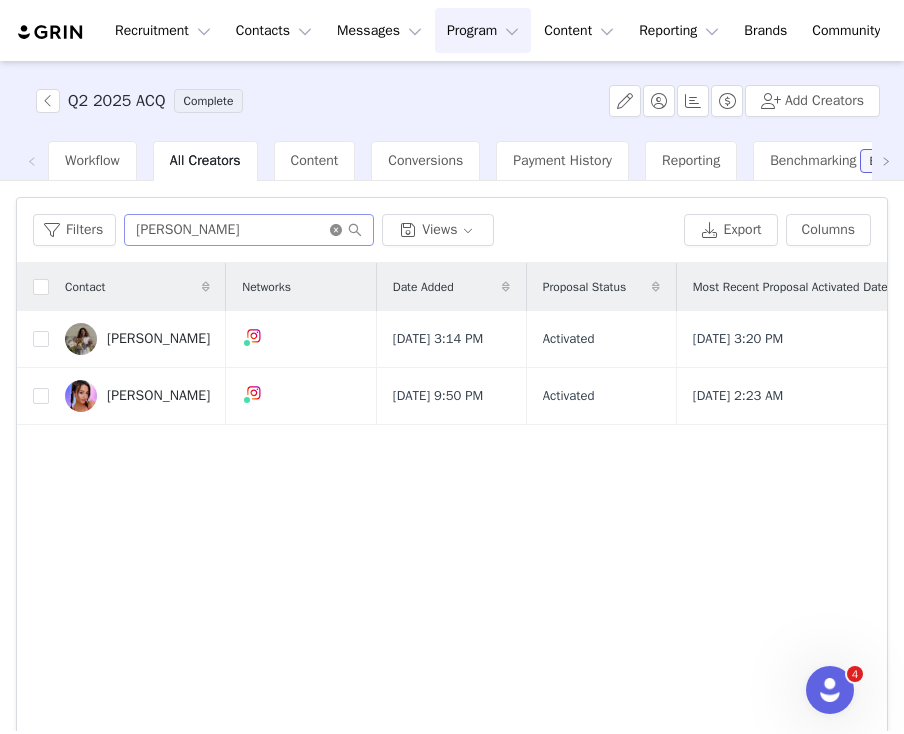 click 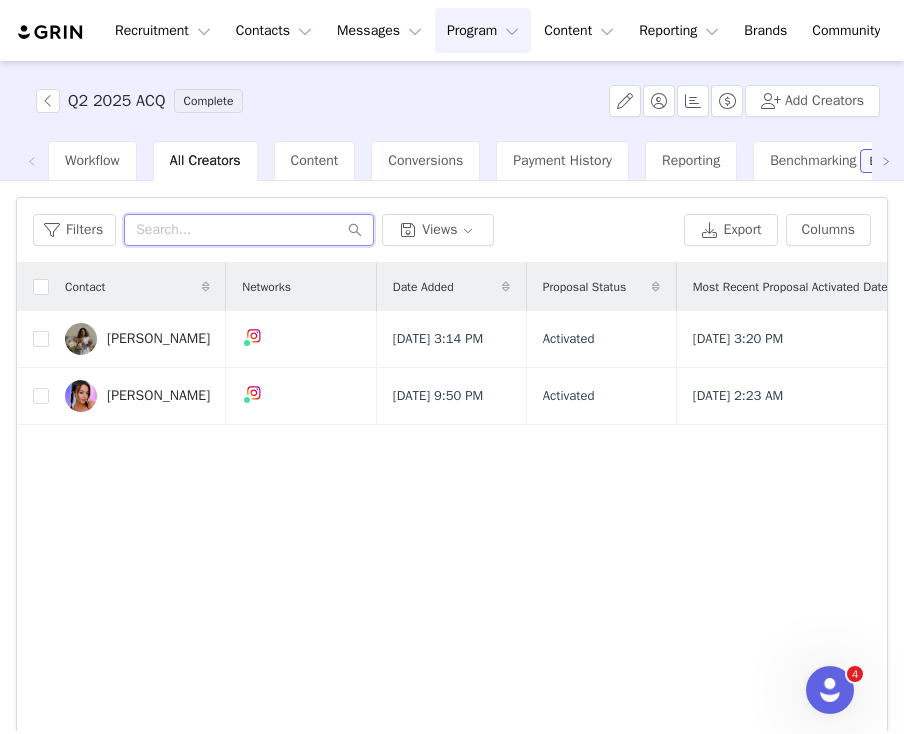 click at bounding box center (249, 230) 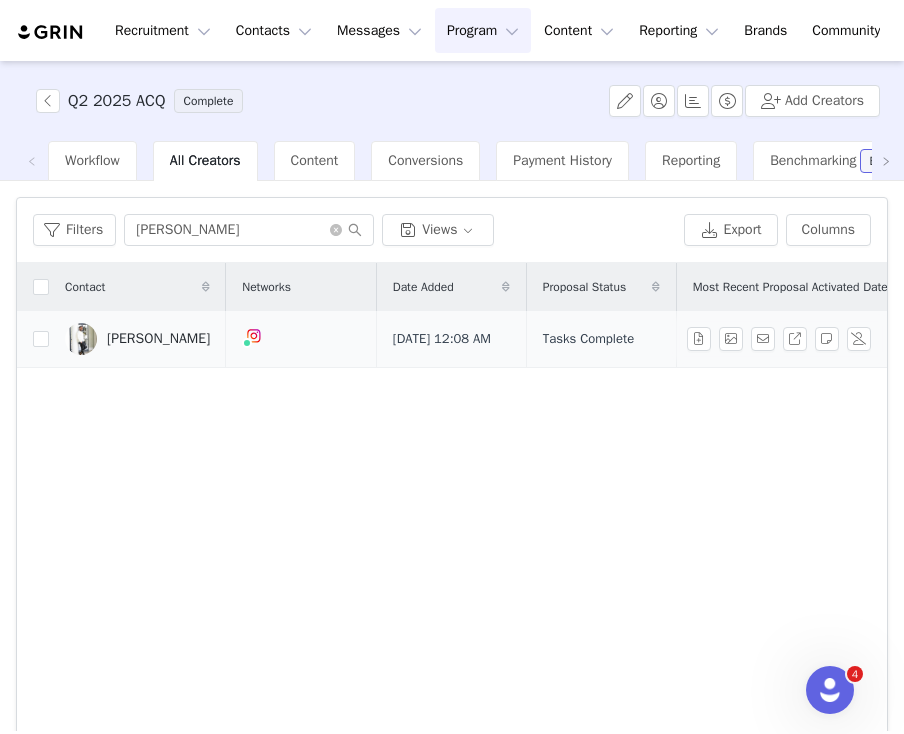 click on "James Meeks" at bounding box center [158, 339] 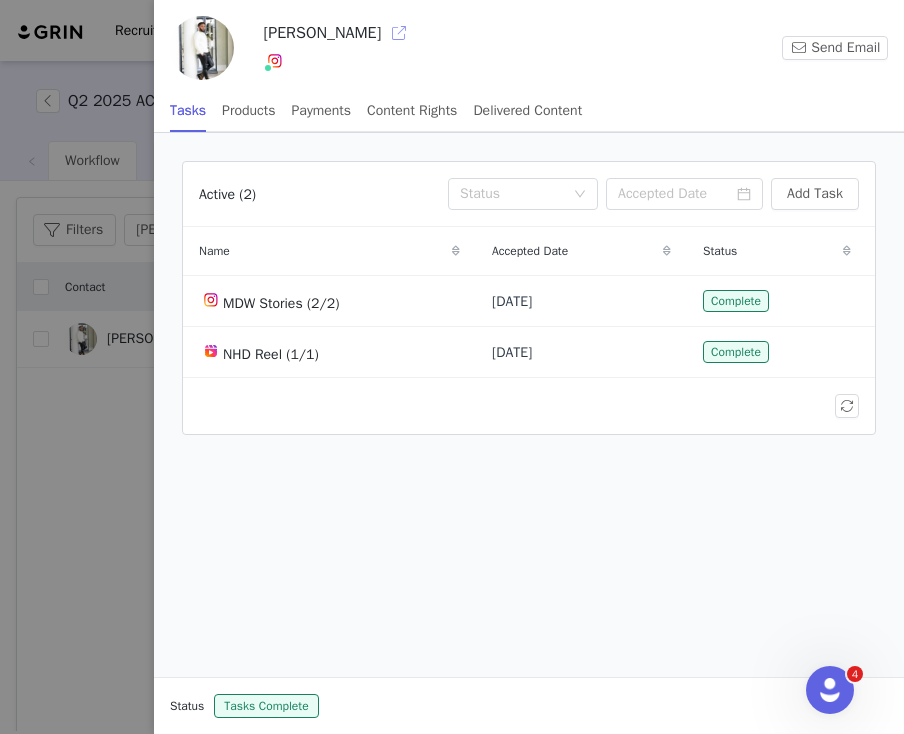 click at bounding box center (399, 33) 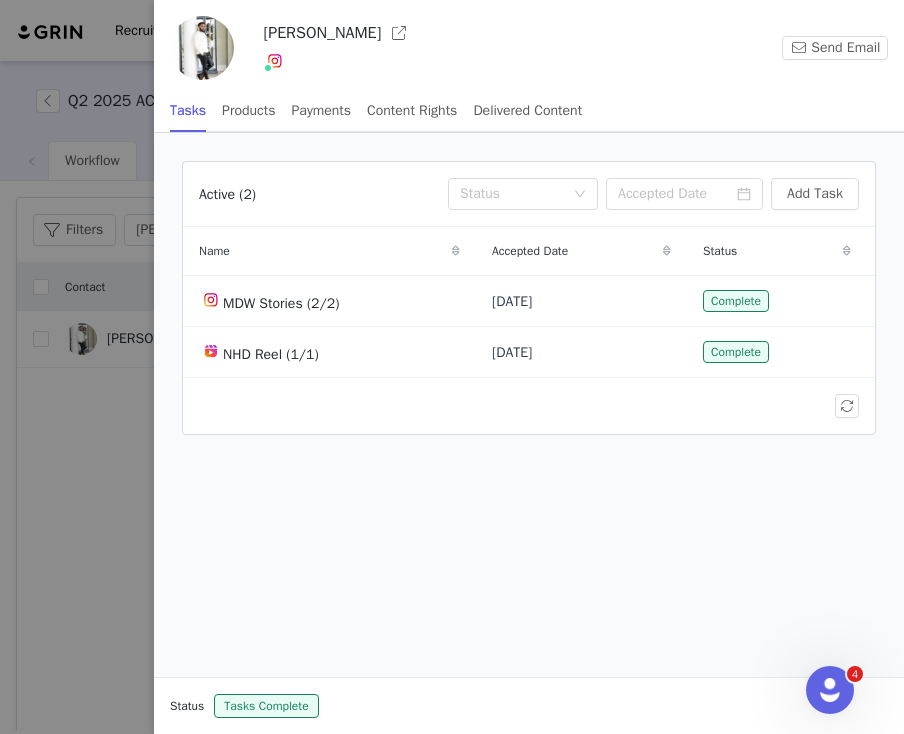 click at bounding box center (452, 367) 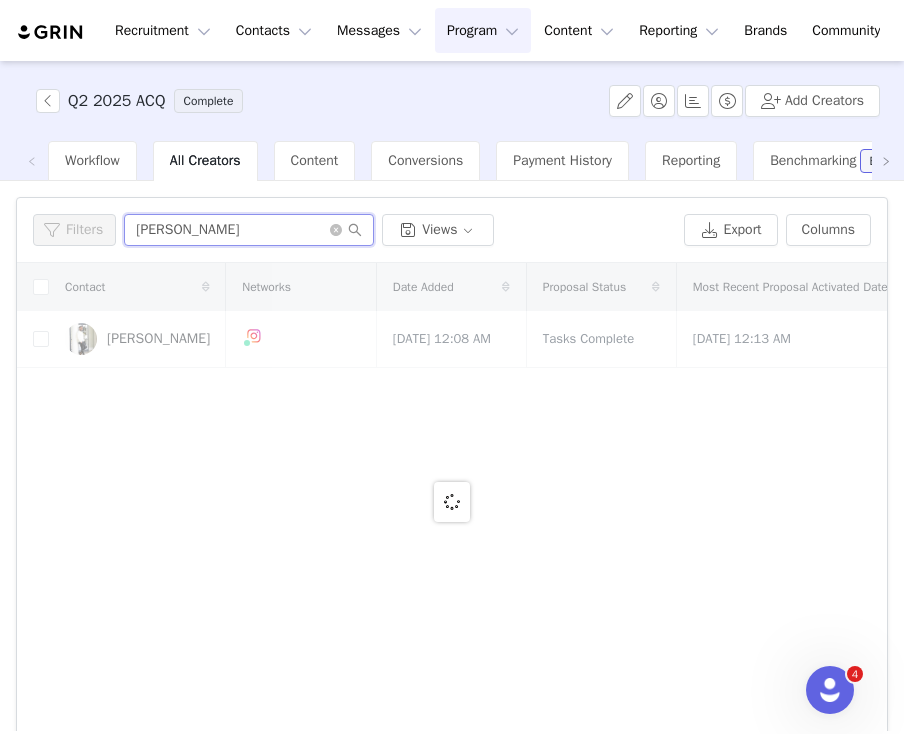 click on "james" at bounding box center [249, 230] 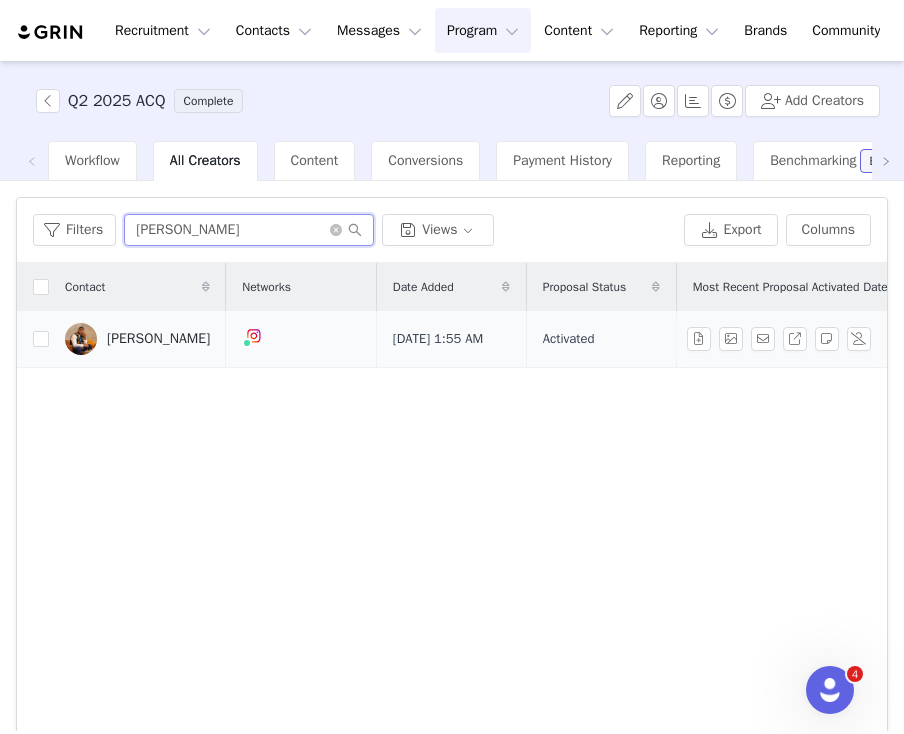 type on "marcus" 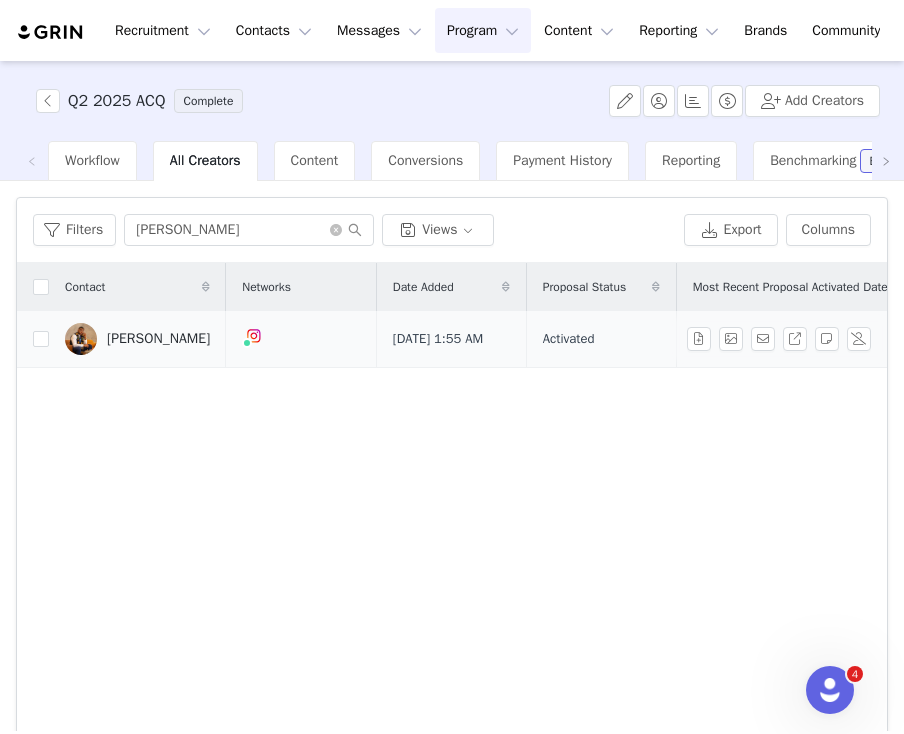 click on "Marcus Bornslater" at bounding box center (158, 339) 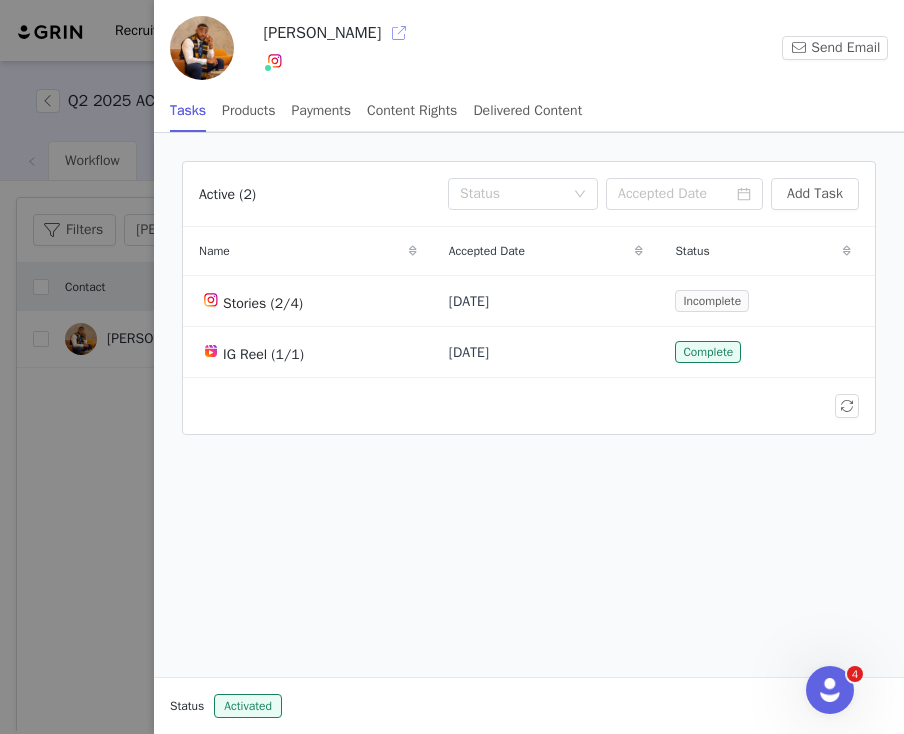 click at bounding box center (399, 33) 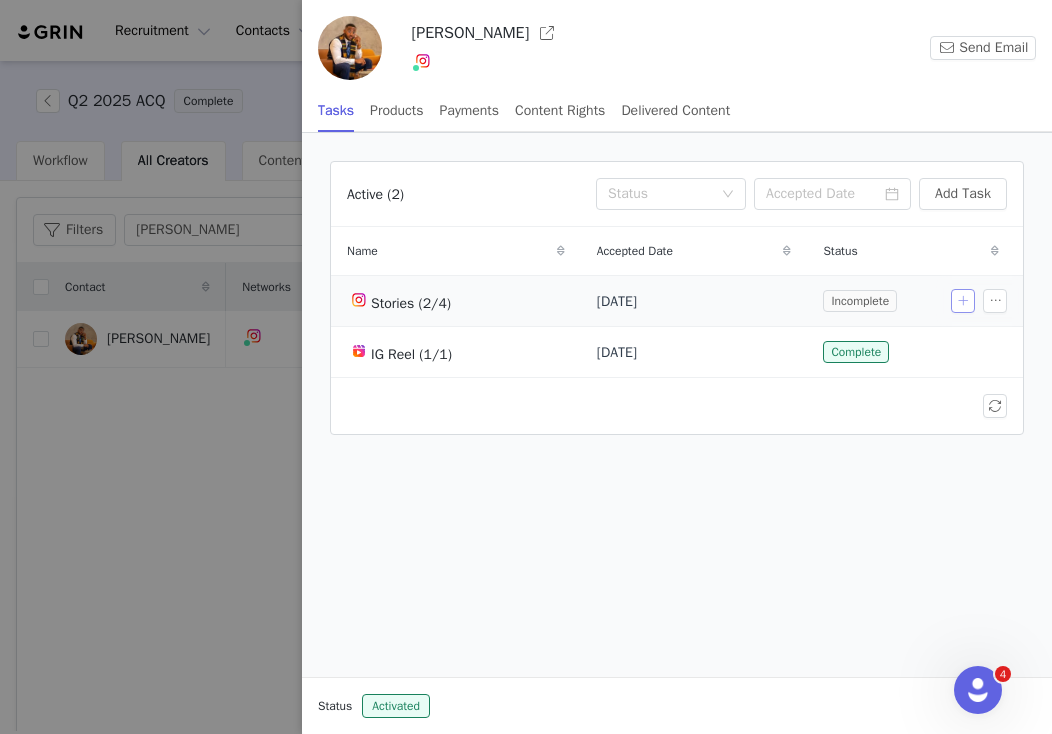 click at bounding box center [963, 301] 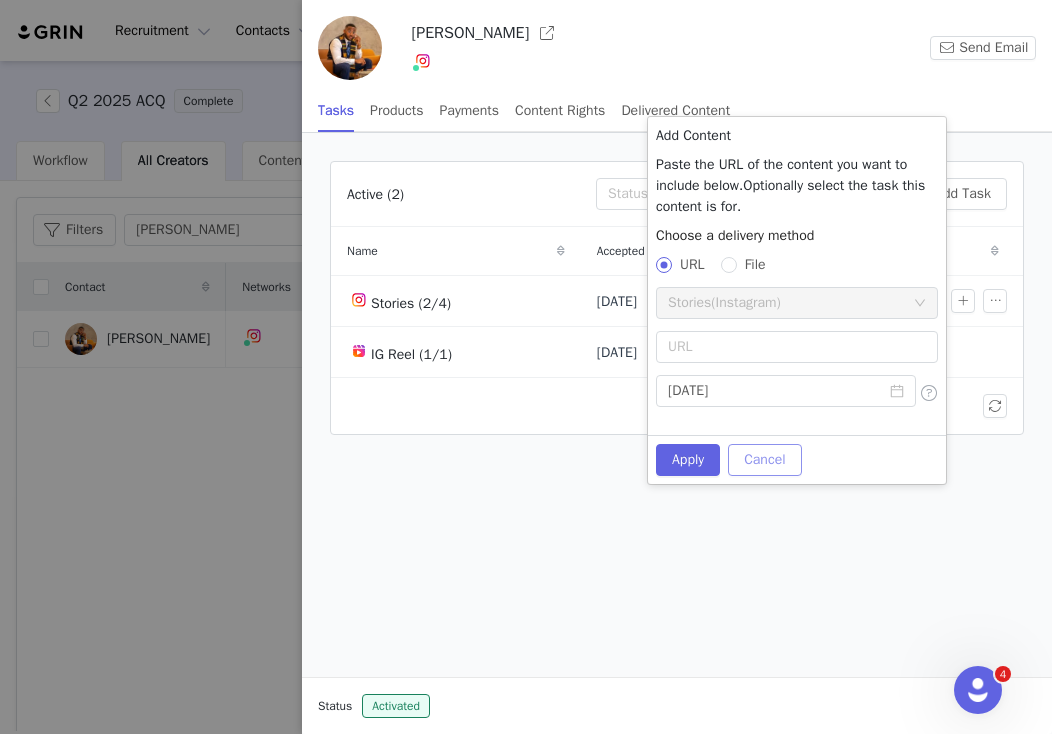 click on "Cancel" at bounding box center (764, 460) 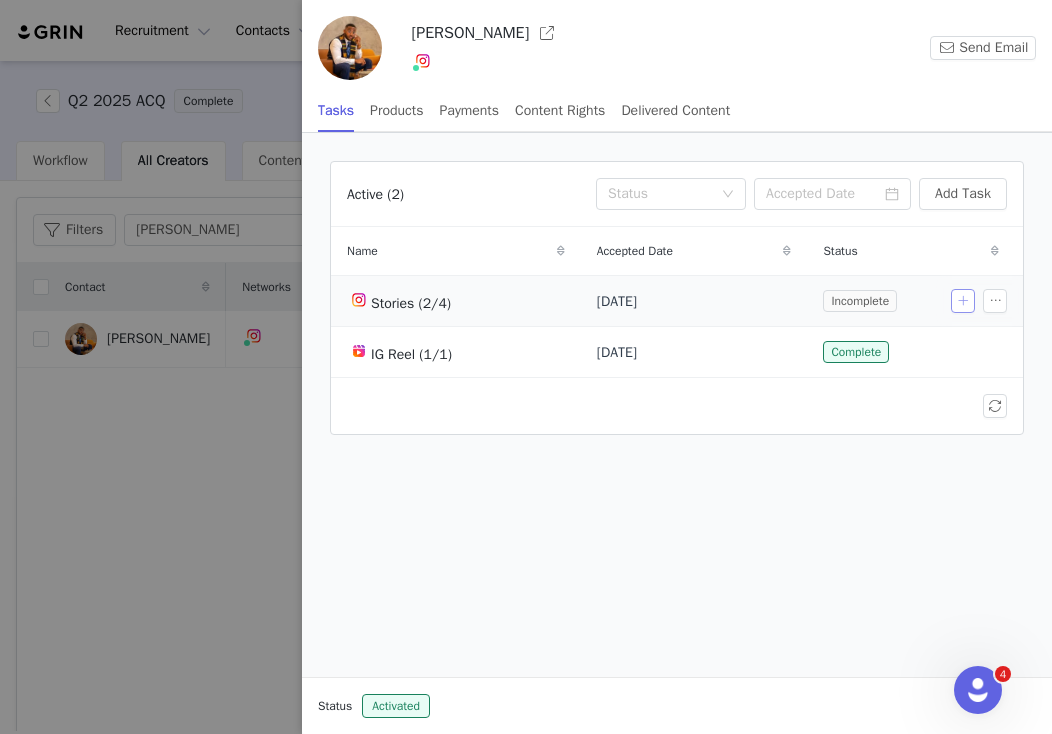 click at bounding box center [963, 301] 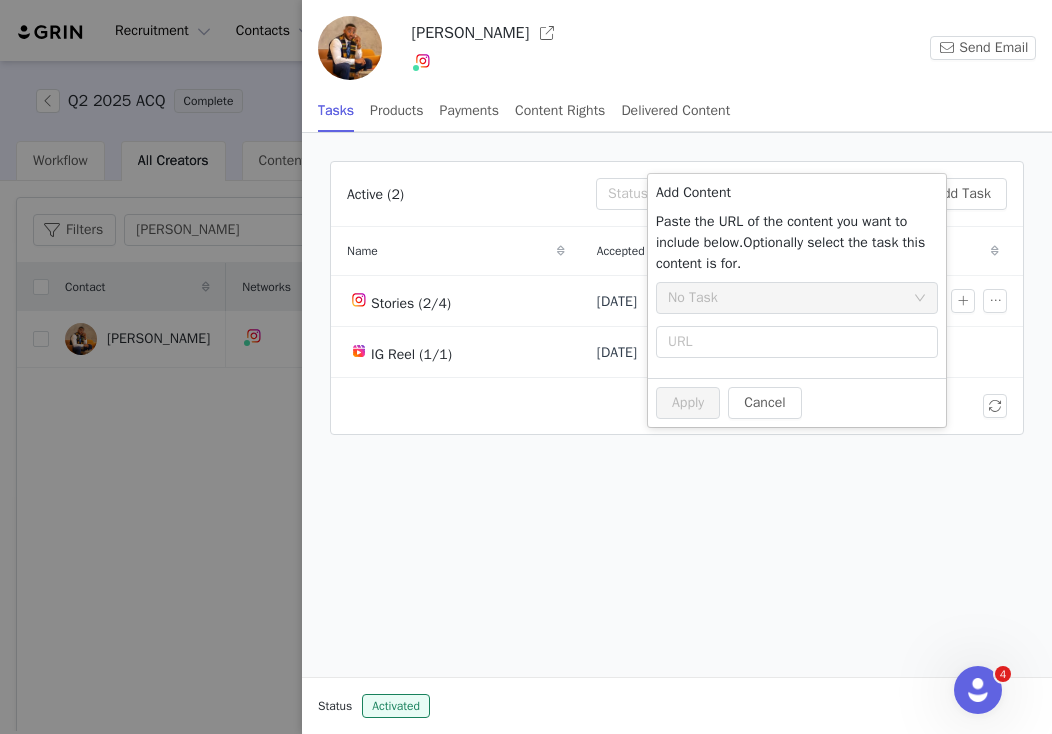 click on "No Task" at bounding box center [790, 298] 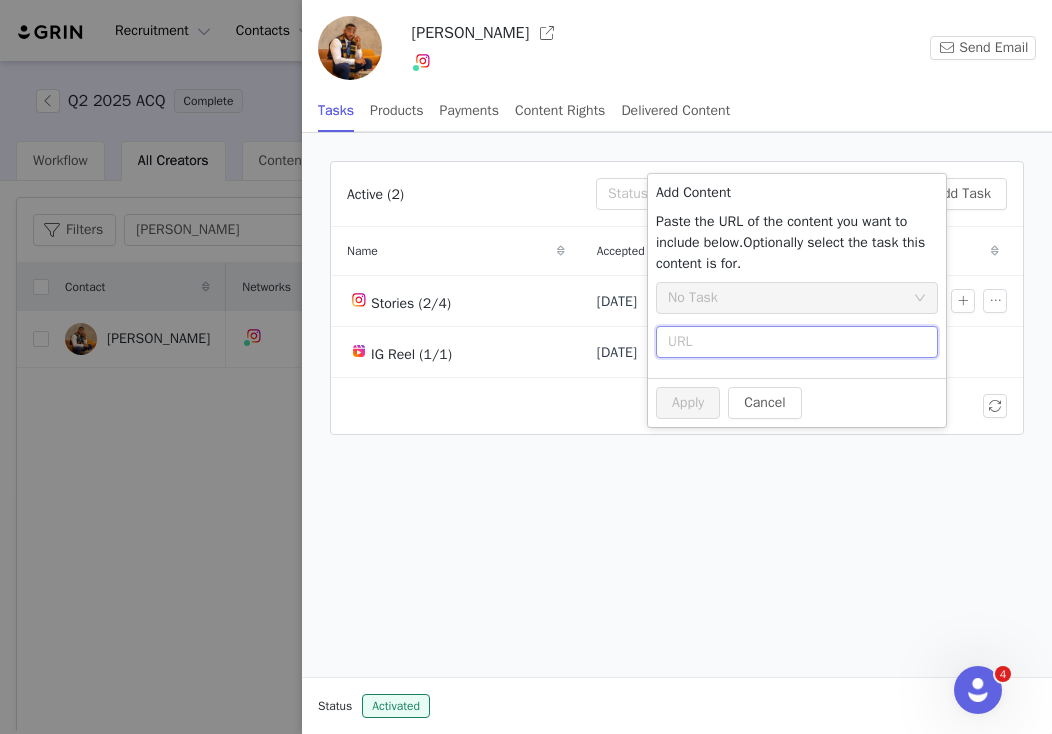 click at bounding box center (797, 342) 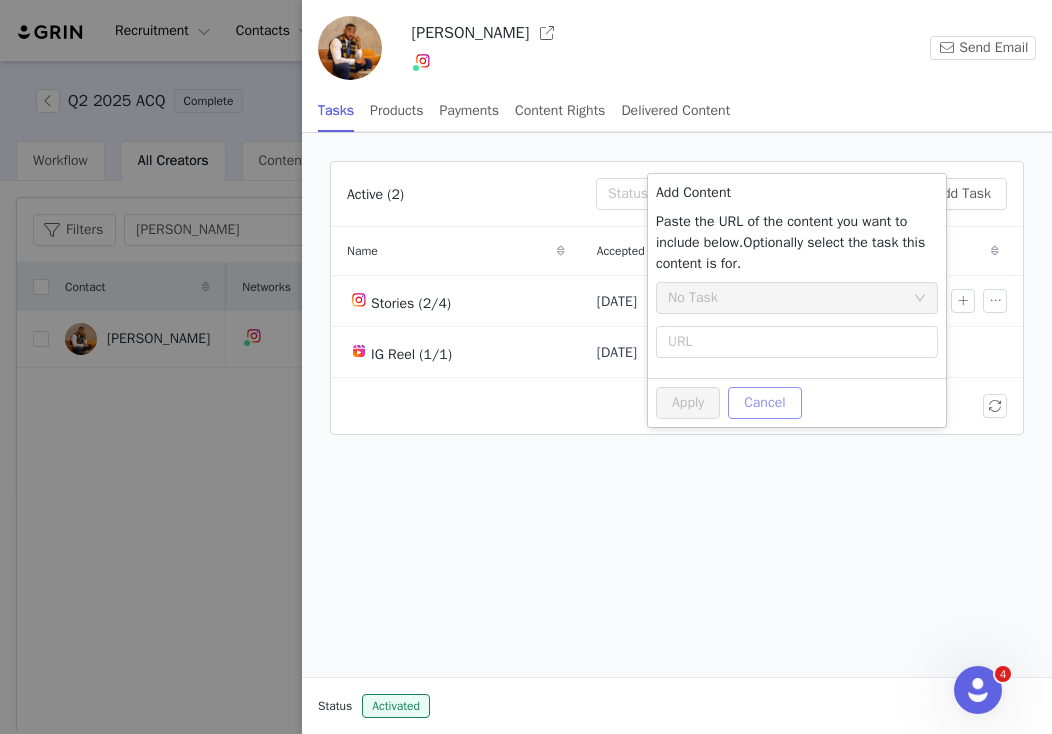 click on "Cancel" at bounding box center [764, 403] 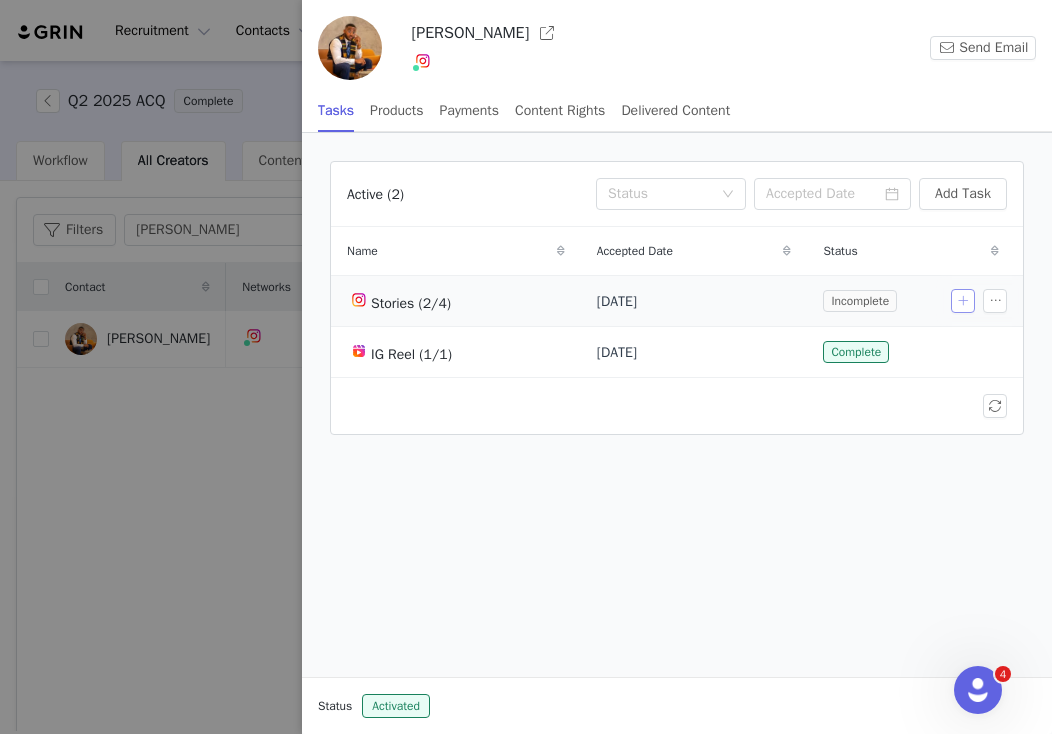 click at bounding box center [963, 301] 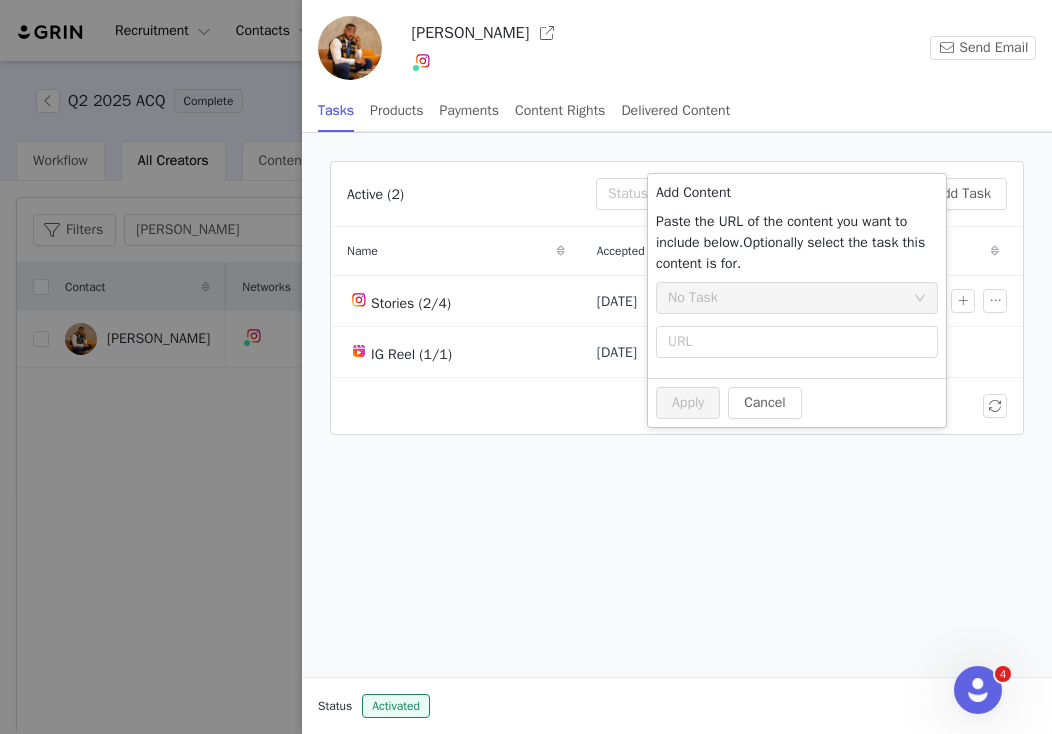 click on "No Task" at bounding box center (790, 298) 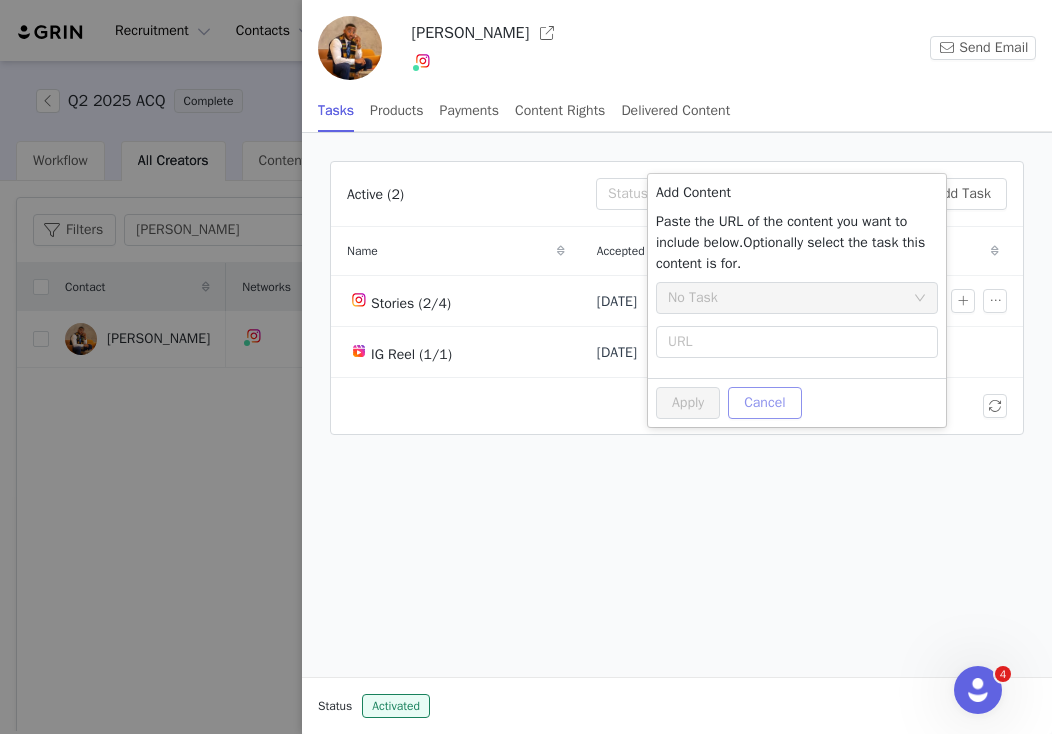 click on "Cancel" at bounding box center [764, 403] 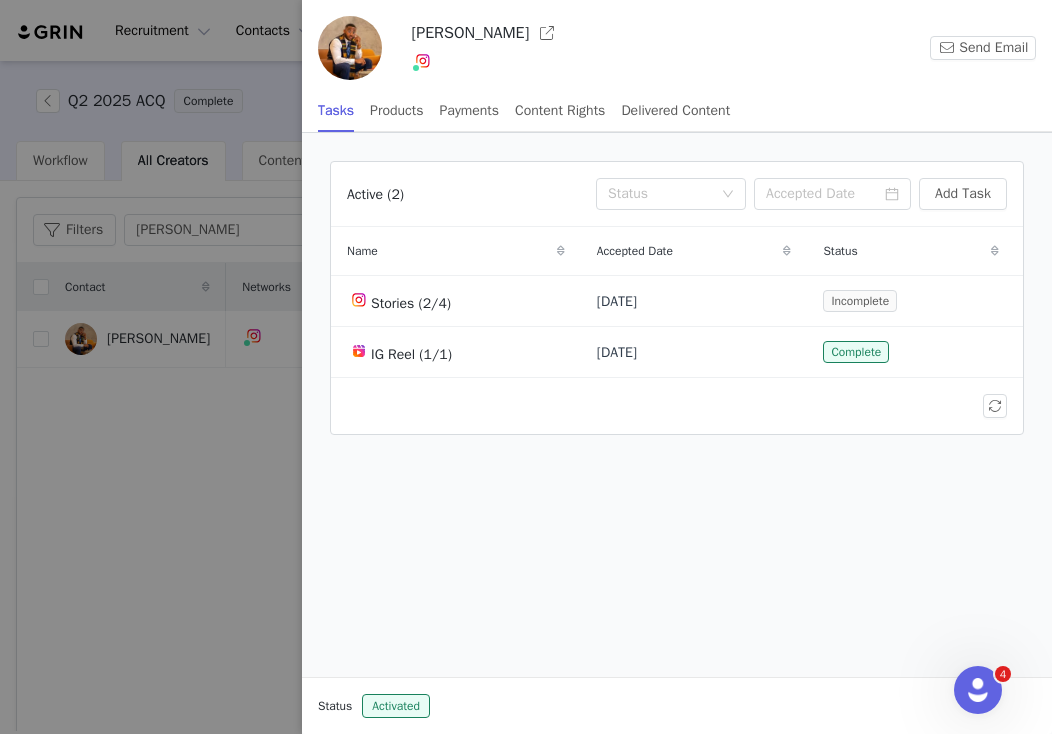 click on "Active (2)      Status Add Task      Name   Accepted Date   Status  Stories (2/4) May 14, 2025  Incomplete  IG Reel (1/1) May 14, 2025  Complete" at bounding box center (677, 405) 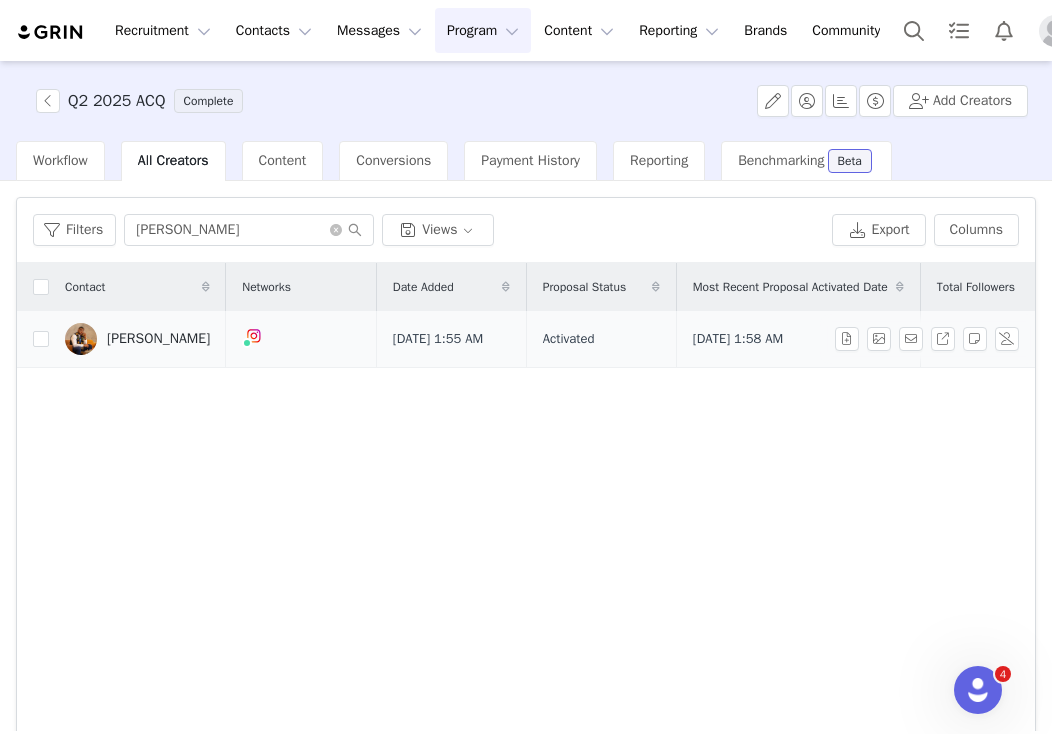click on "Marcus Bornslater" at bounding box center [137, 339] 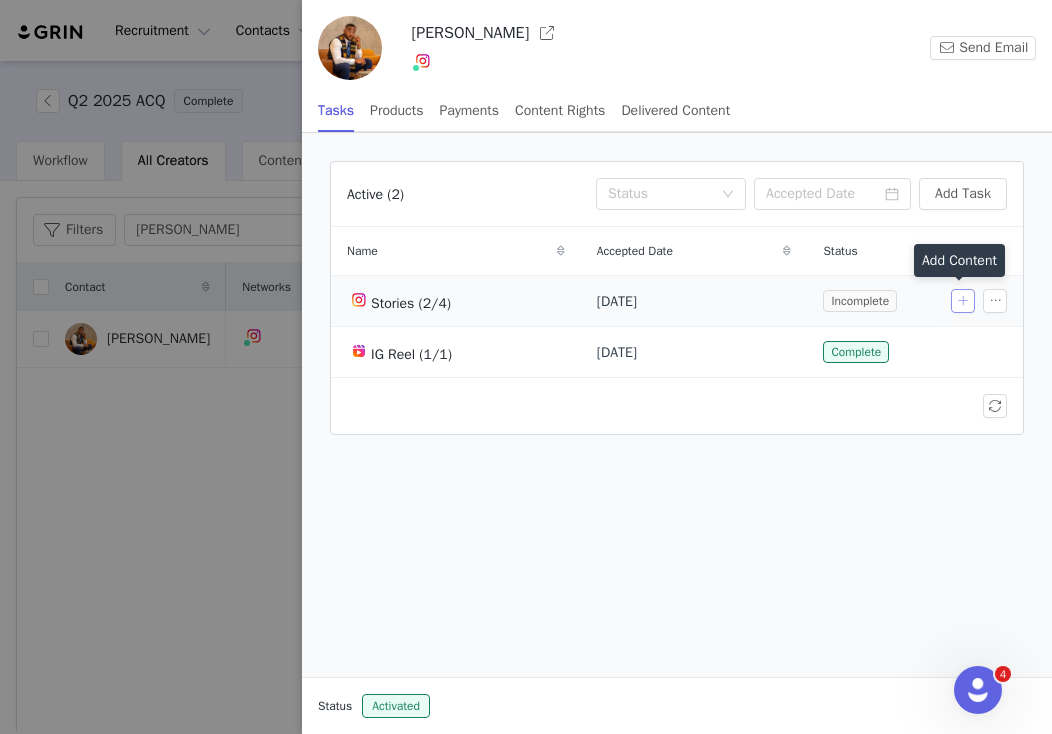 click at bounding box center (963, 301) 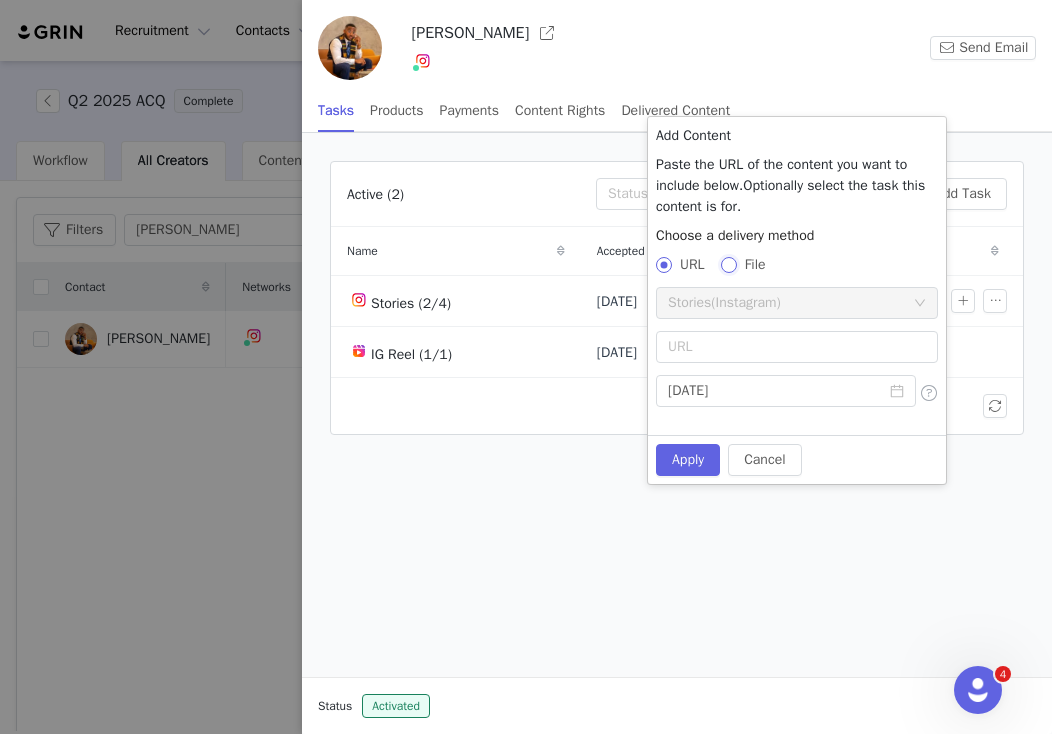 click on "File" at bounding box center [728, 264] 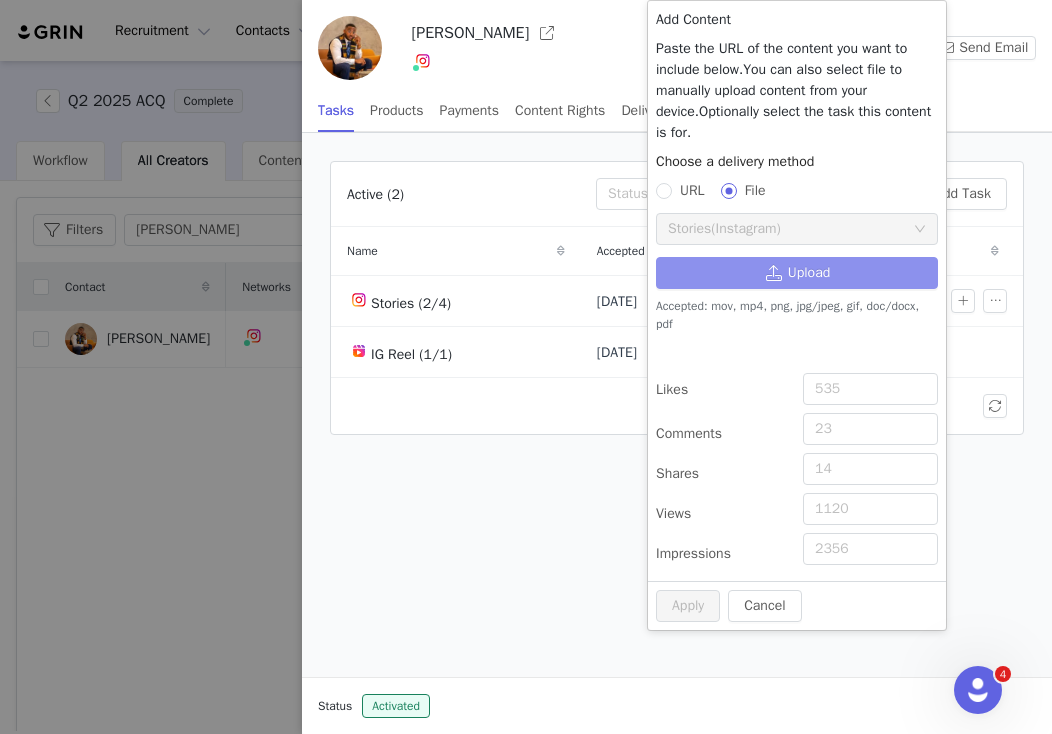 click on "Upload" at bounding box center (797, 273) 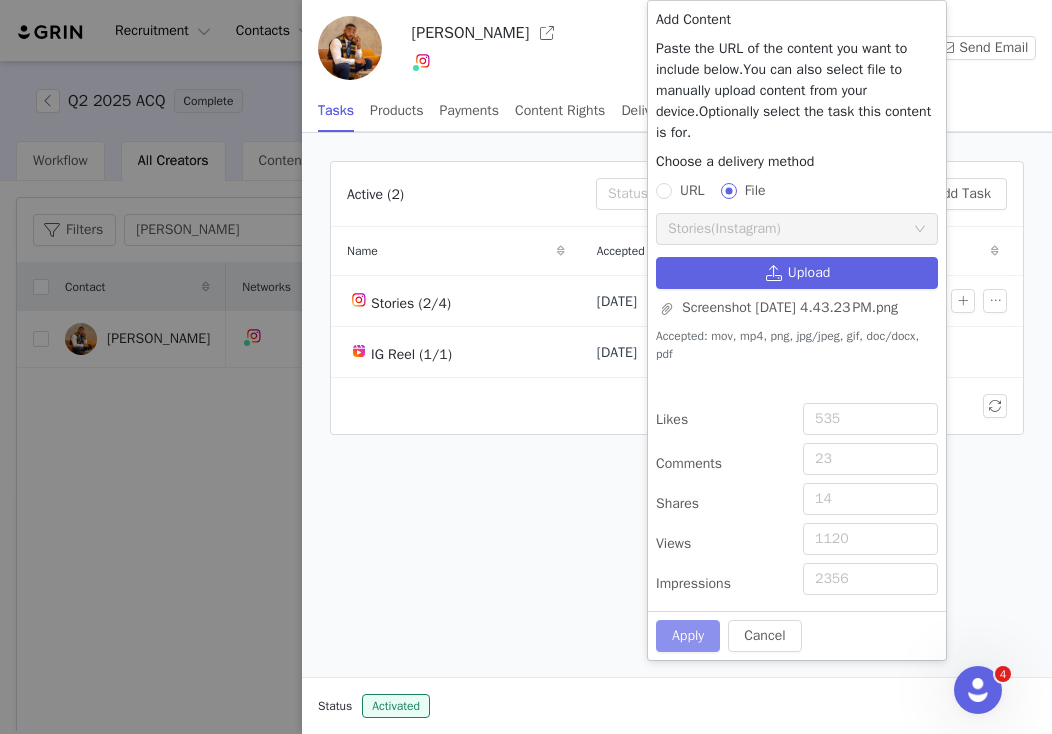 click on "Apply" at bounding box center [688, 636] 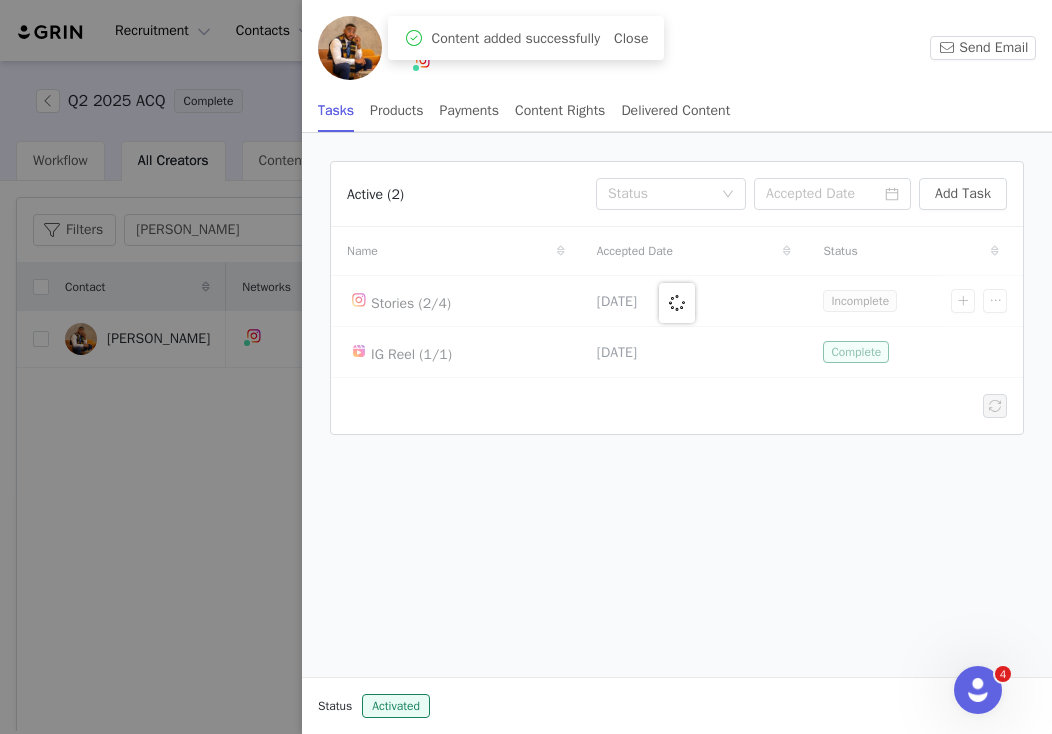 radio on "true" 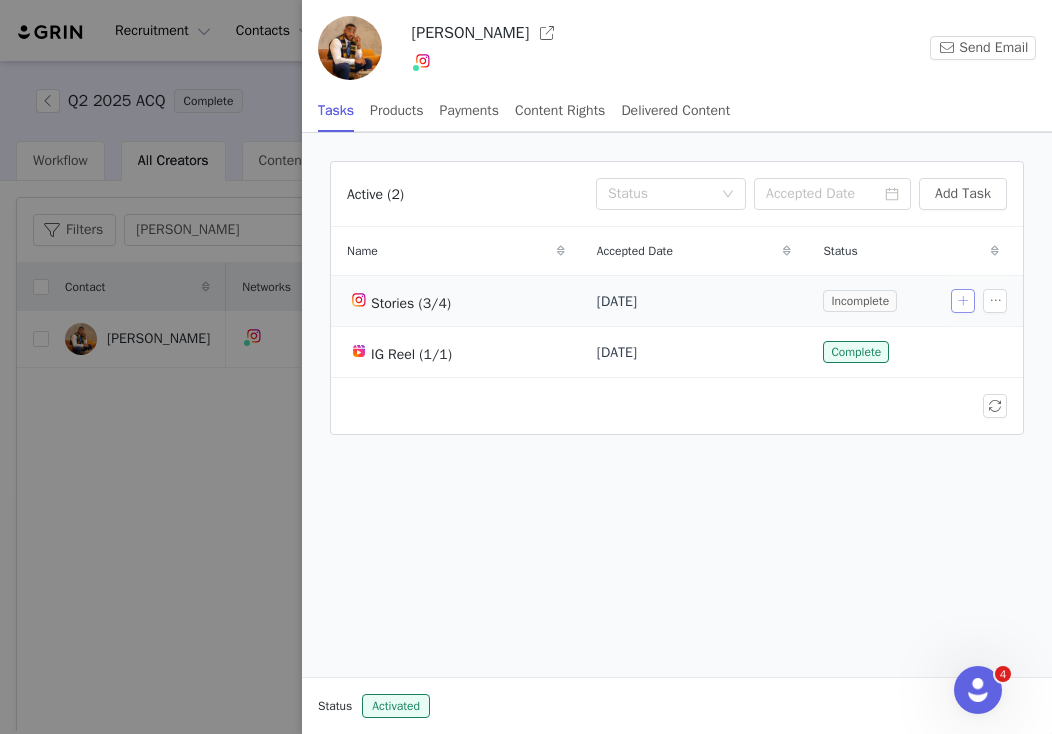click at bounding box center [963, 301] 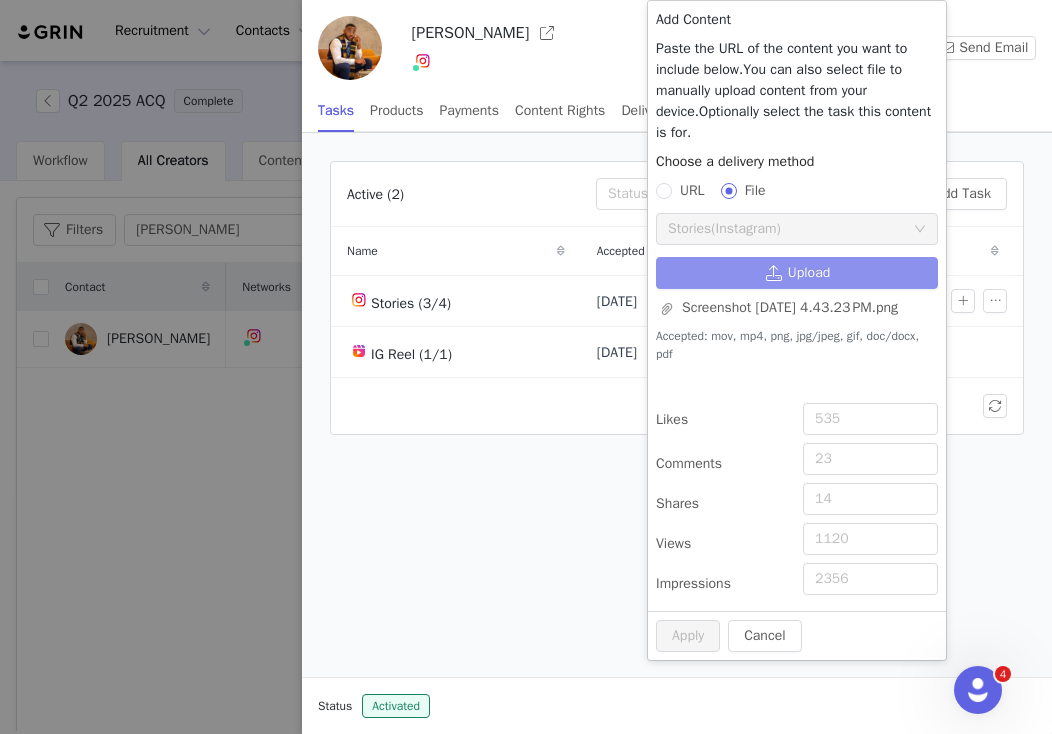 click on "Upload" at bounding box center [797, 273] 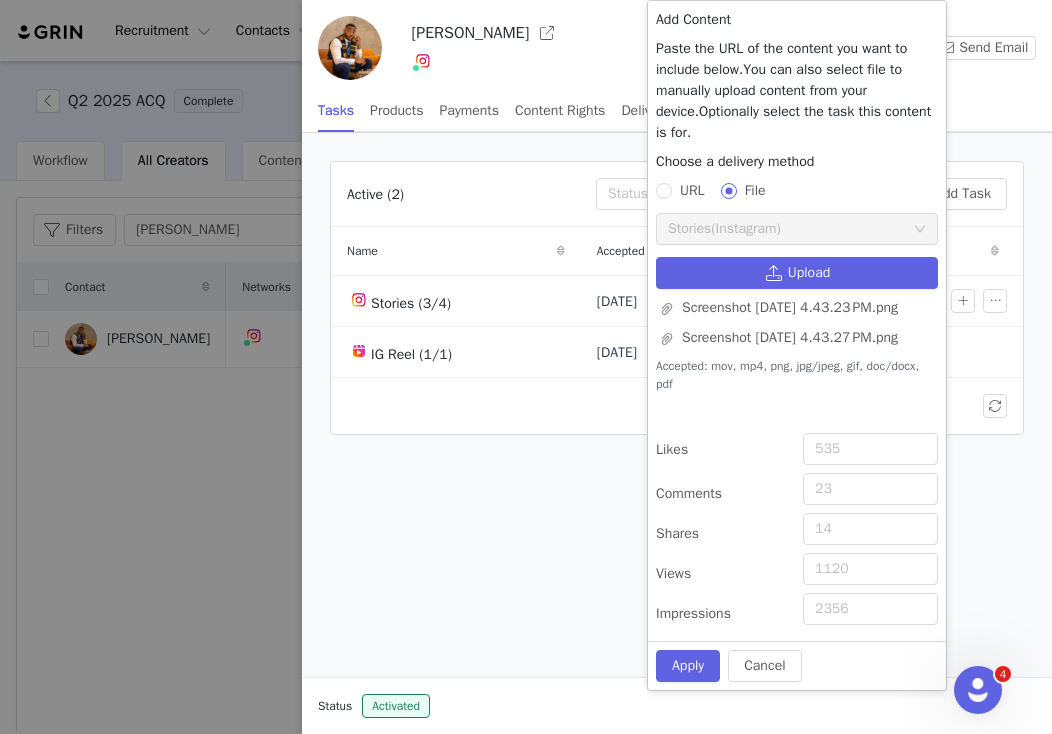 click on "Cancel Apply" at bounding box center (797, 665) 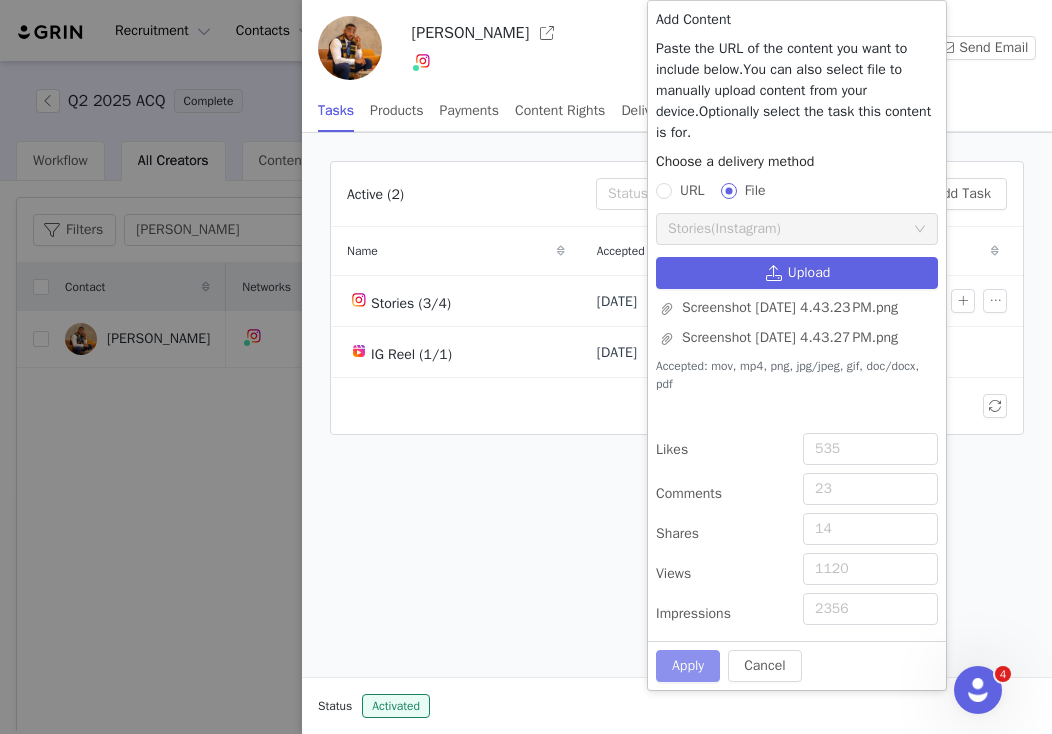 click on "Apply" at bounding box center [688, 666] 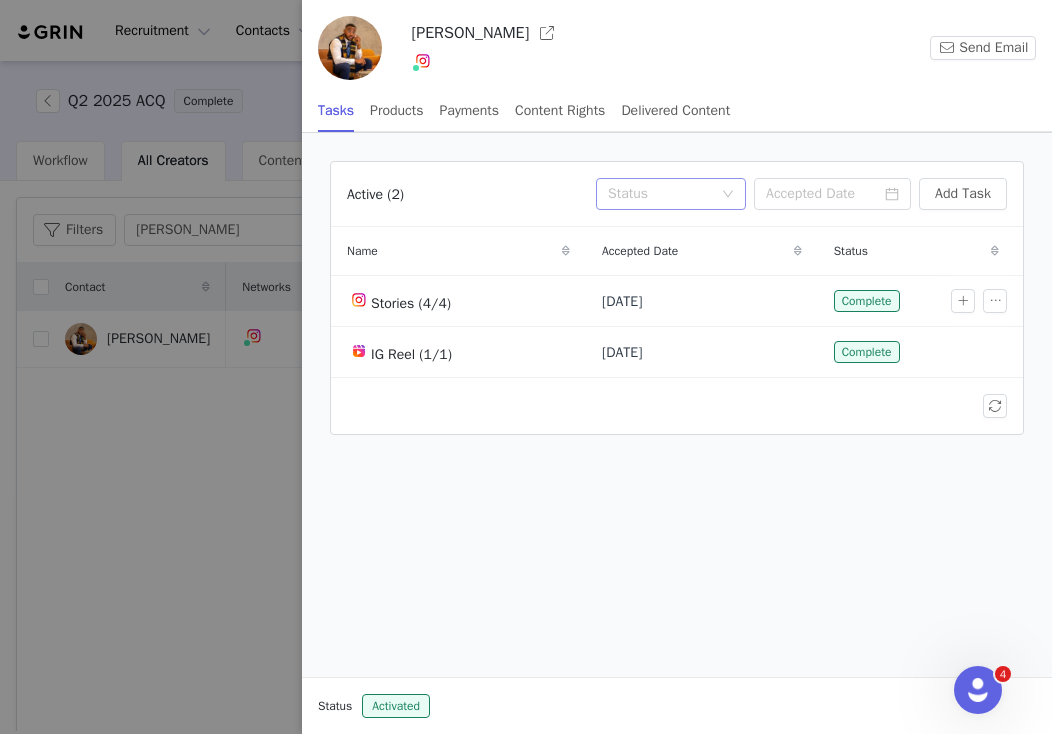 click on "Status" at bounding box center [660, 194] 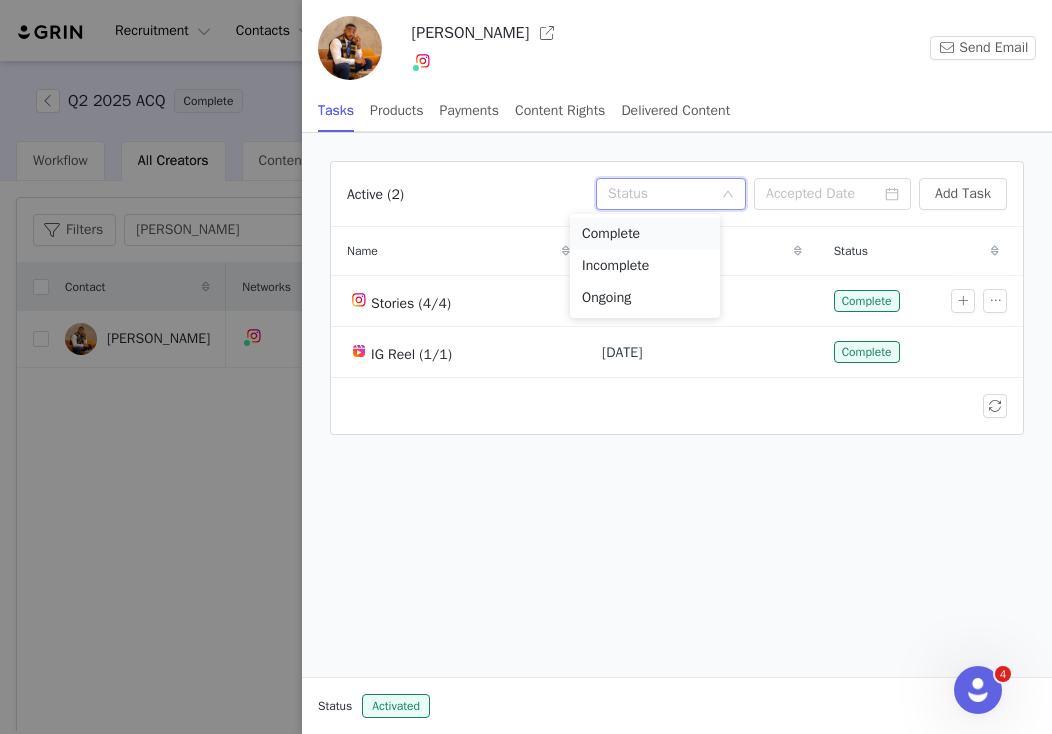 click on "Complete" at bounding box center (645, 234) 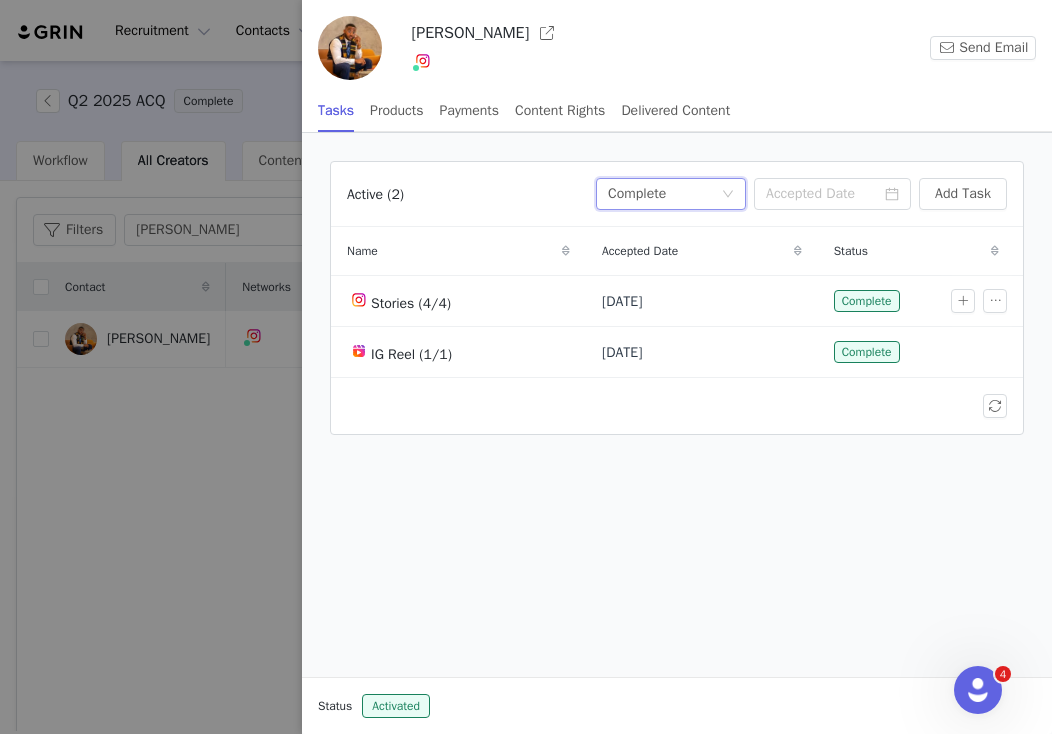 click at bounding box center [526, 367] 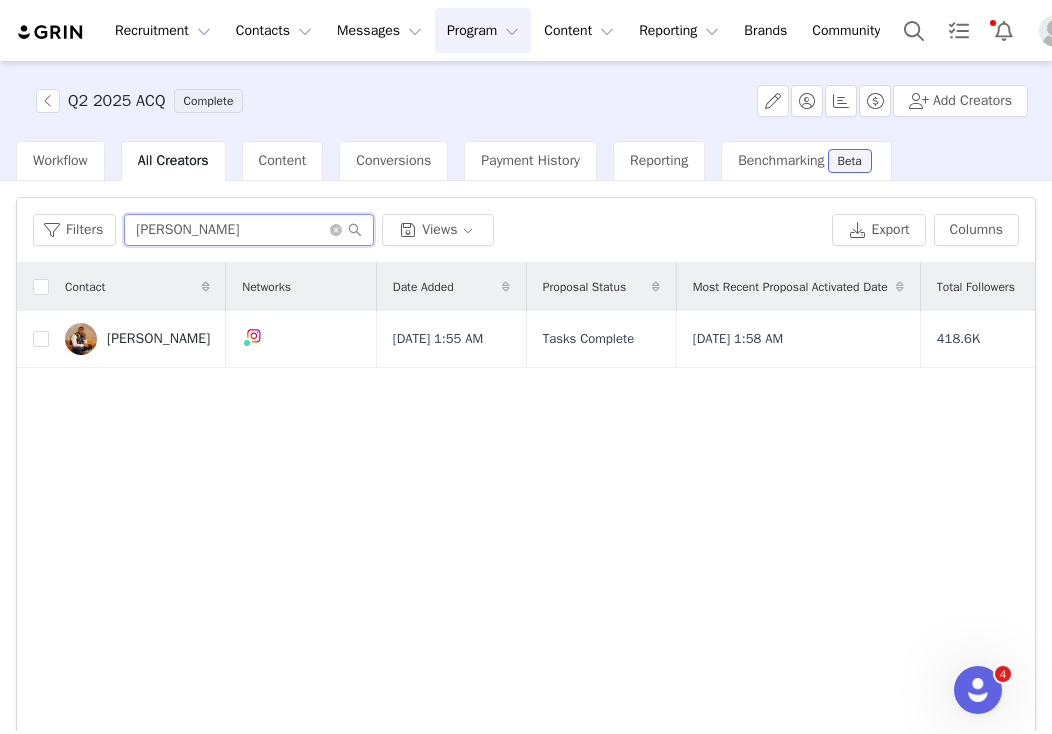 click on "marcus" at bounding box center (249, 230) 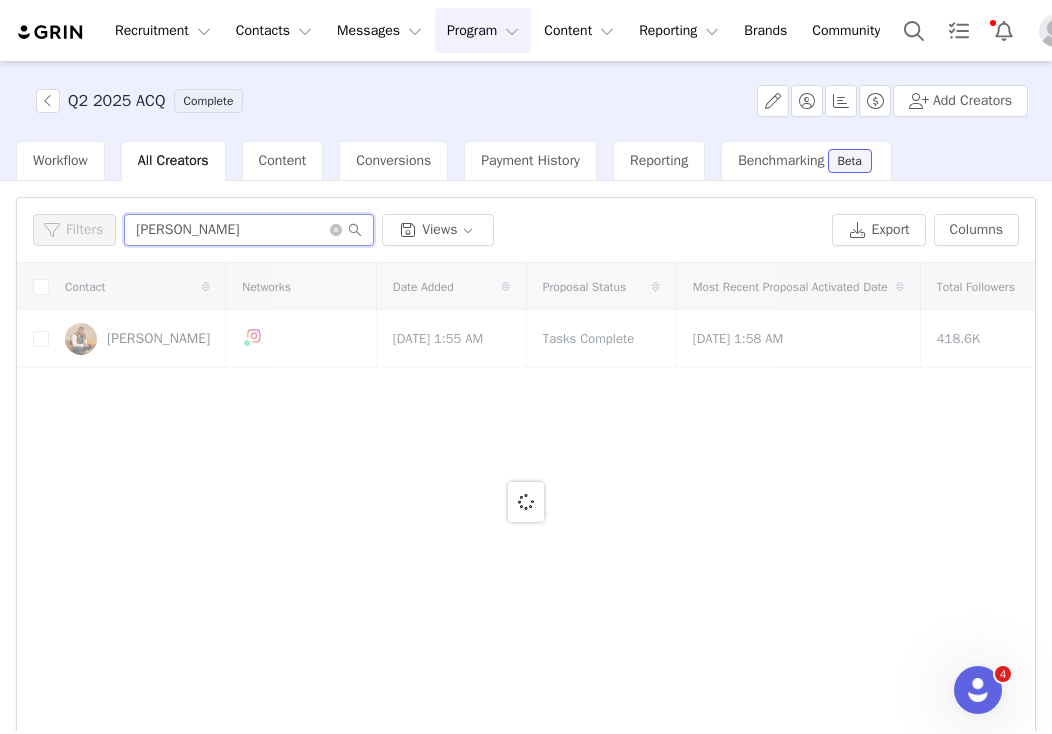 type on "angelica" 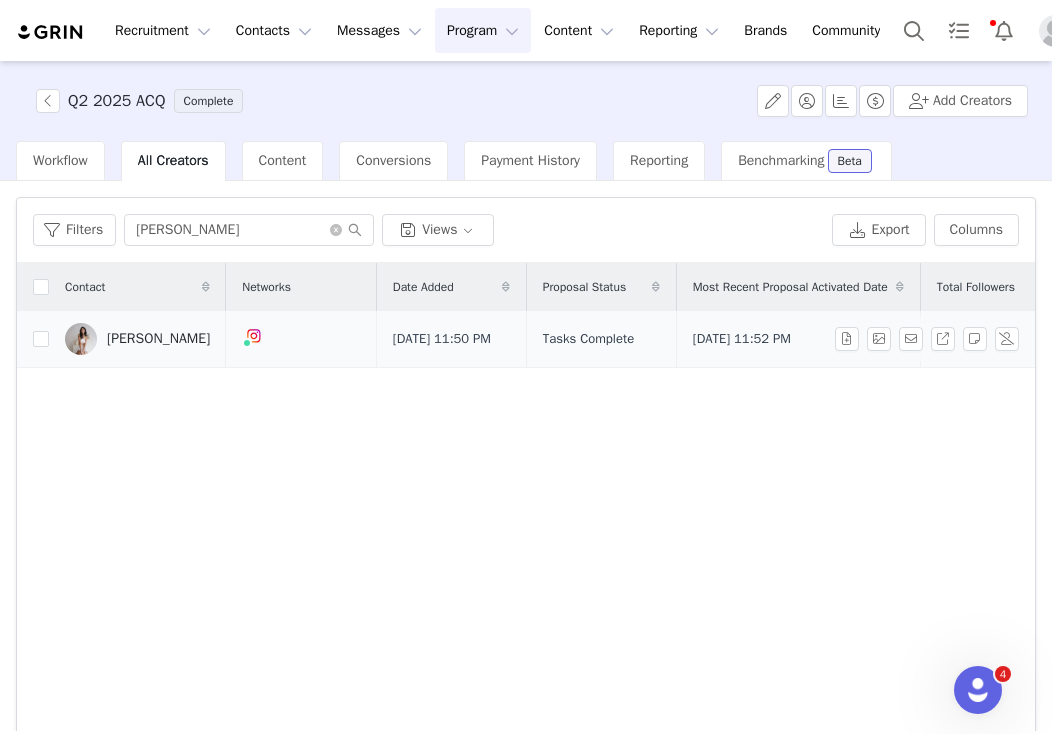 click on "Angelica Pham" at bounding box center (158, 339) 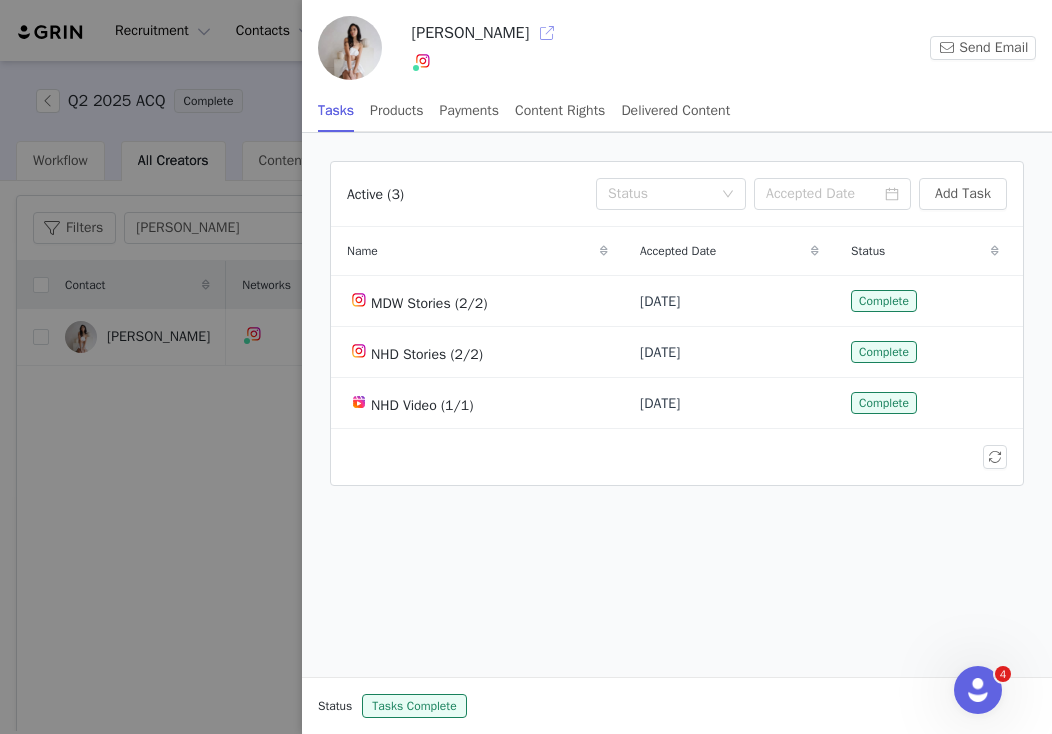 click at bounding box center (547, 33) 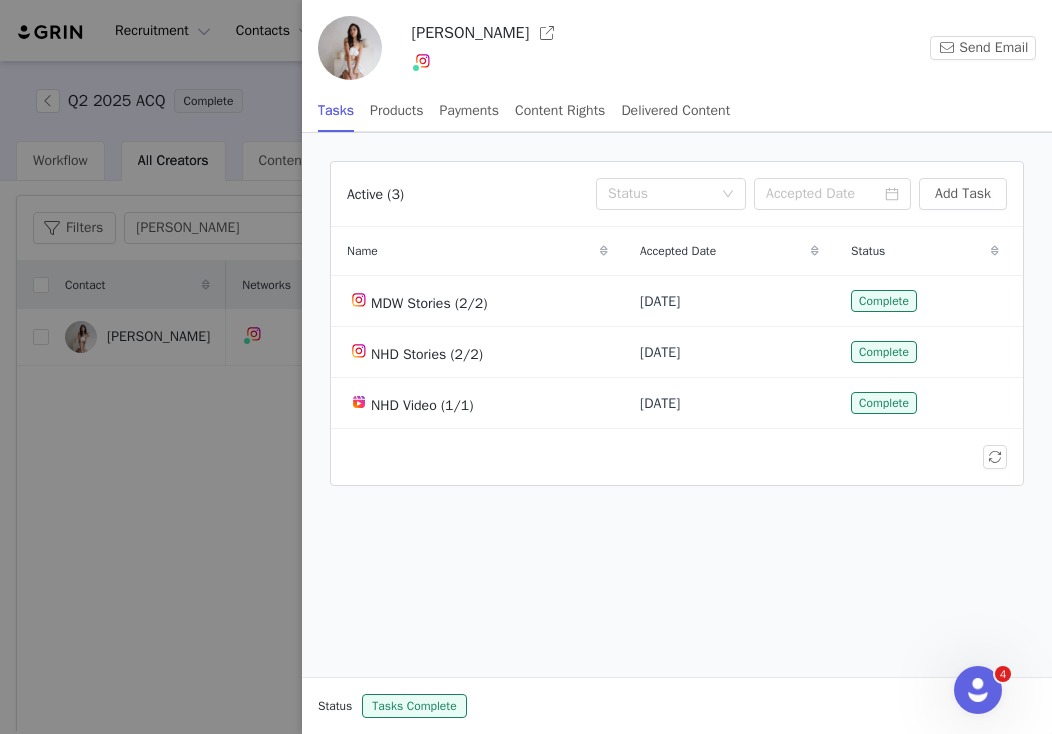 click at bounding box center (526, 367) 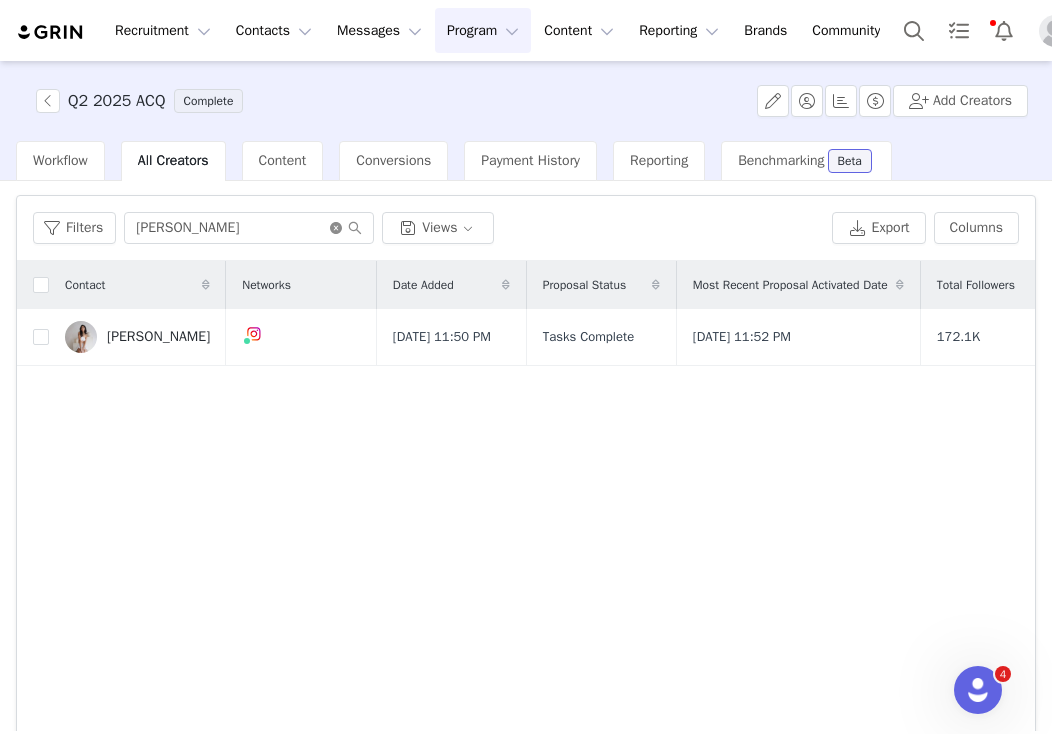 click 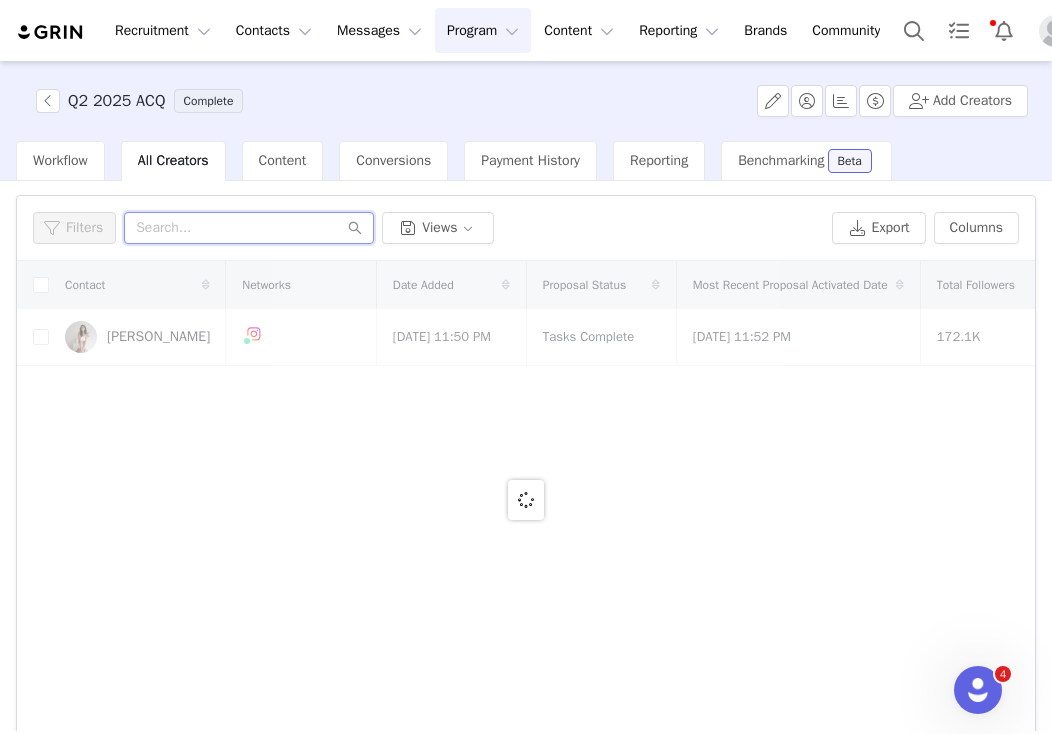 click at bounding box center (249, 228) 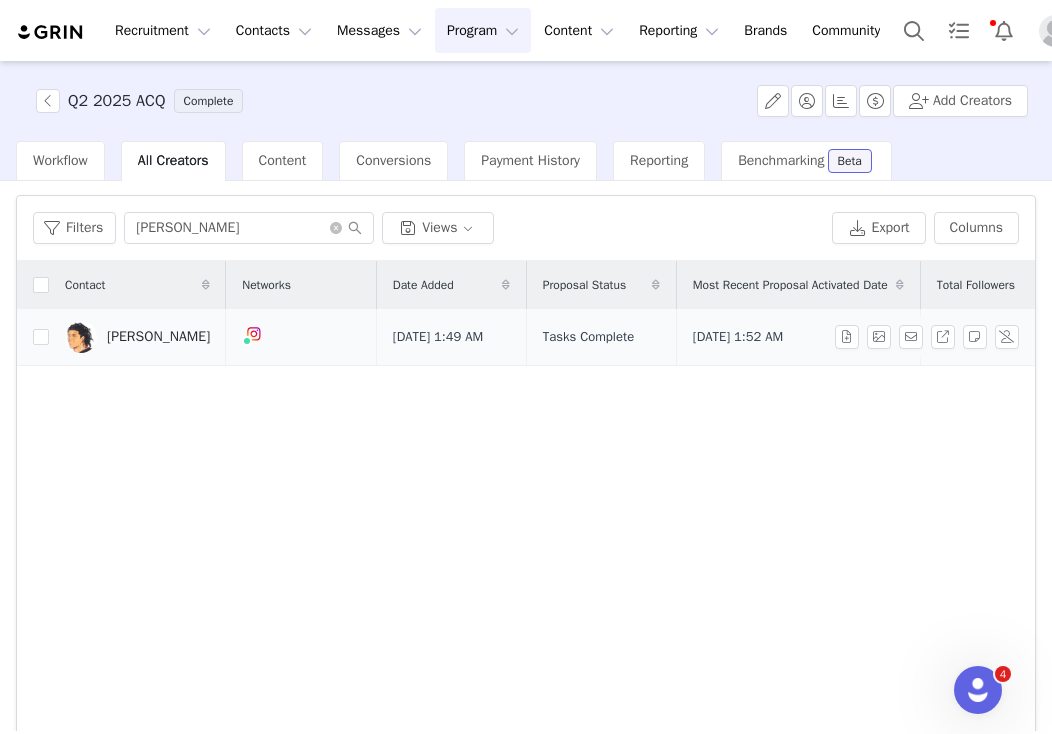 click on "Jimmie Swain" at bounding box center [158, 337] 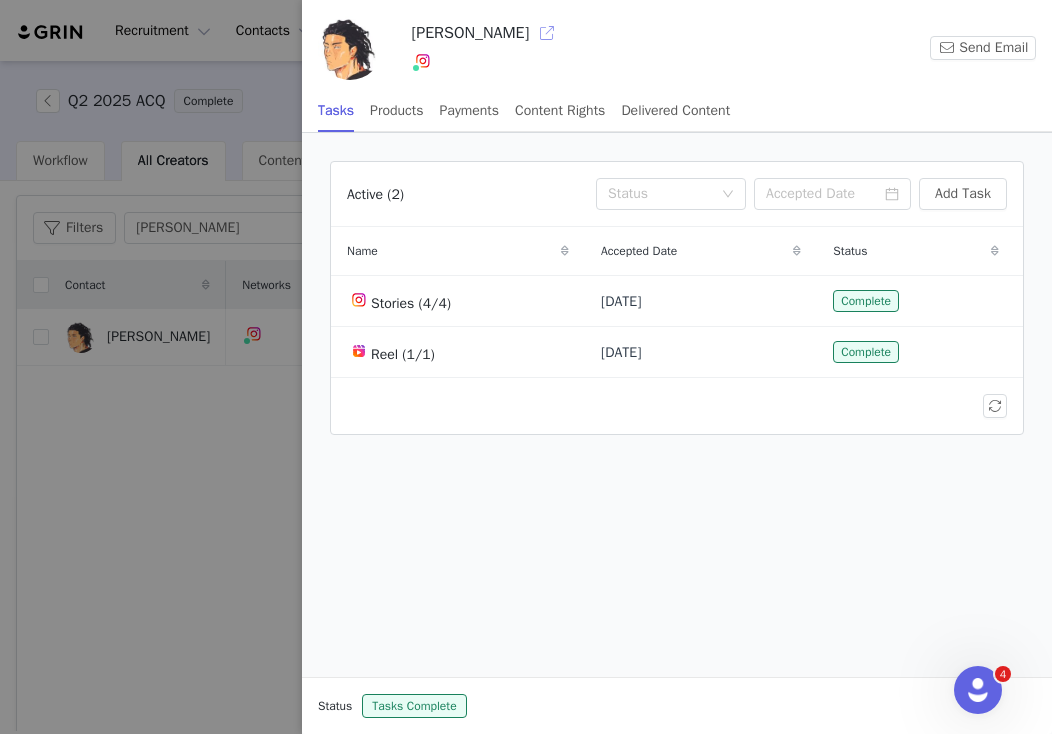 click at bounding box center (547, 33) 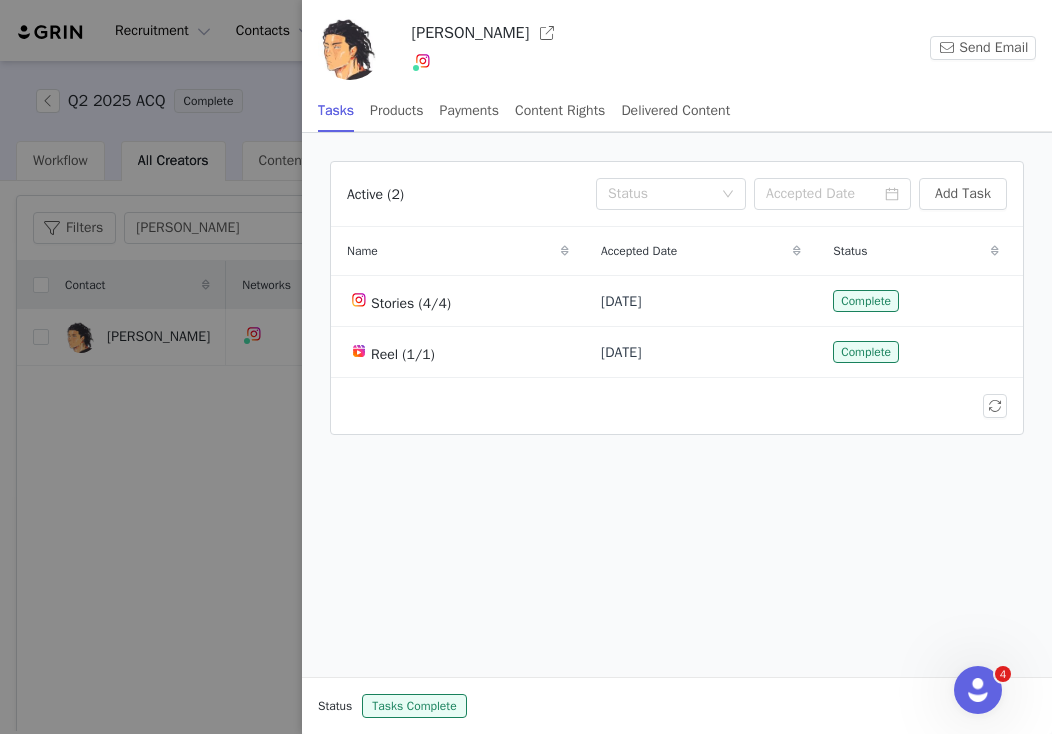 click at bounding box center (526, 367) 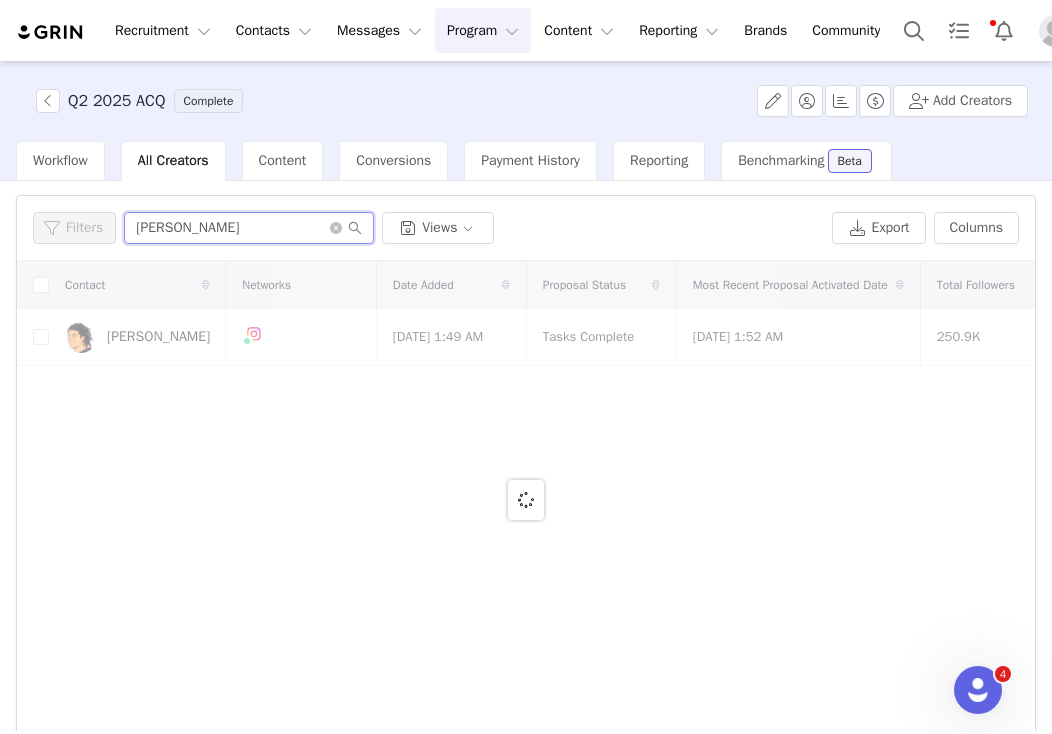 click on "jimmie" at bounding box center [249, 228] 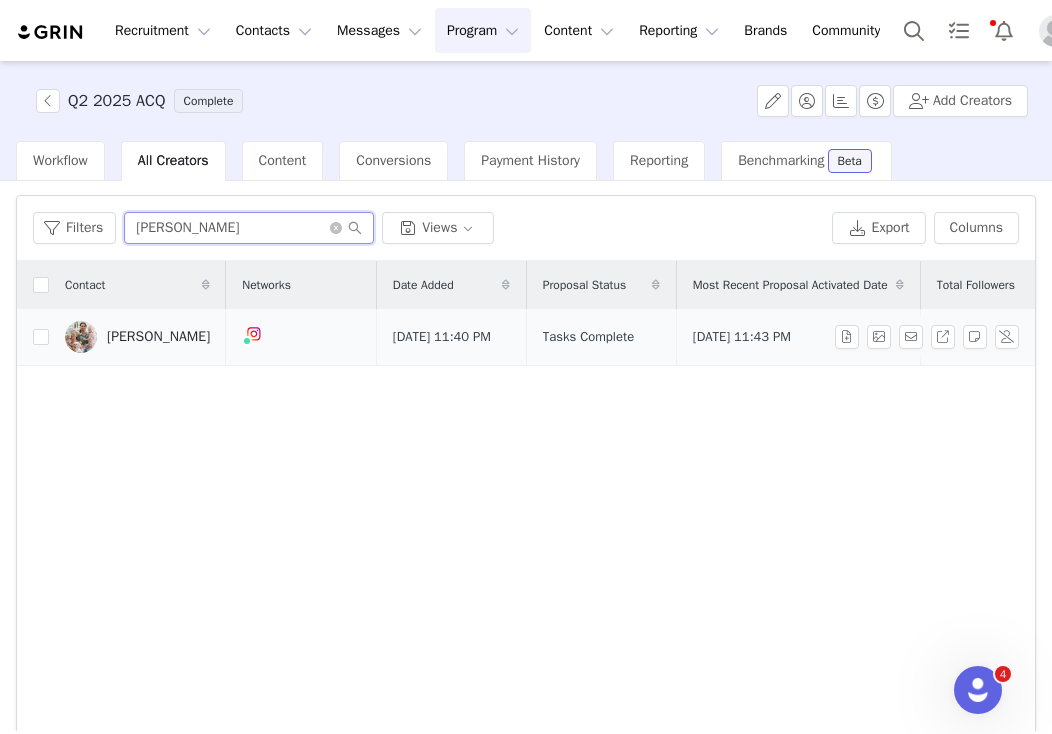 type on "victor" 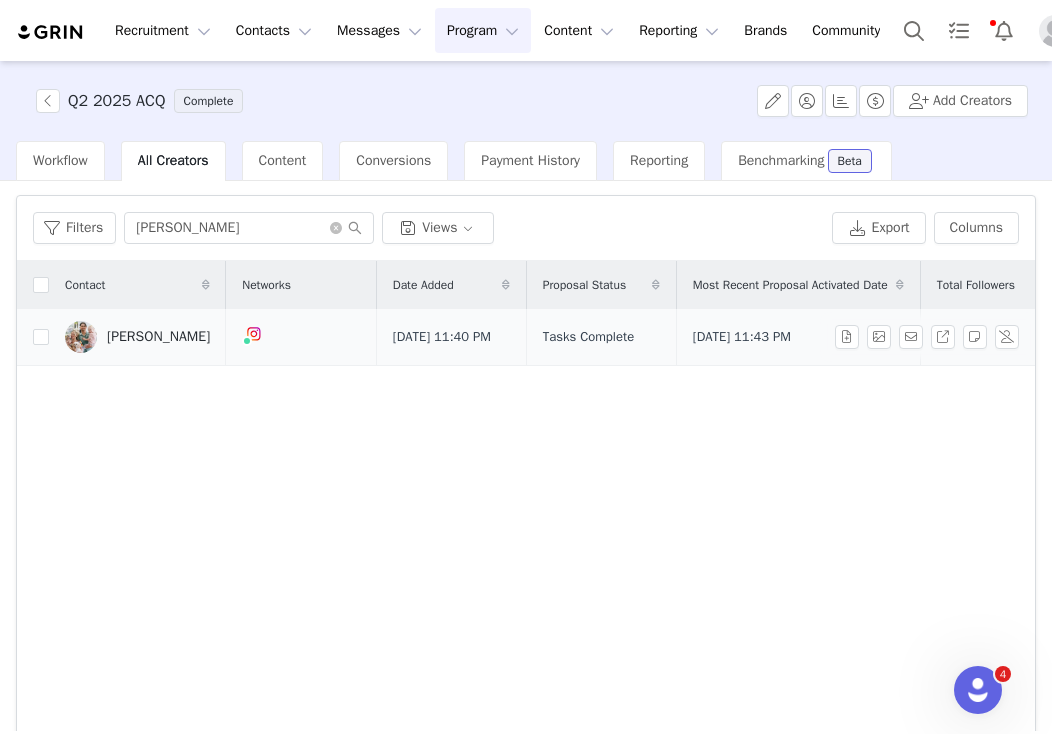 click on "Victor Arroyo" at bounding box center (158, 337) 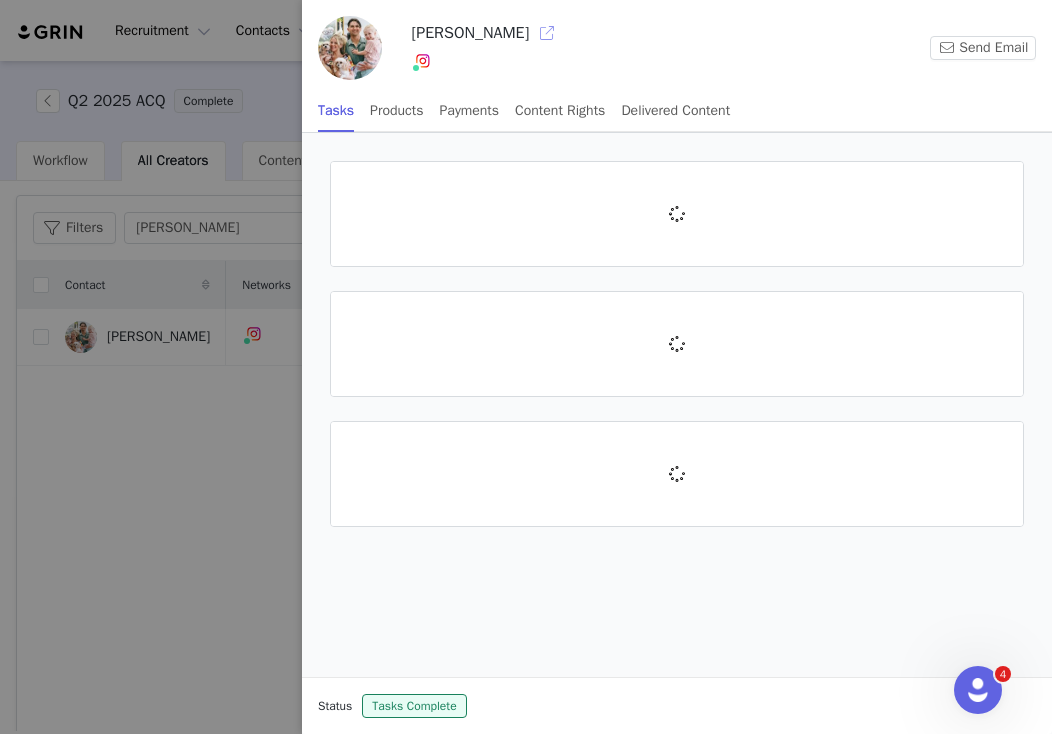 click at bounding box center [547, 33] 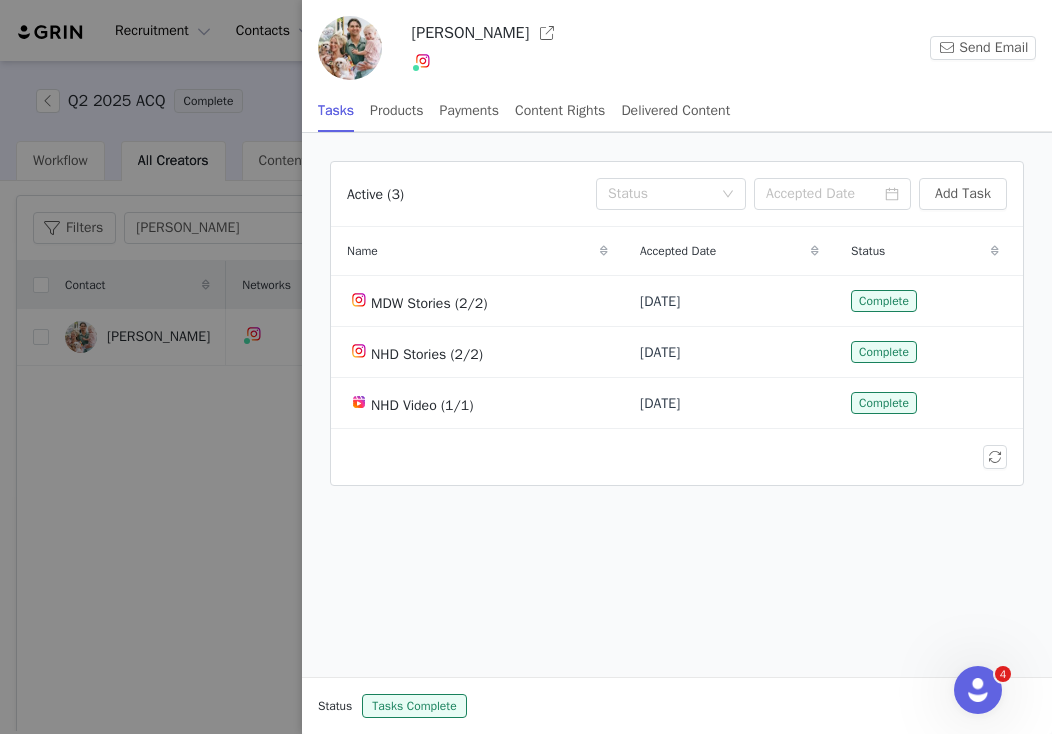 click at bounding box center [526, 367] 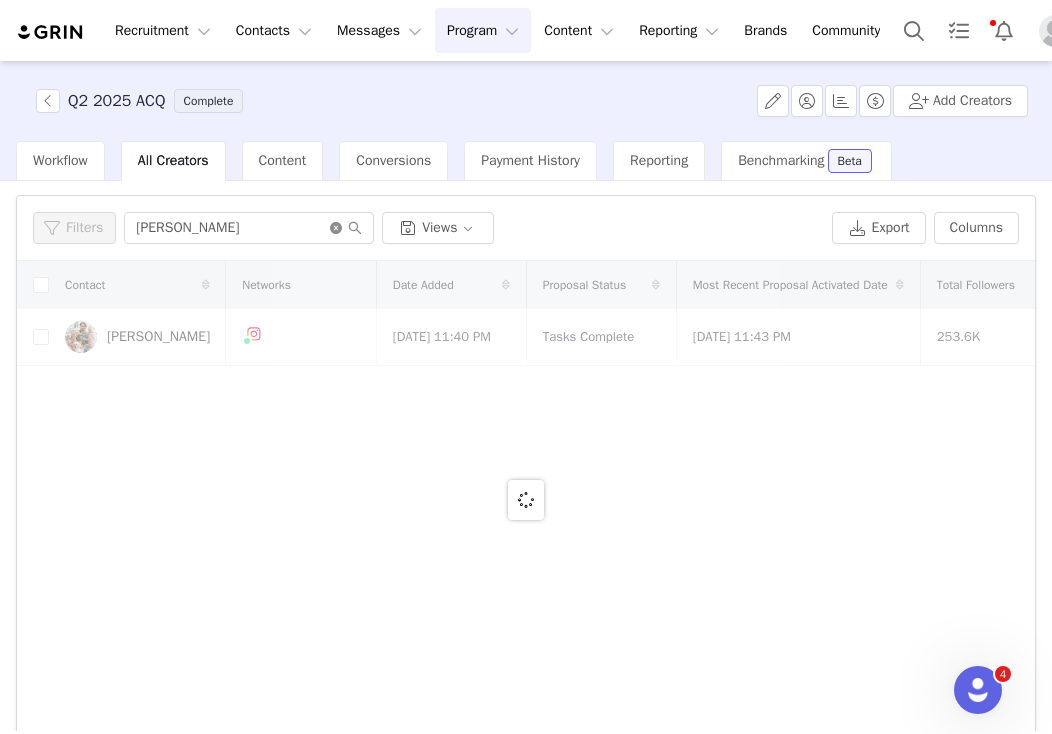 click 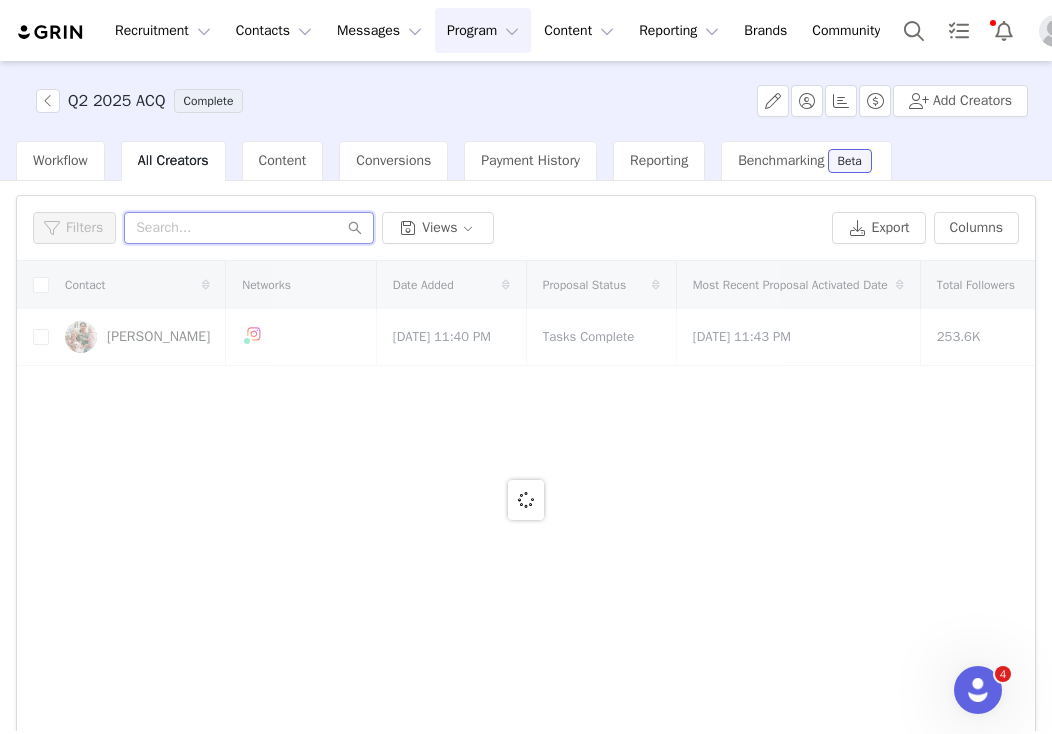 click at bounding box center [249, 228] 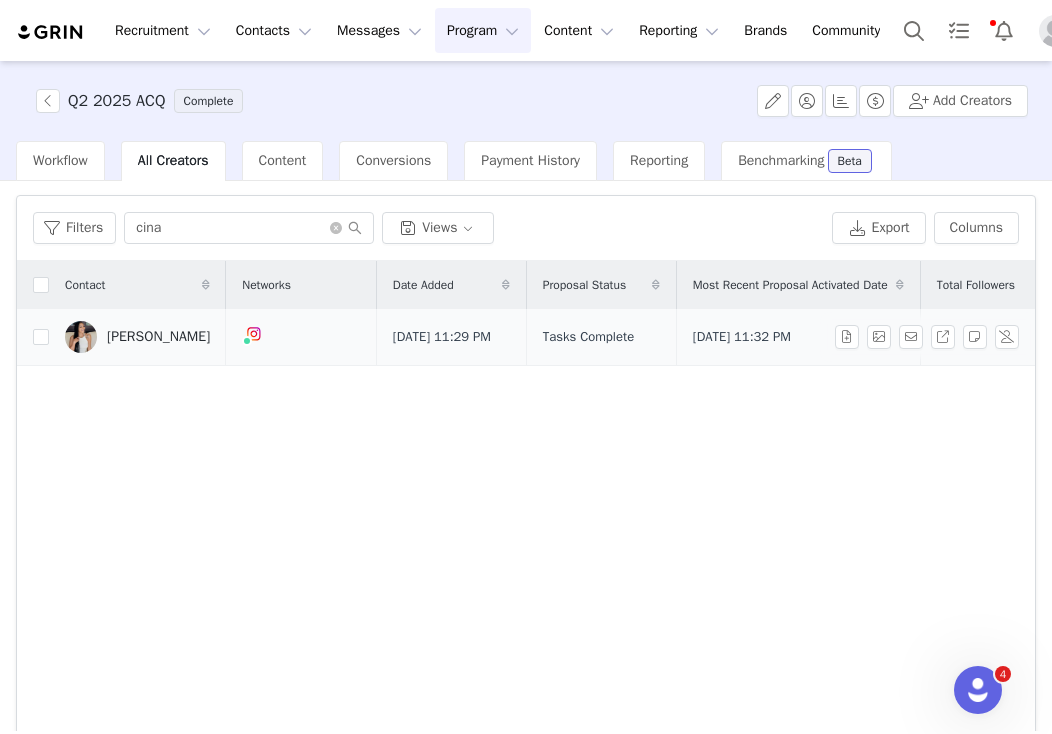 click on "Cina Fuller" at bounding box center [158, 337] 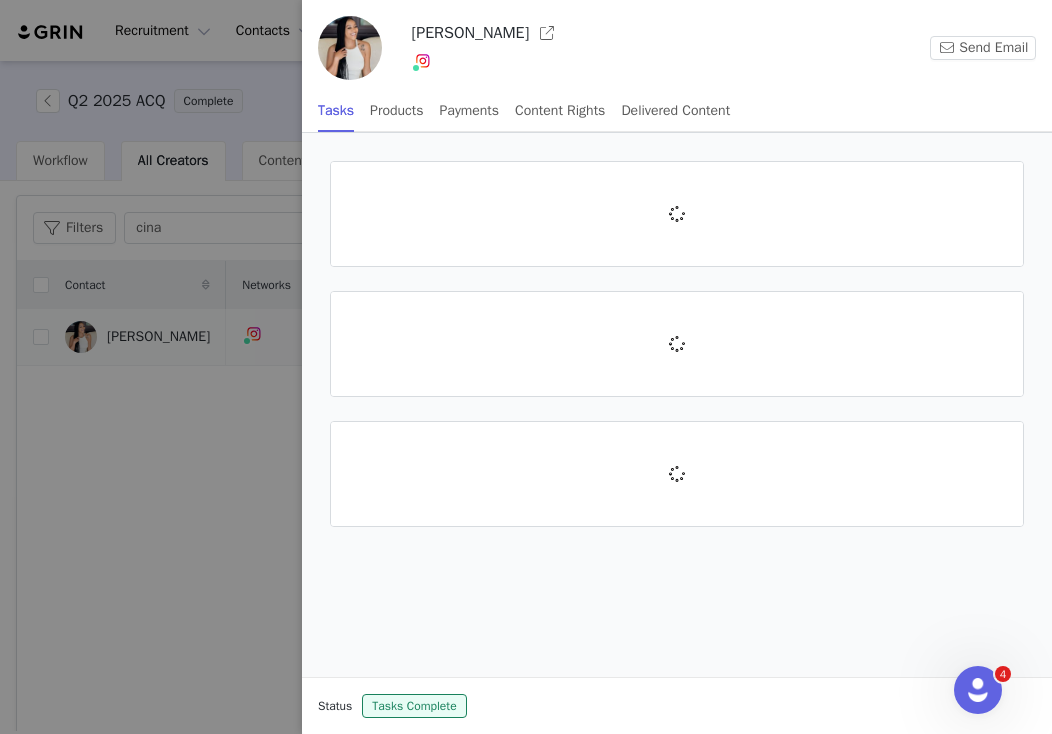 click on "Q2 2025 ACQ Complete     Add Creators Workflow All Creators Content Conversions Payment History Reporting Benchmarking Beta  Filters   Filter Logic  And Or  Date Added   ~   Proposal Status  Select  Owner  Select  Contact Tag  Select    Relationship Stage  Select  Email Template  Select  Archived  Select  Advanced Filters   + Add Field  Apply Filters Clear All Filters cina Views     Export     Columns  Contact   Networks   Date Added   Proposal Status   Most Recent Proposal Activated Date   Total Followers   Total Content Delivered   Balance Owed   Cina Fuller  Instagram  (   @lifewithcina   )   — Standard  Connected  — Account is discoverable. May 13, 2025 11:29 PM Tasks Complete May 13, 2025 11:32 PM 427K 5 $15,000.00  50   per page | 1 total  1 Cina Fuller         Send Email Tasks Products Payments Content Rights Delivered Content  Status   Tasks Complete" at bounding box center [526, 396] 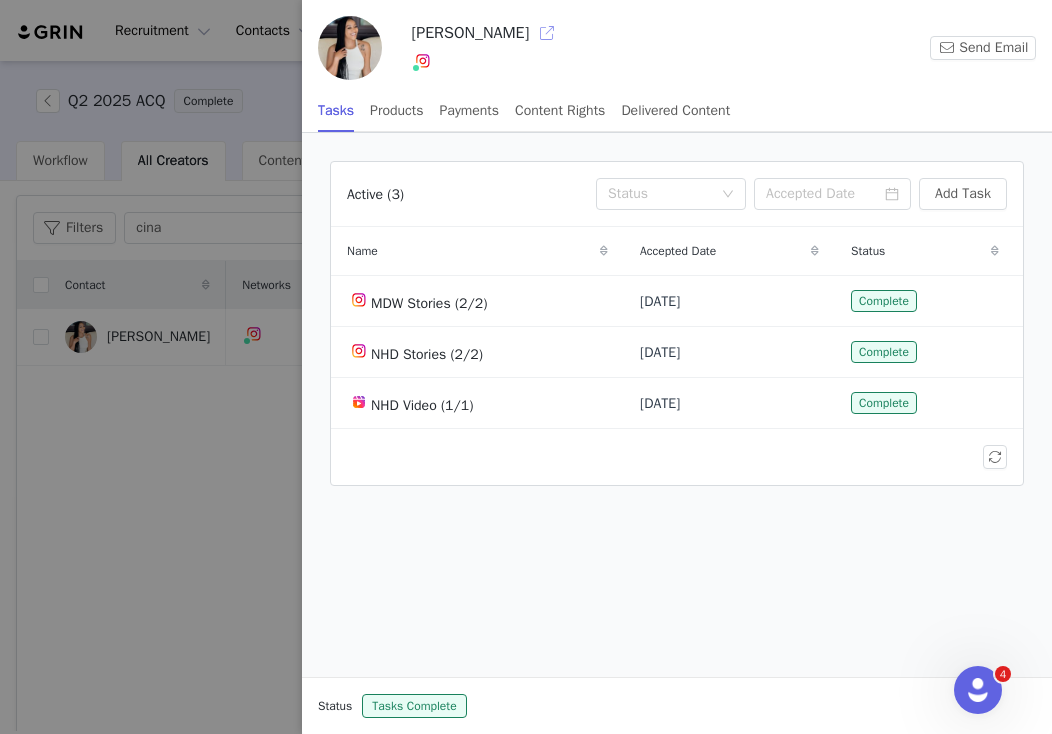 click at bounding box center (547, 33) 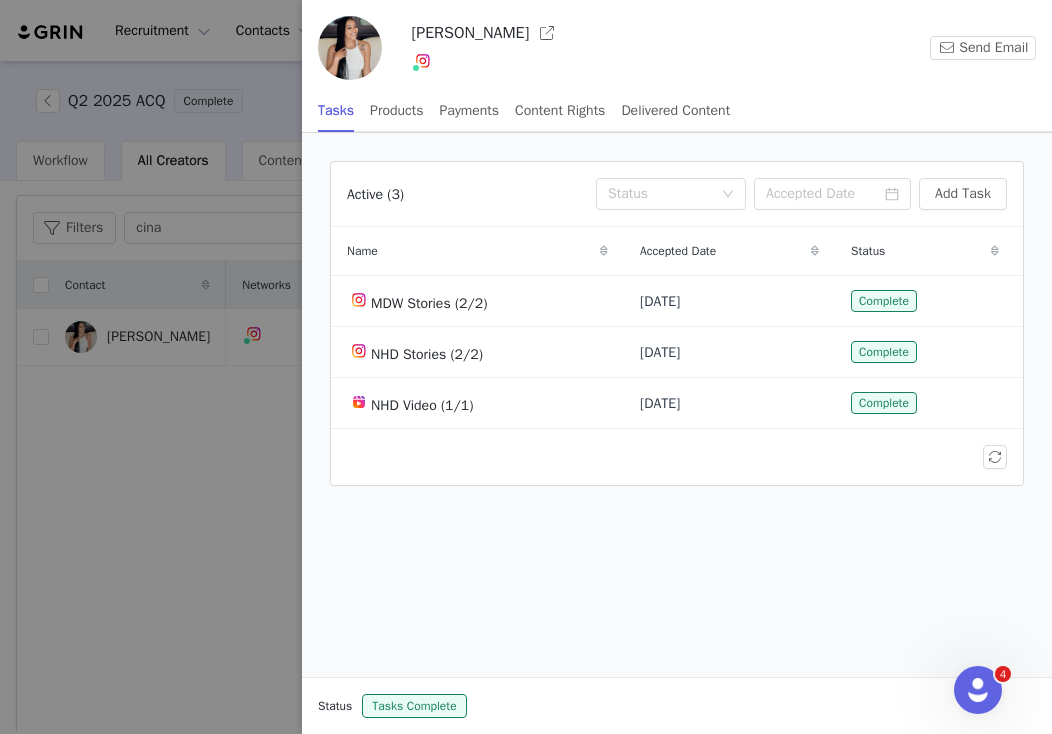click at bounding box center [526, 367] 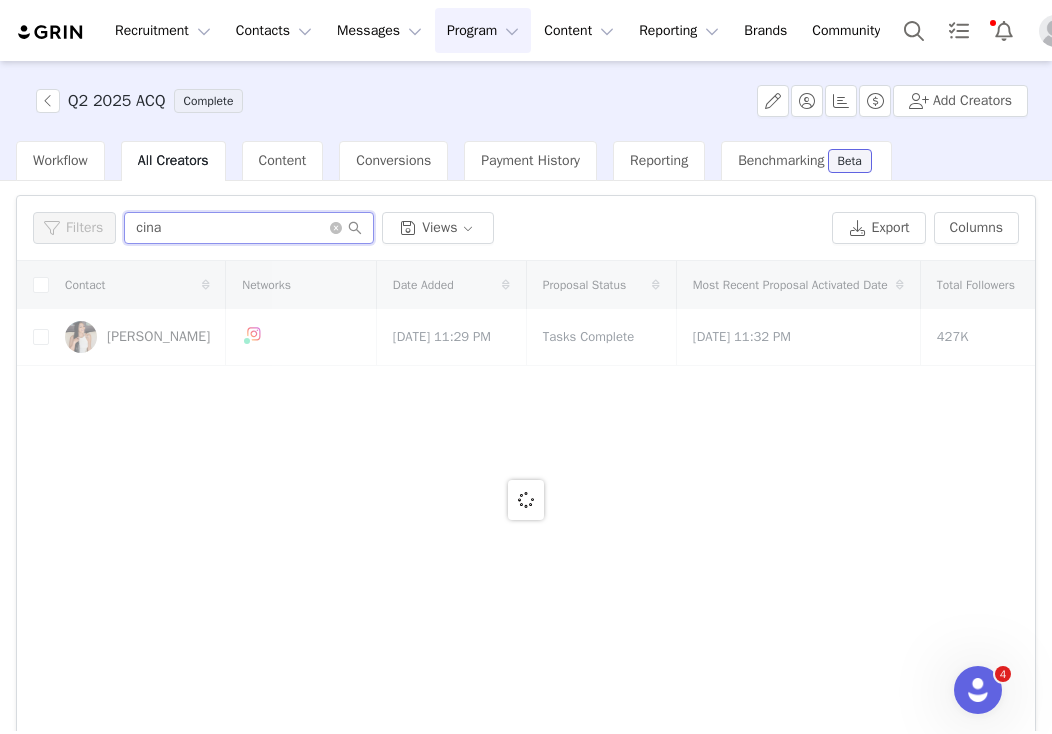 click on "cina" at bounding box center (249, 228) 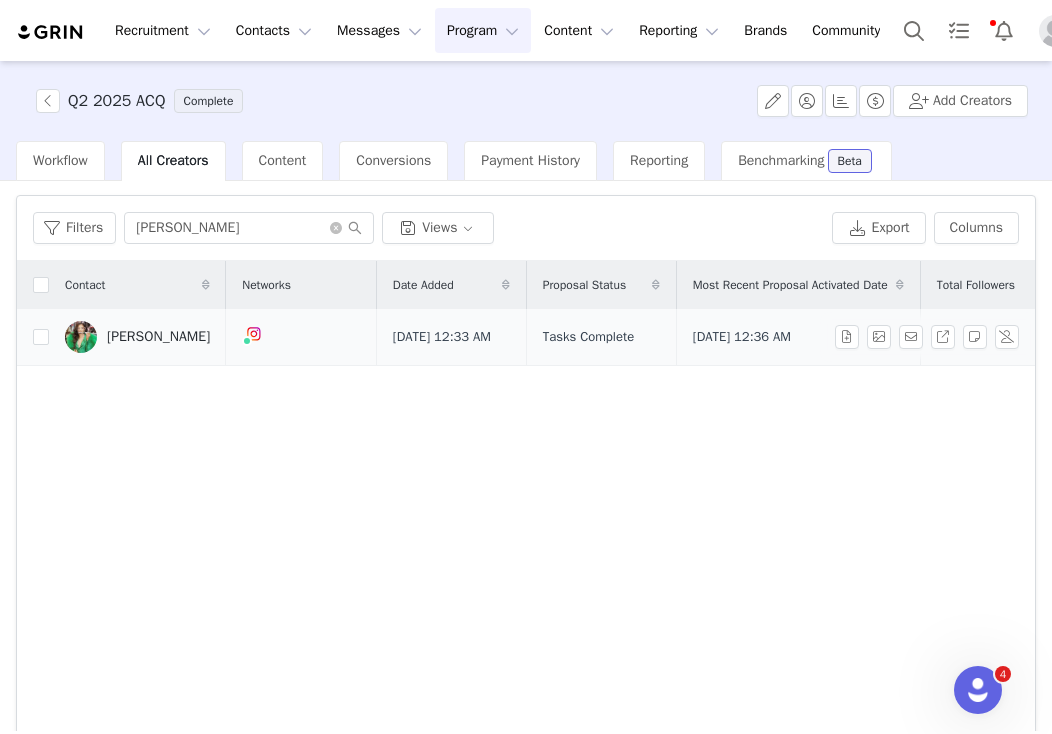click on "Amy Tiffany" at bounding box center (158, 337) 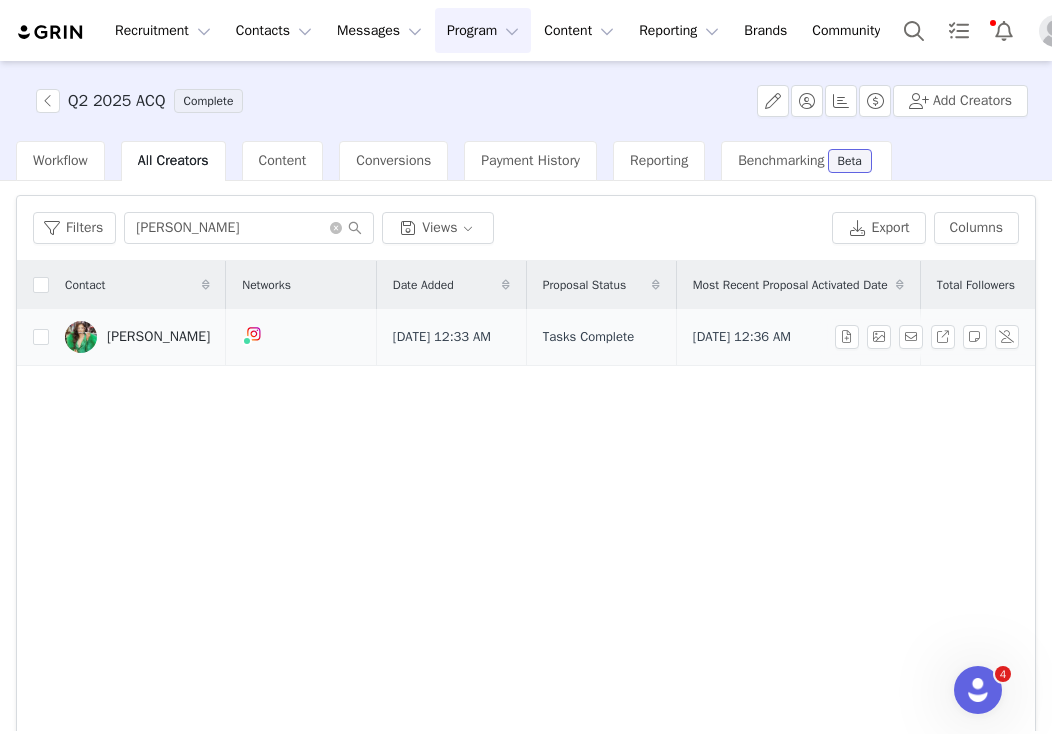 click on "Amy Tiffany" at bounding box center (158, 337) 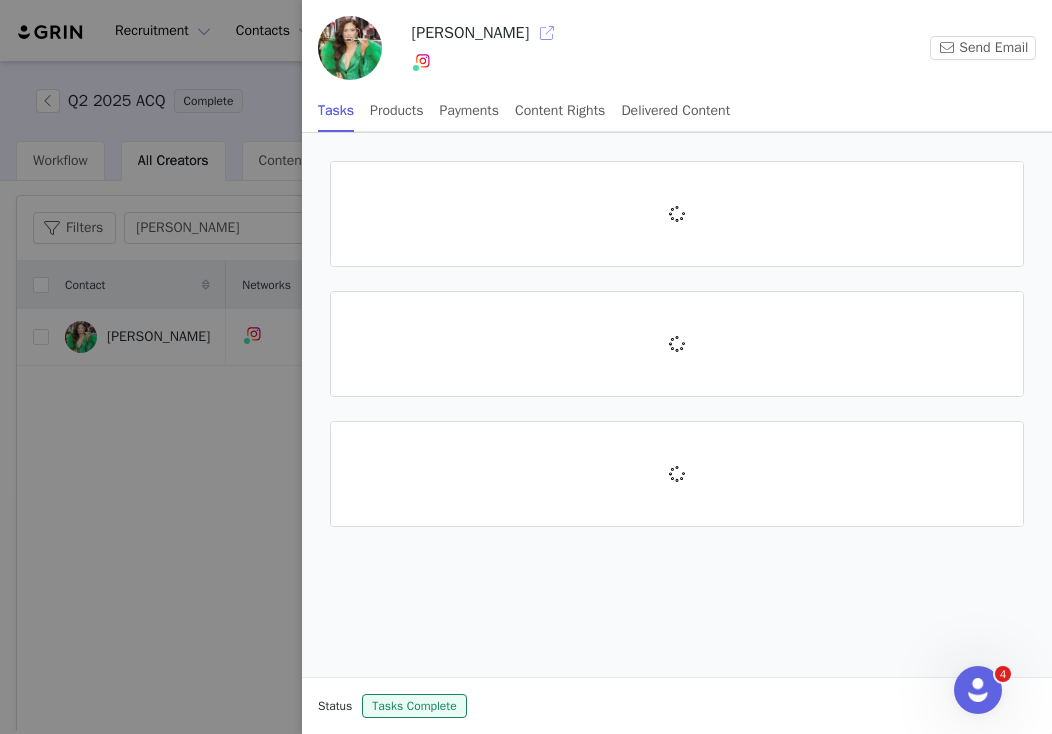 click at bounding box center [547, 33] 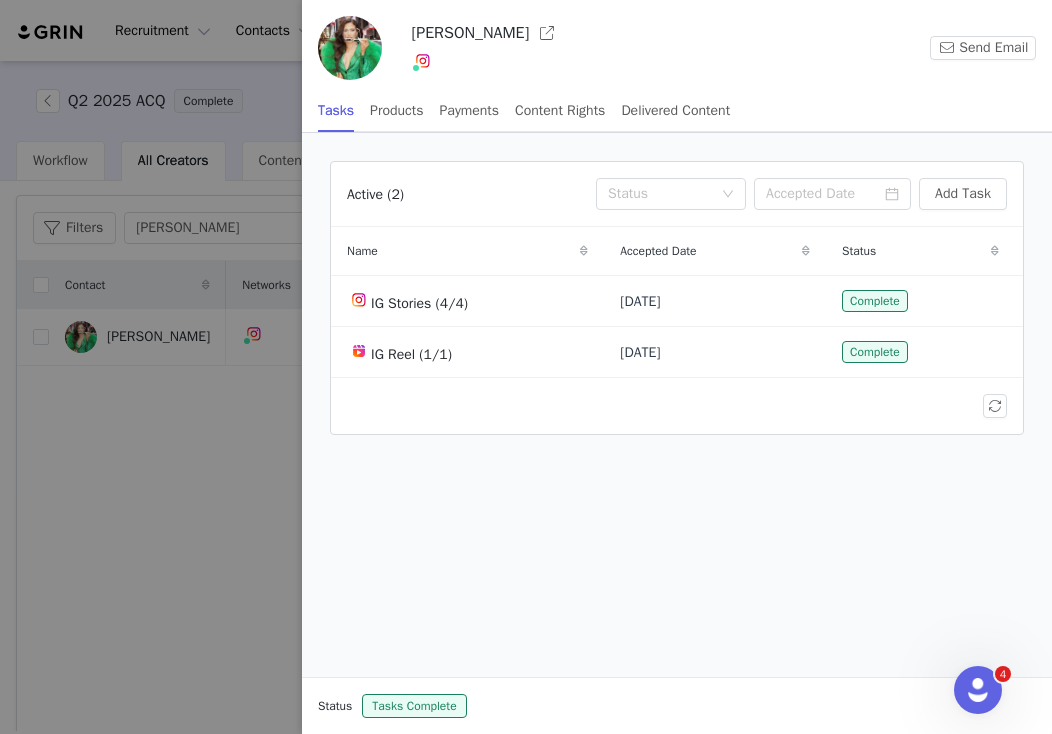 click at bounding box center (526, 367) 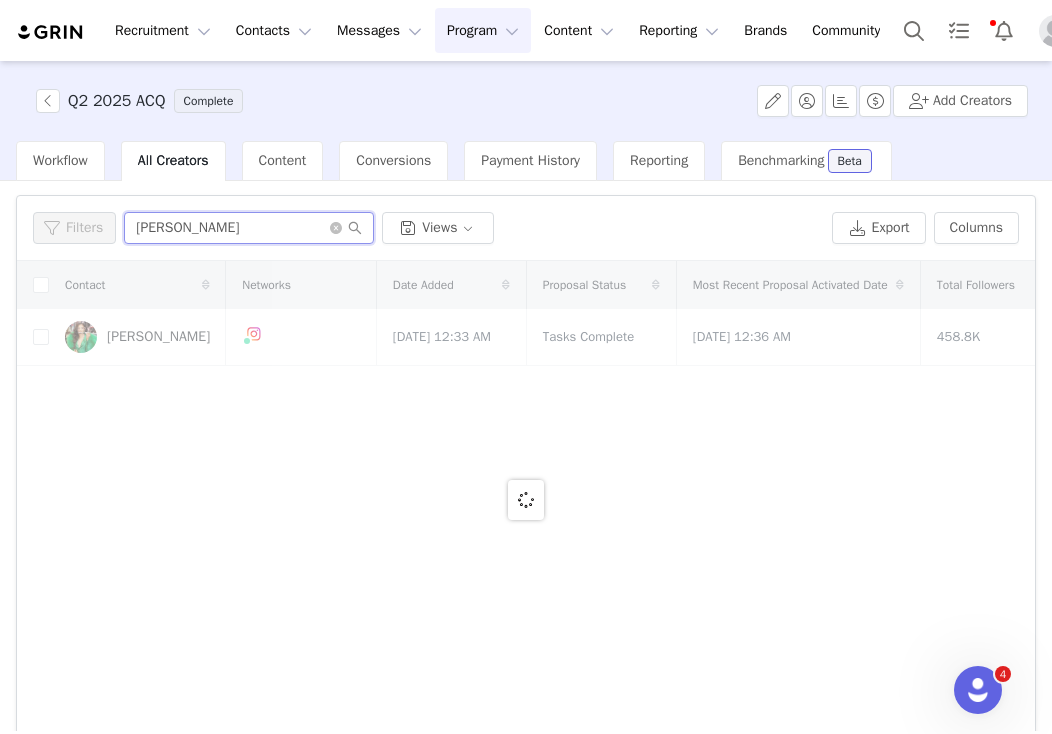 click on "amy" at bounding box center (249, 228) 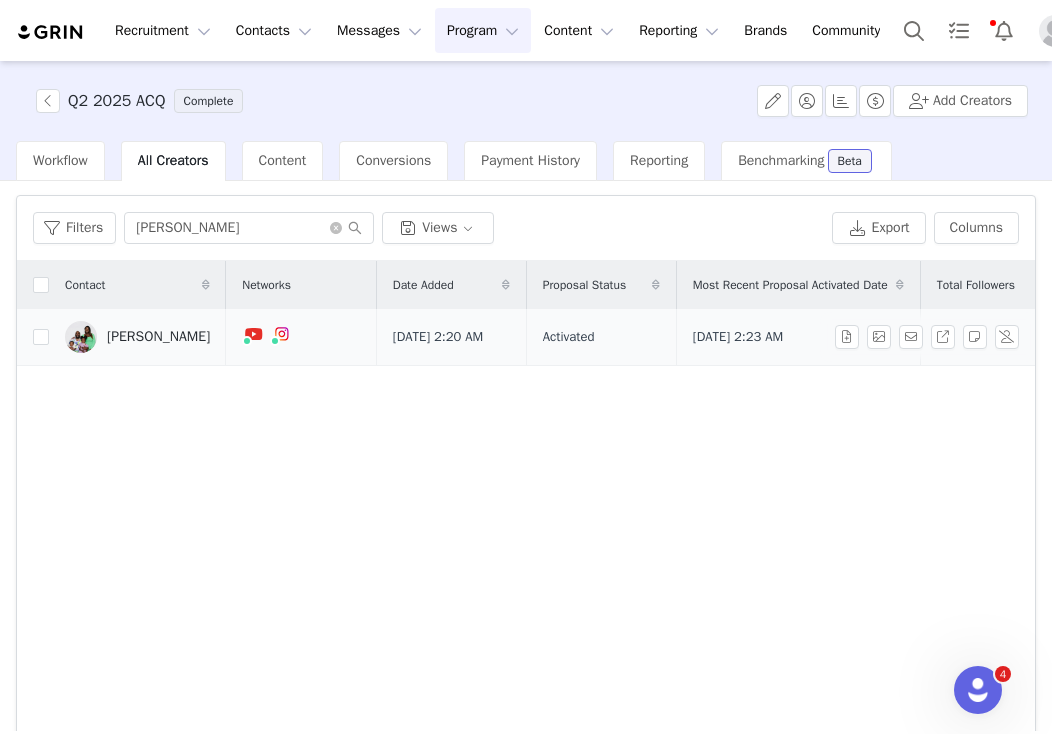 click on "Falesha Johnson" at bounding box center [158, 337] 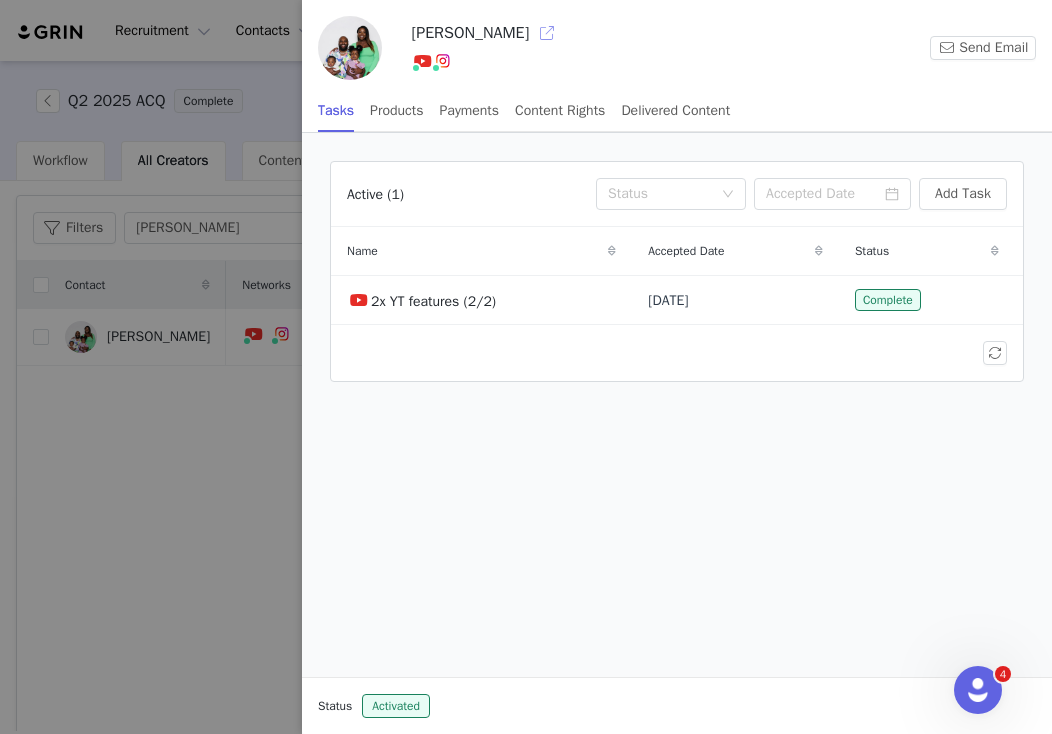 click at bounding box center (547, 33) 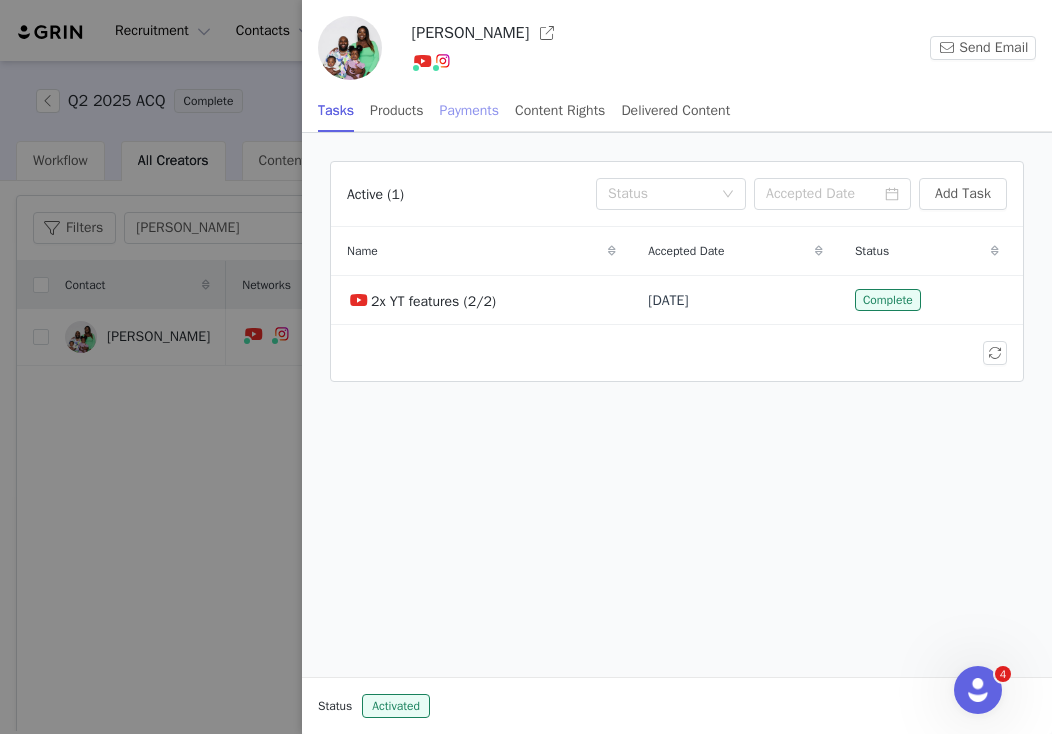 click on "Payments" at bounding box center [470, 110] 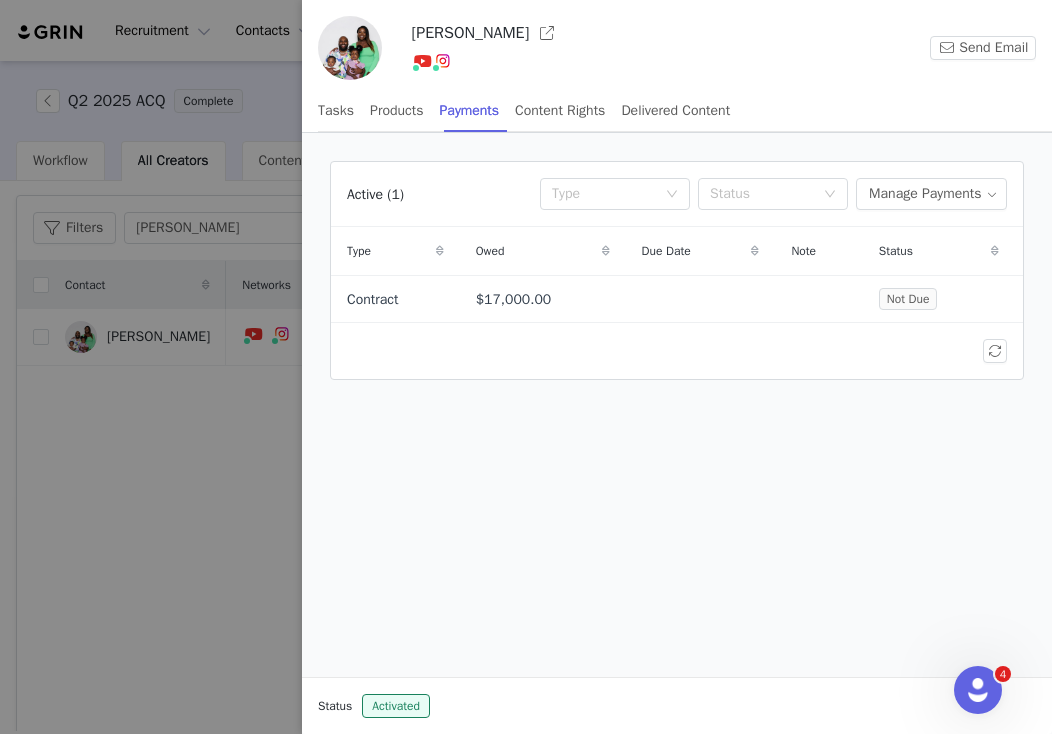 click at bounding box center [526, 367] 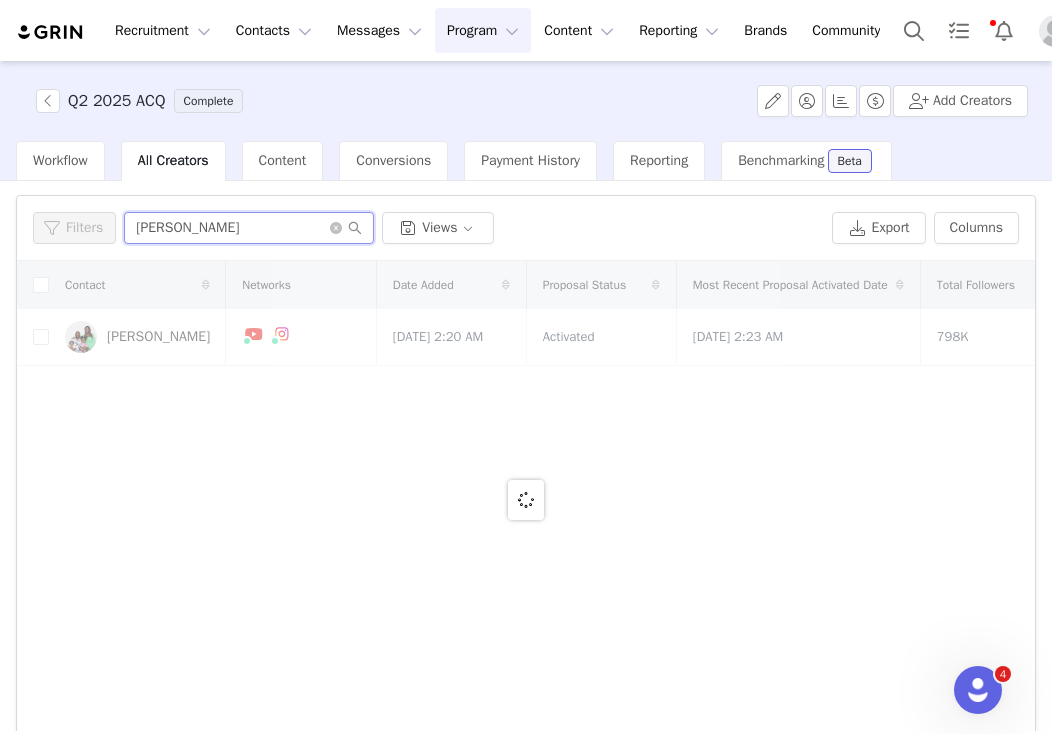 click on "falesha" at bounding box center (249, 228) 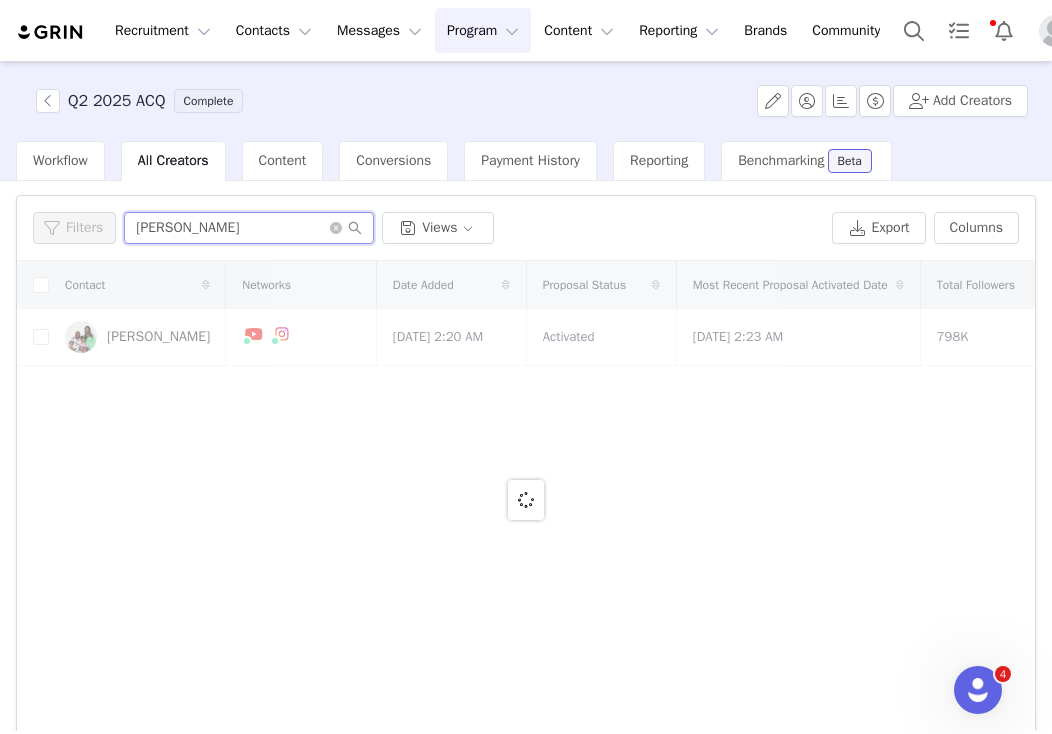 type on "vaughn" 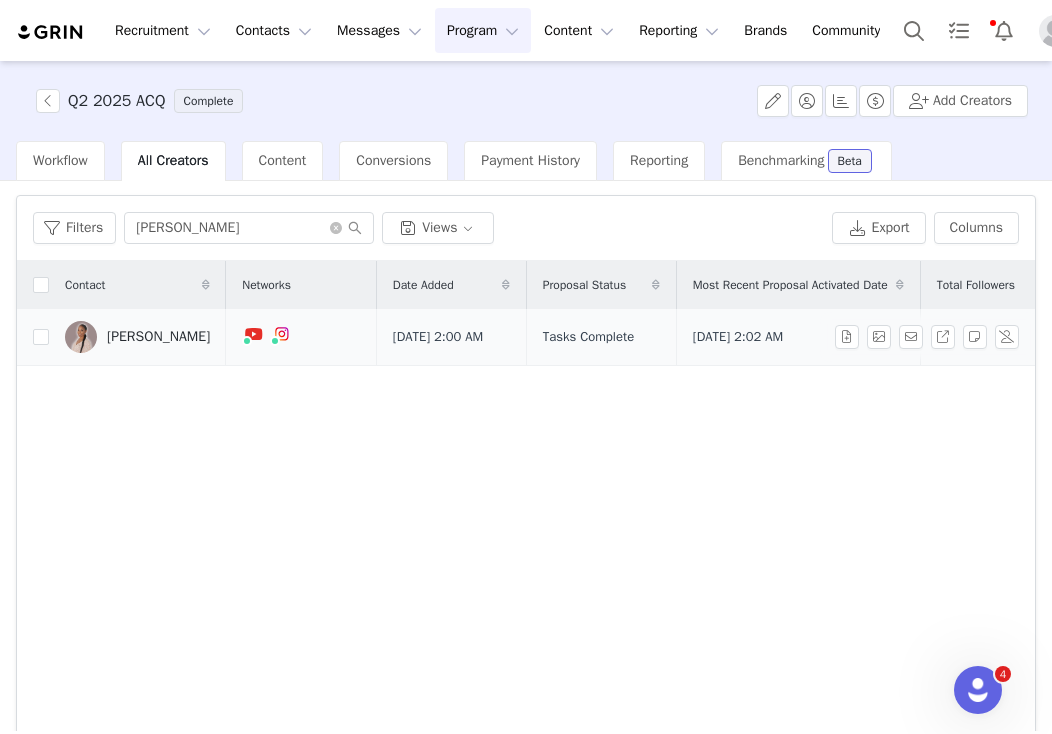 click on "Vaughn Colquitt" at bounding box center [158, 337] 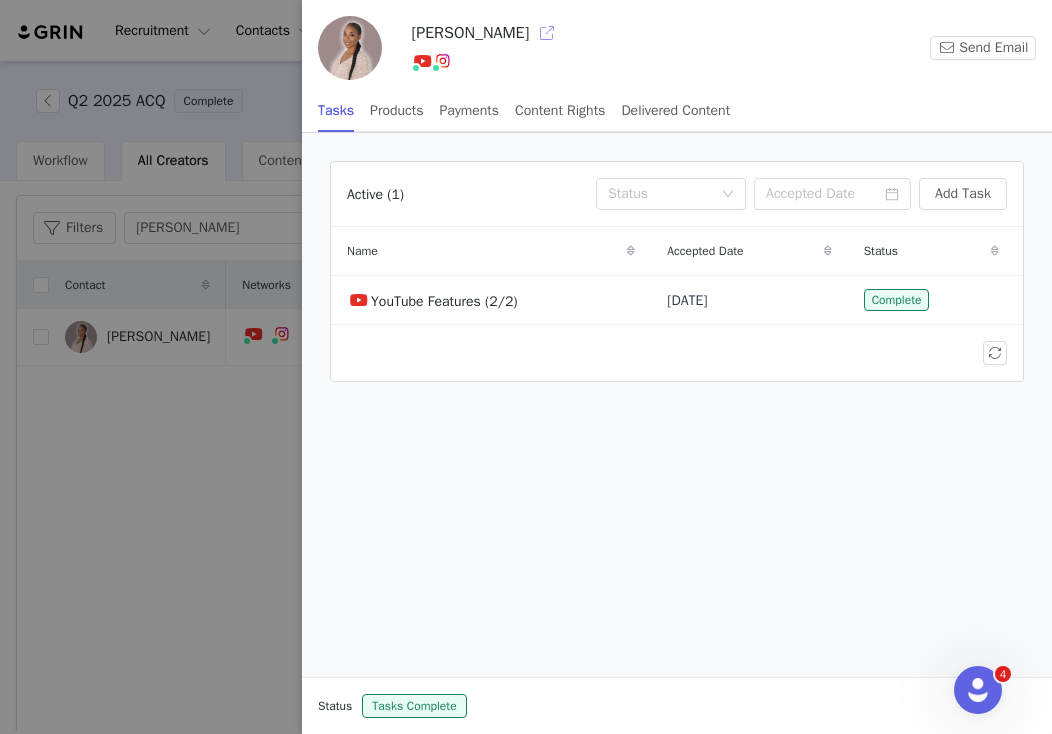 click at bounding box center [547, 33] 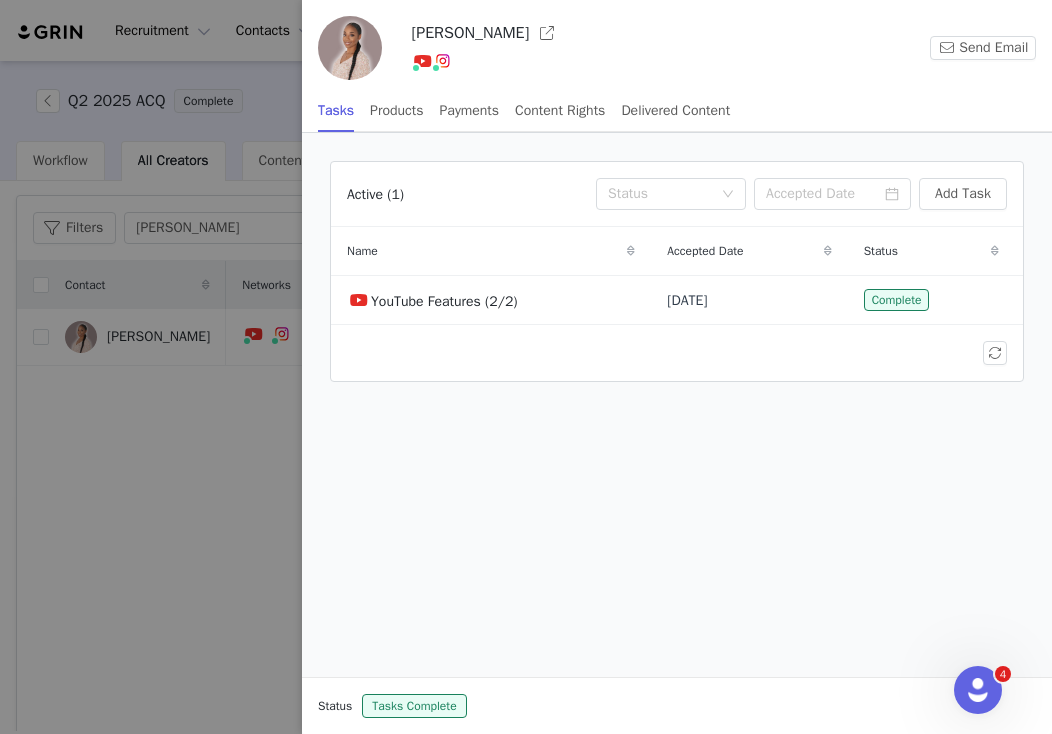 click at bounding box center [526, 367] 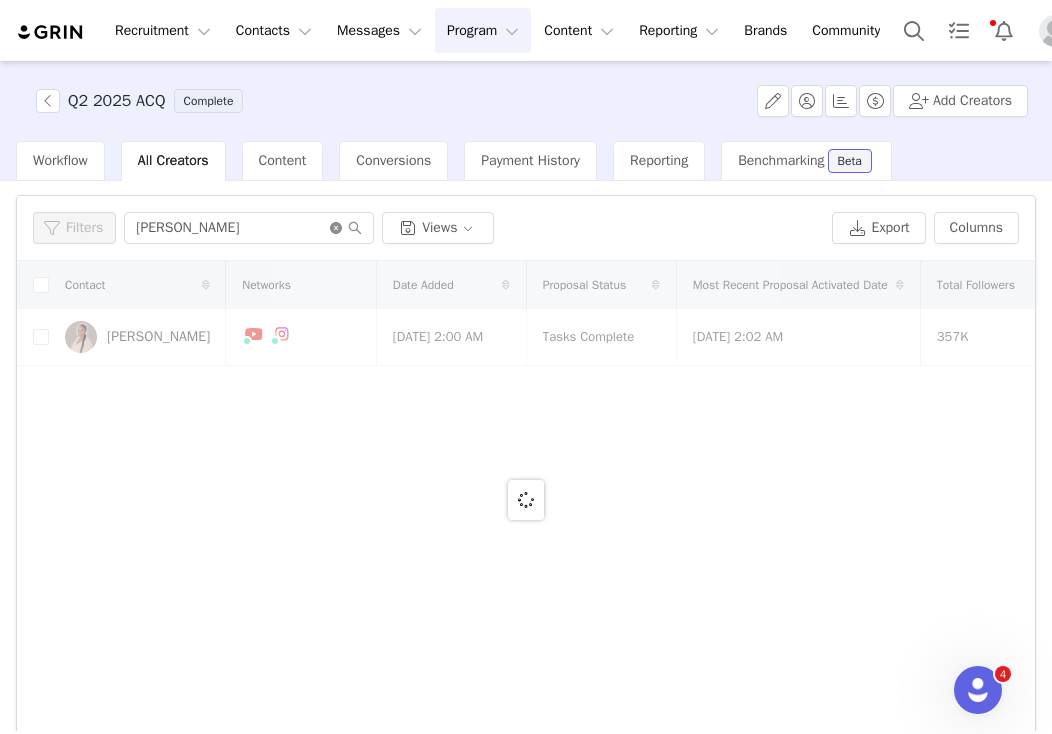 click 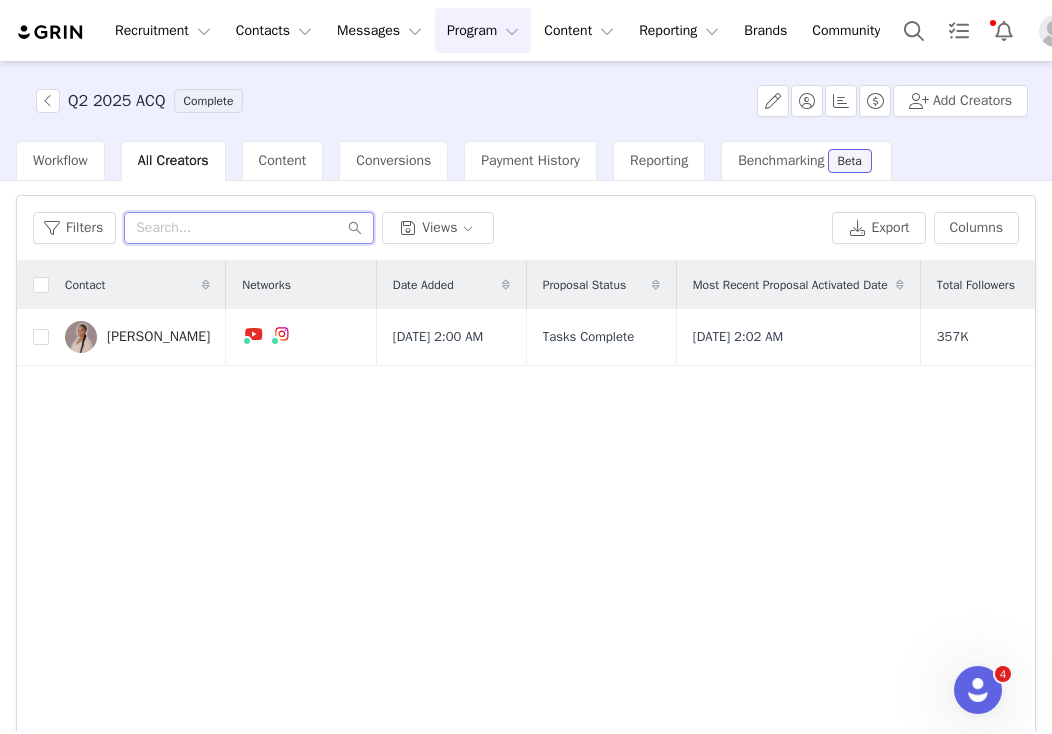 click at bounding box center (249, 228) 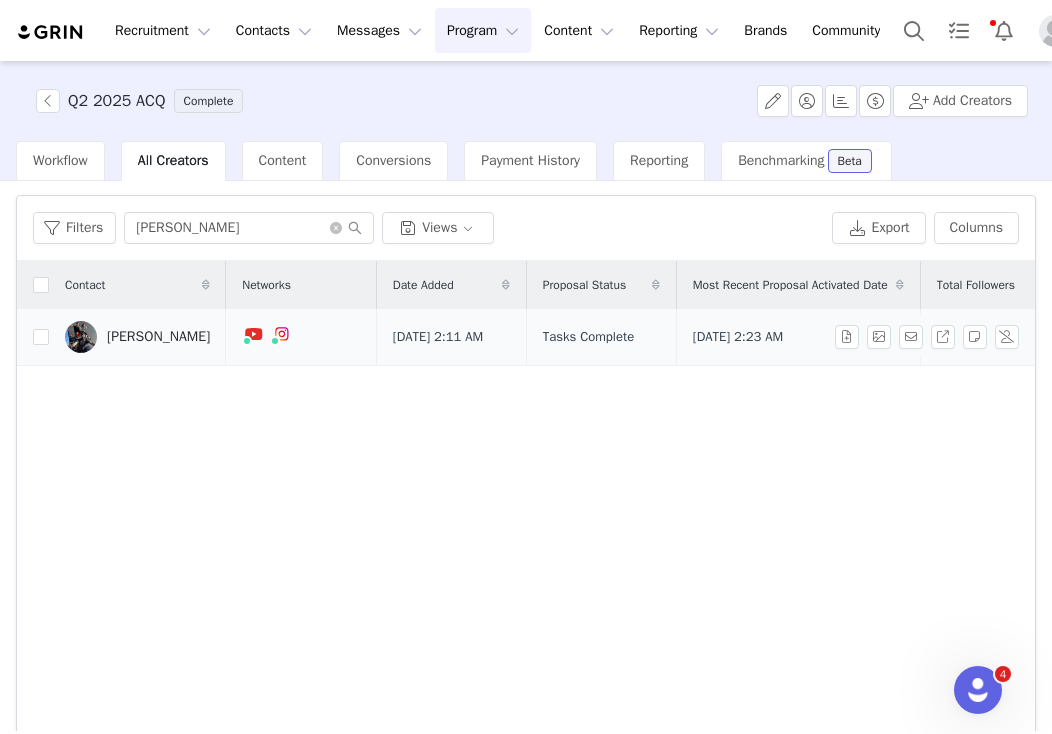 click on "Ronnie Banks" at bounding box center [137, 337] 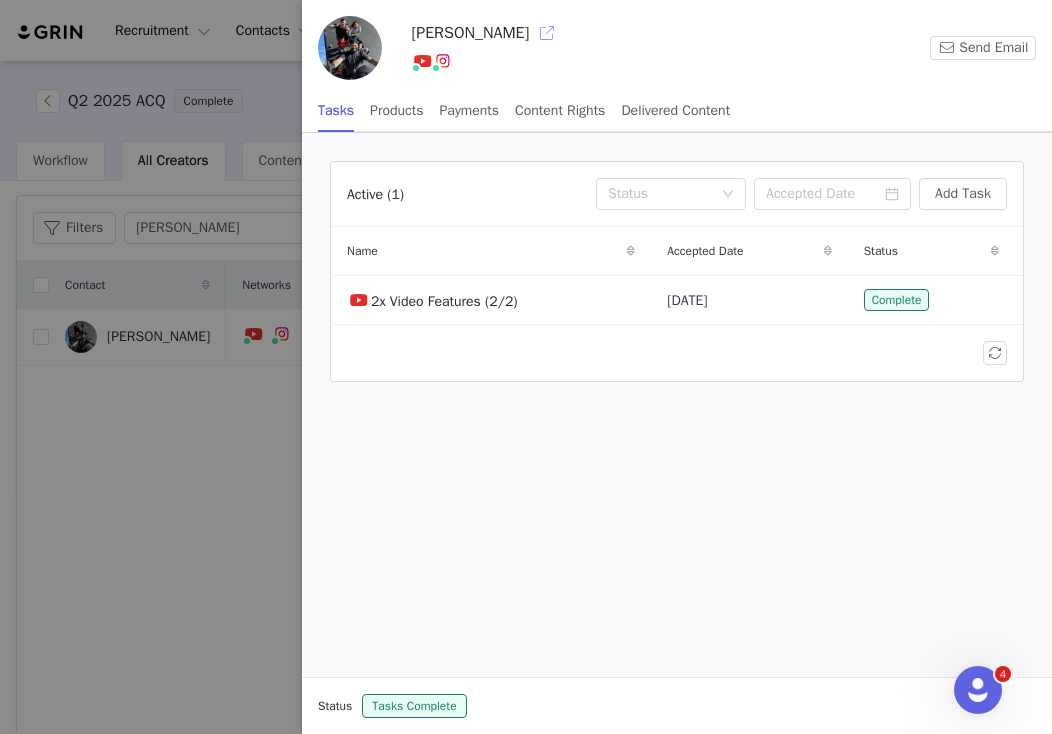 click at bounding box center [547, 33] 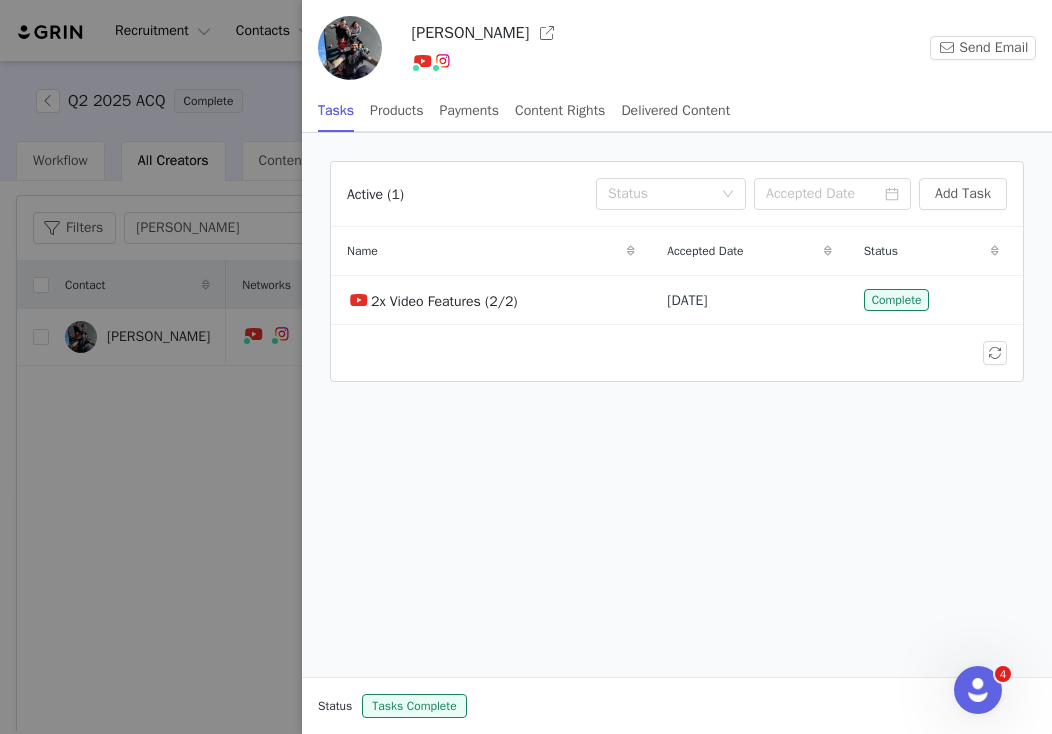 click at bounding box center (526, 367) 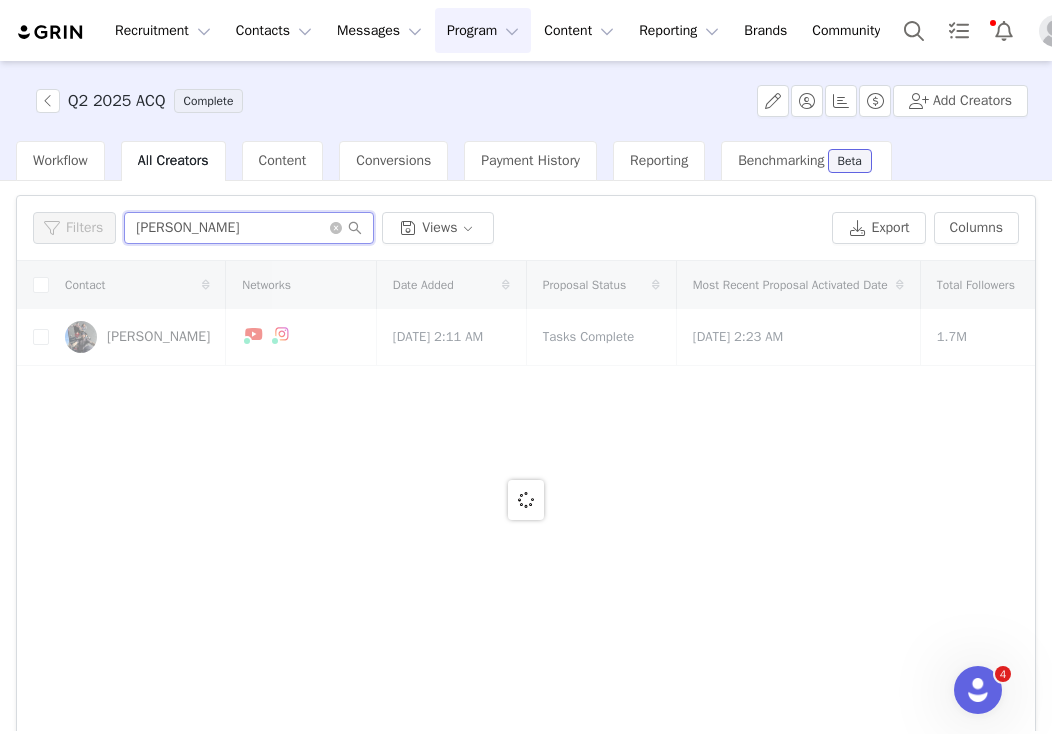 click on "ronnie" at bounding box center (249, 228) 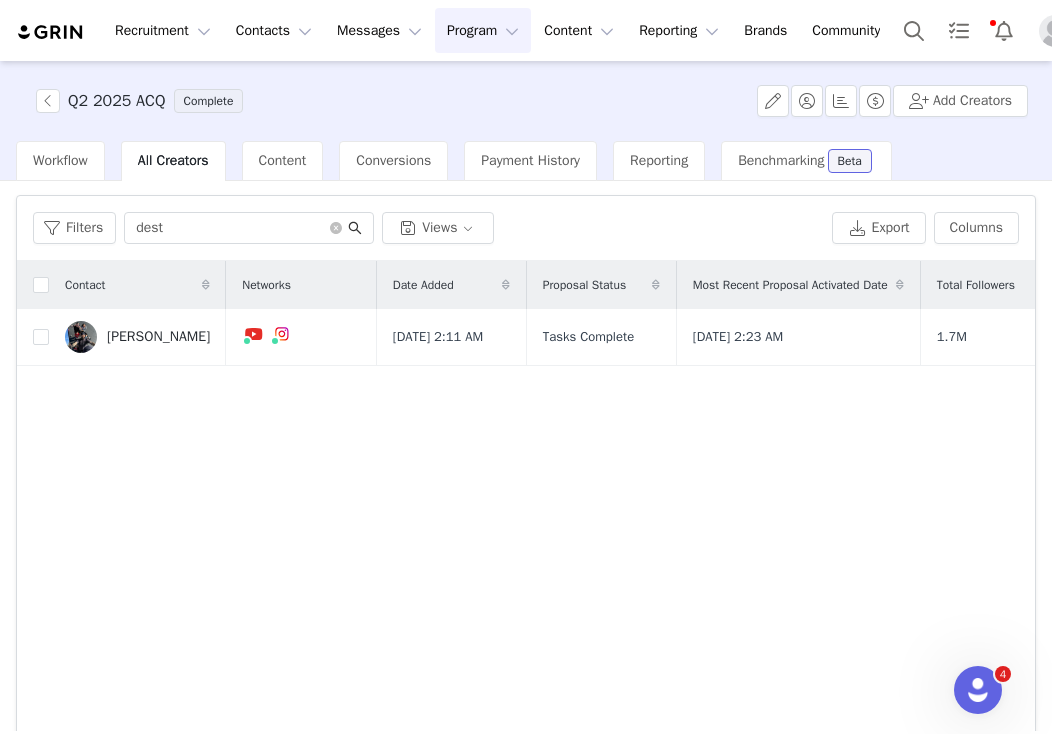 click 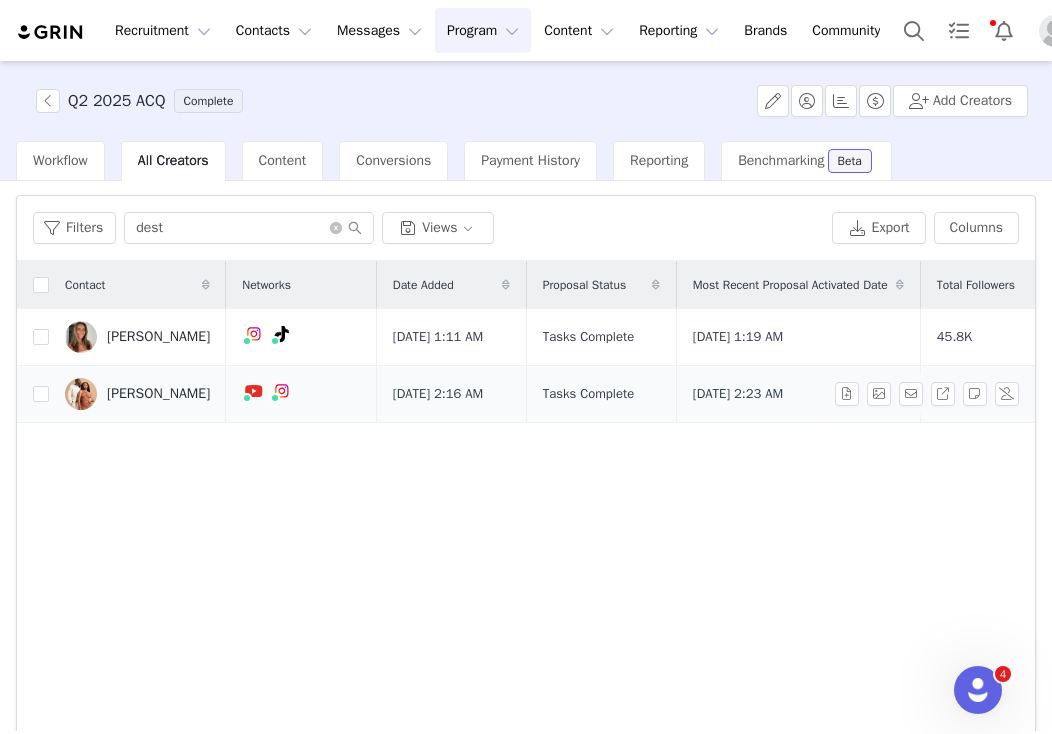 click on "Destene Sudduth" at bounding box center (137, 394) 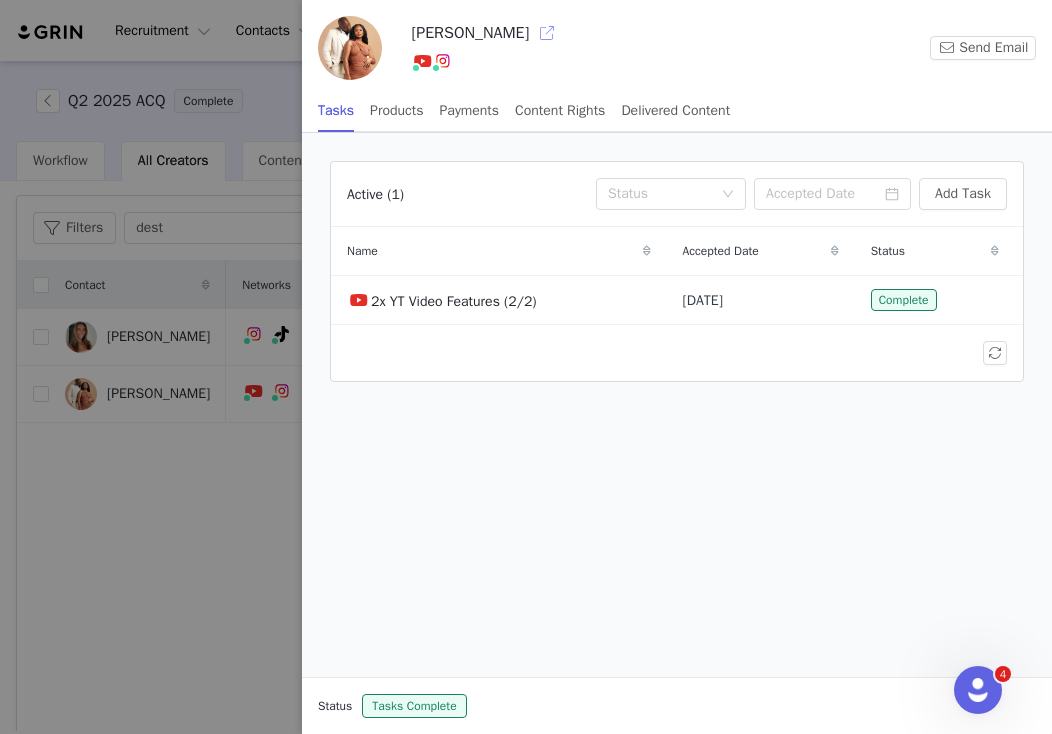 click at bounding box center (547, 33) 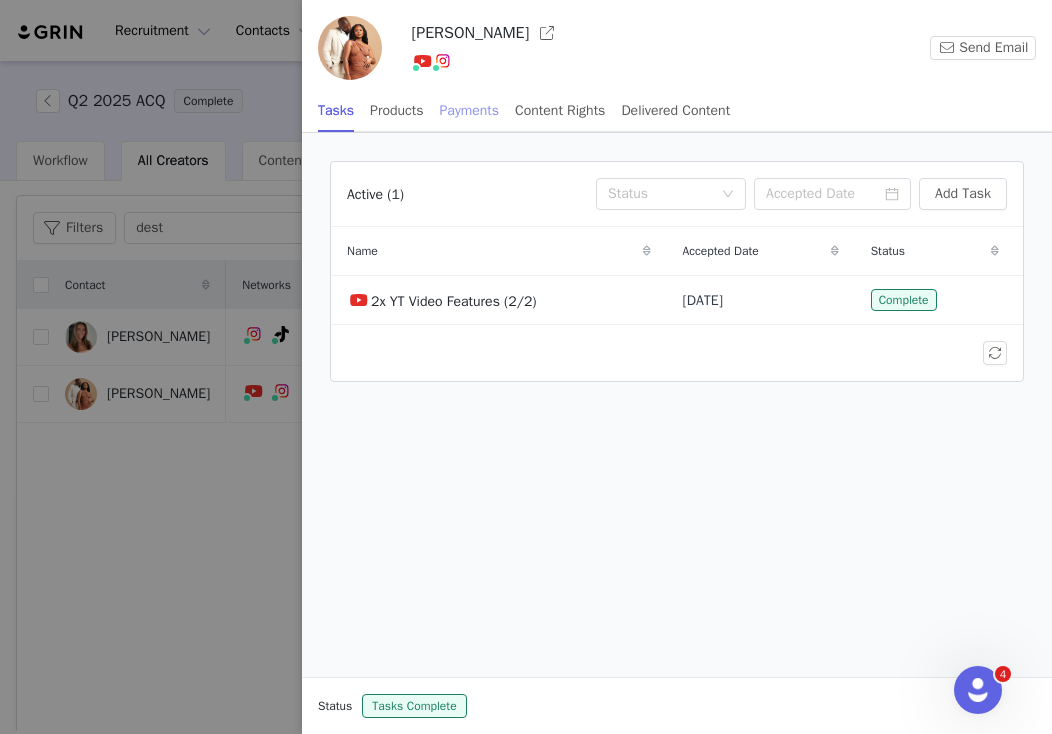 click on "Payments" at bounding box center [470, 110] 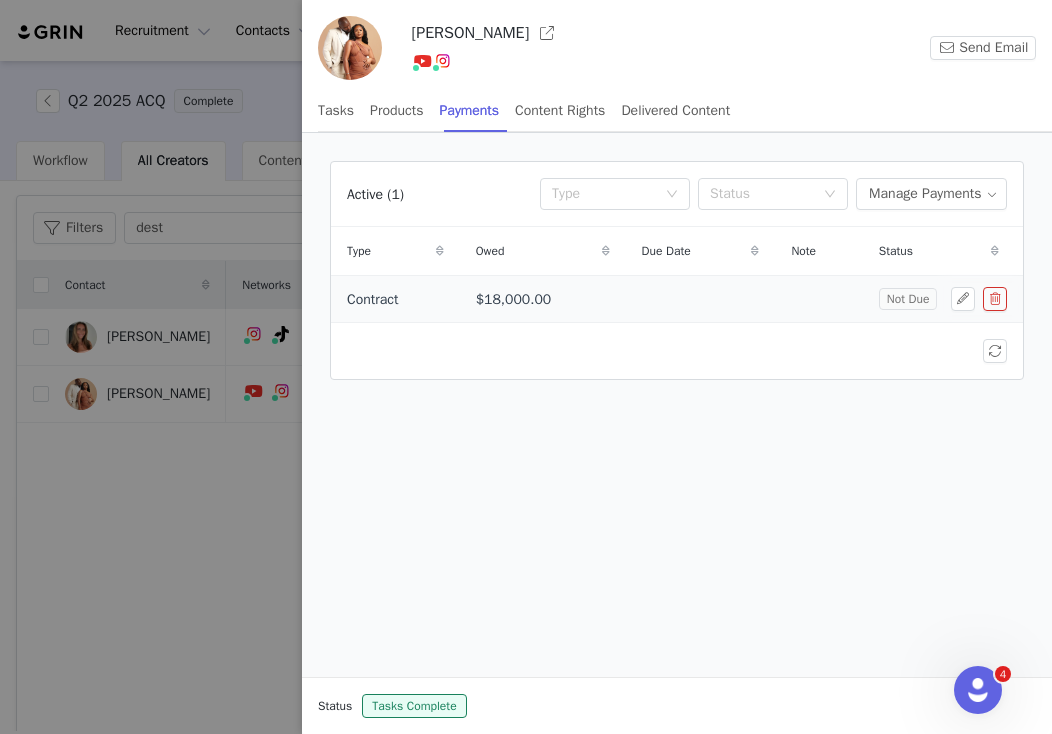 click on "Not Due" at bounding box center (908, 299) 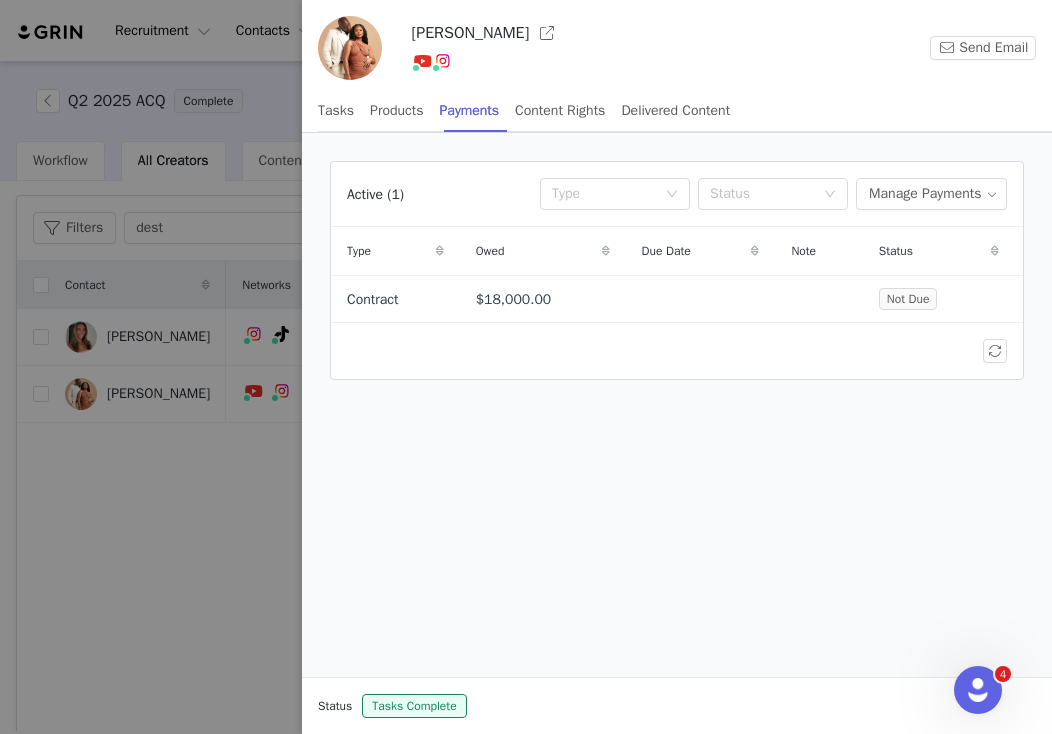 click on "Status" at bounding box center [939, 251] 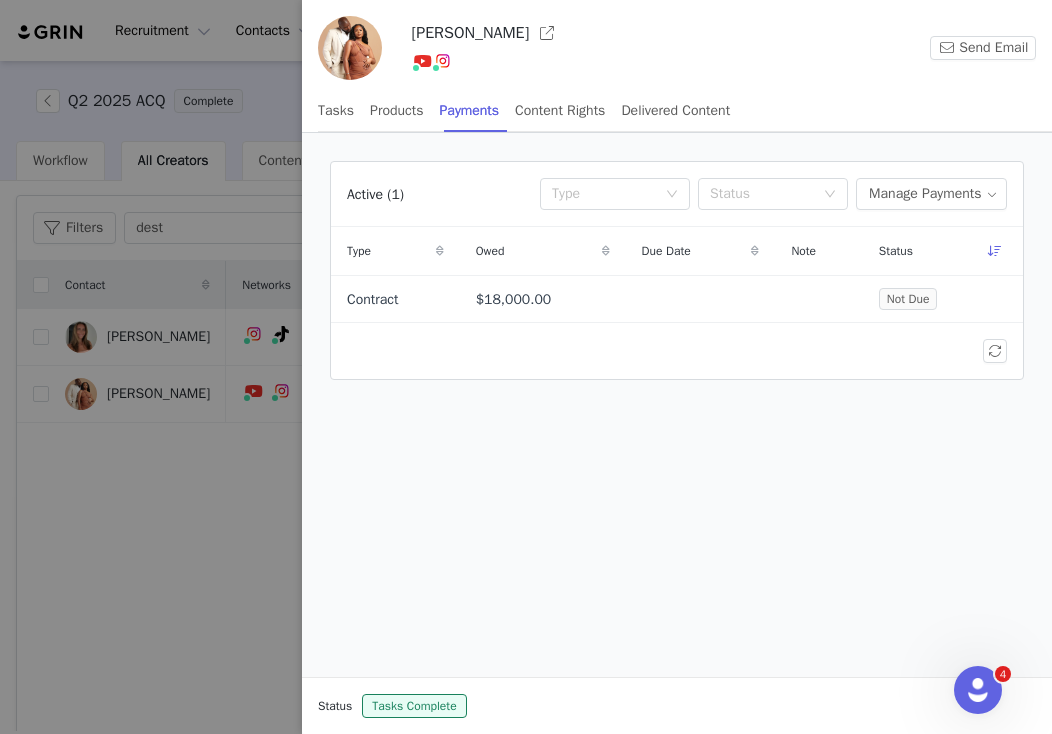 click at bounding box center (526, 367) 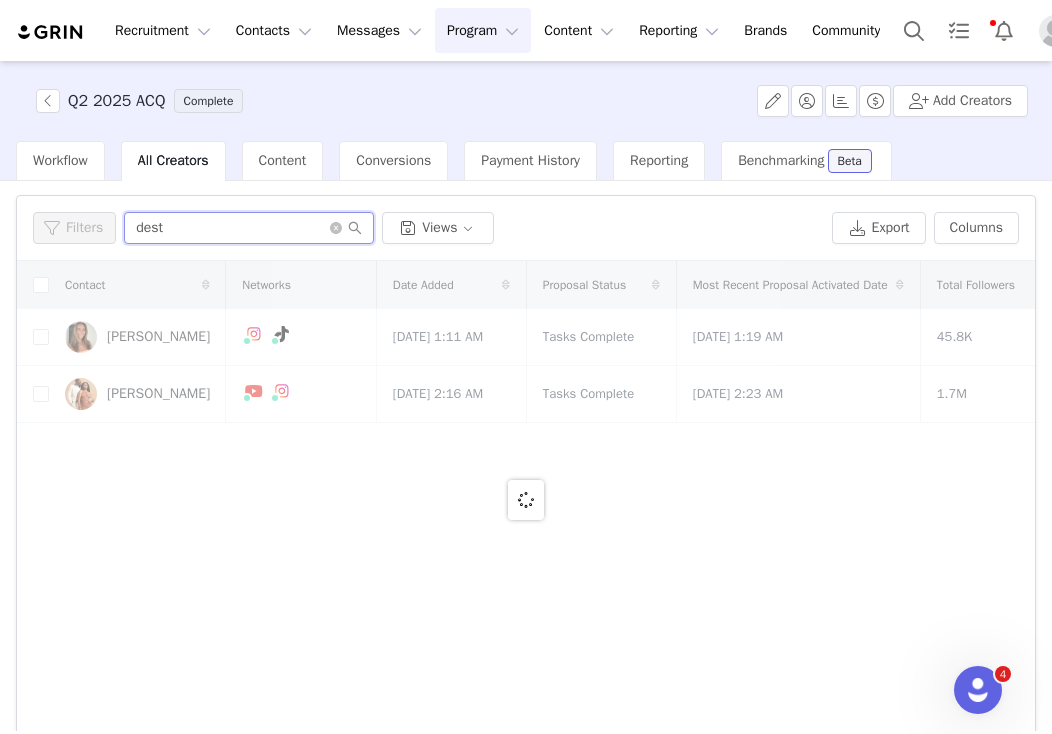 click on "dest" at bounding box center (249, 228) 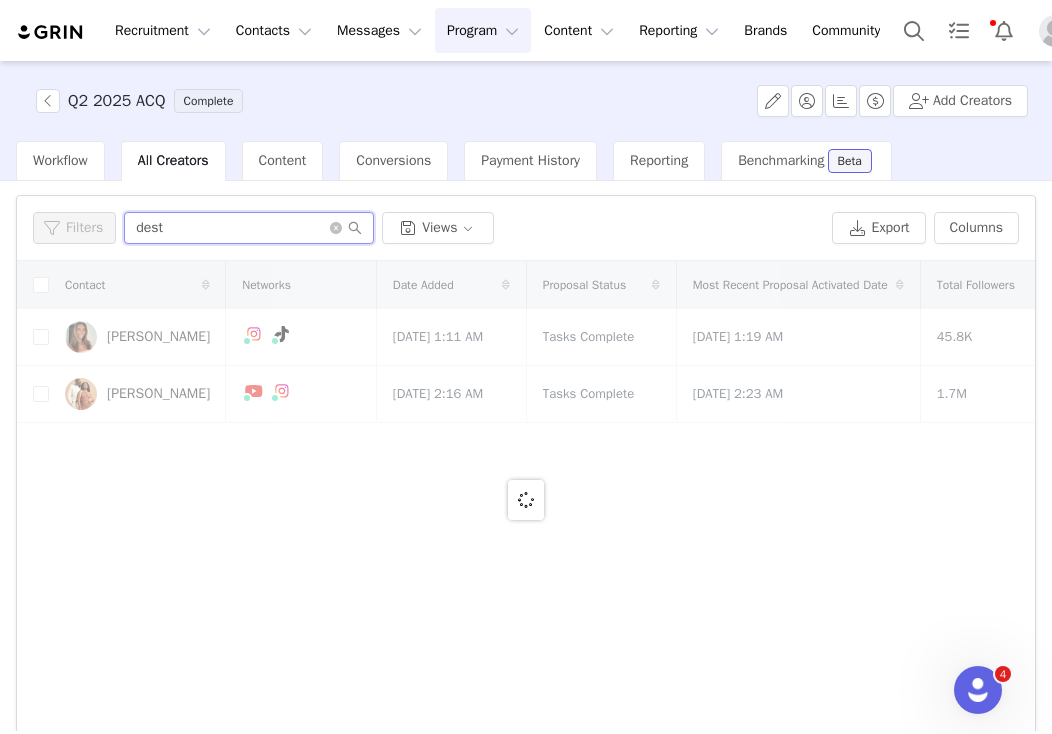click on "dest" at bounding box center [249, 228] 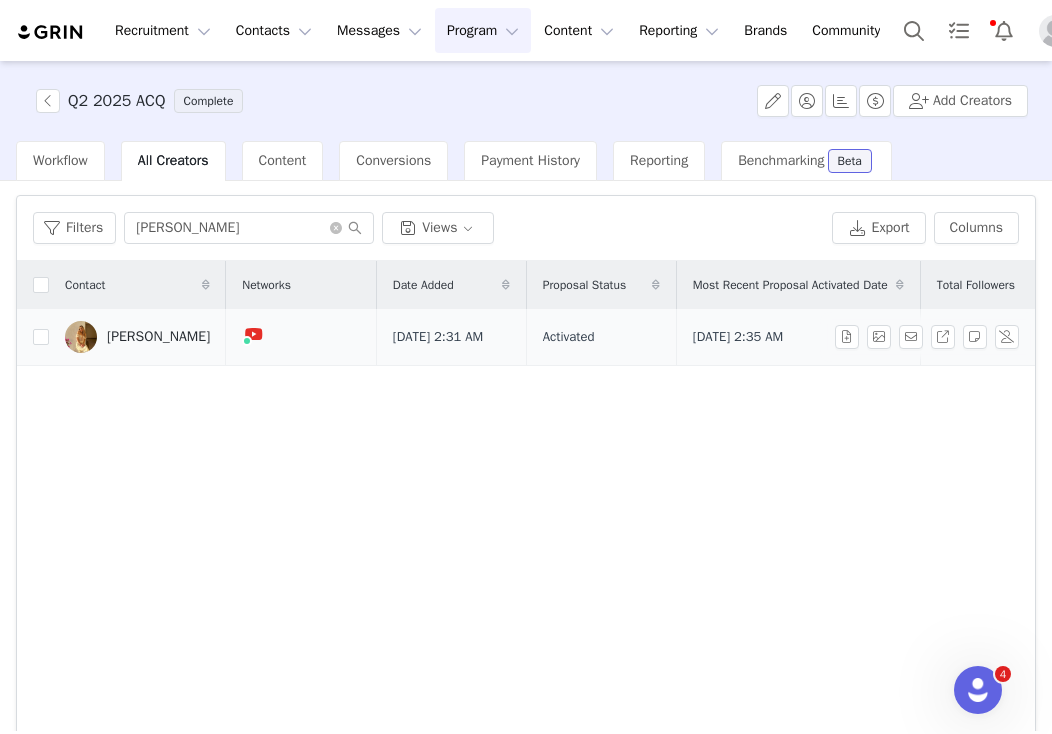 click on "Blake Swanson" at bounding box center [158, 337] 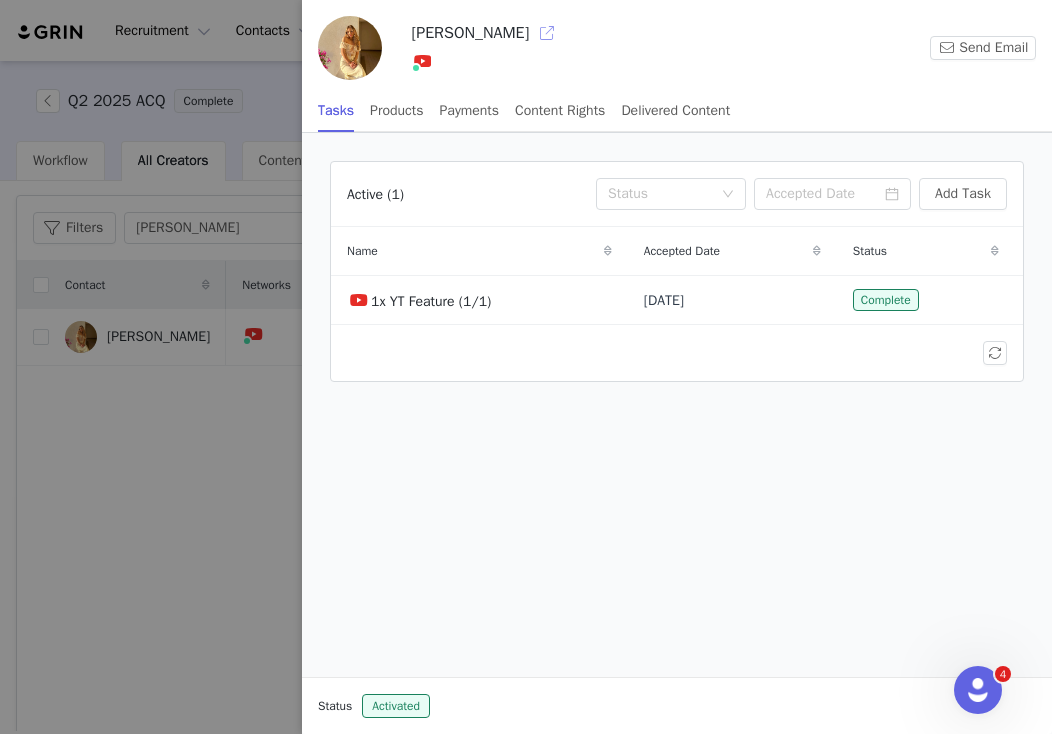 click at bounding box center (547, 33) 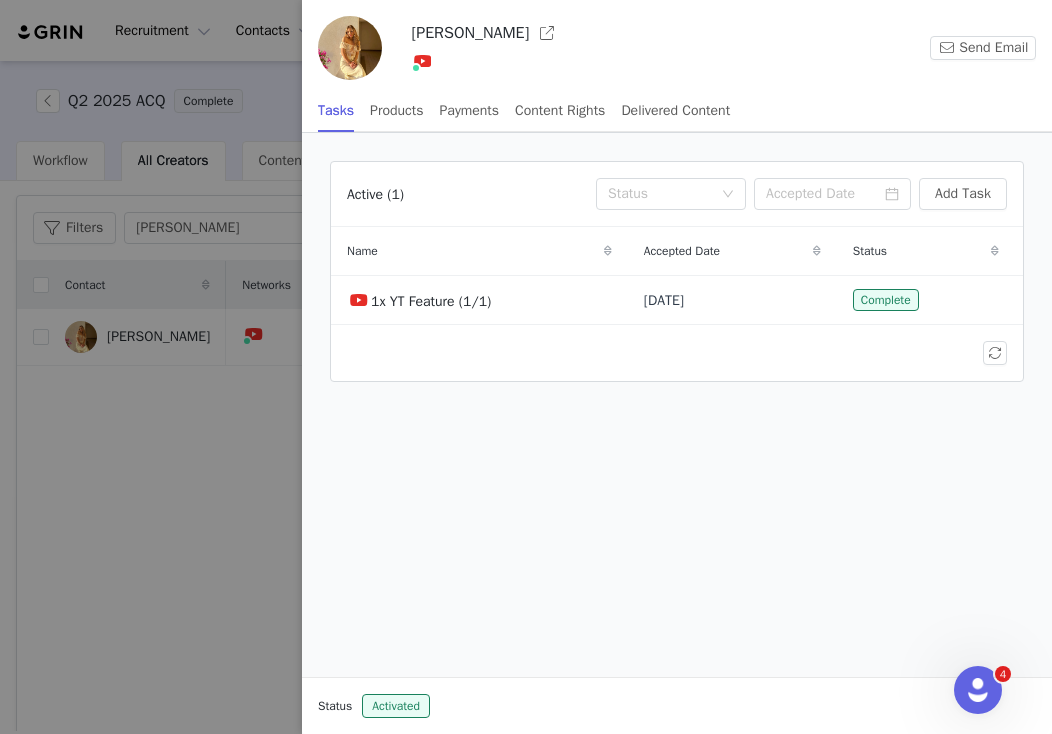 click at bounding box center (526, 367) 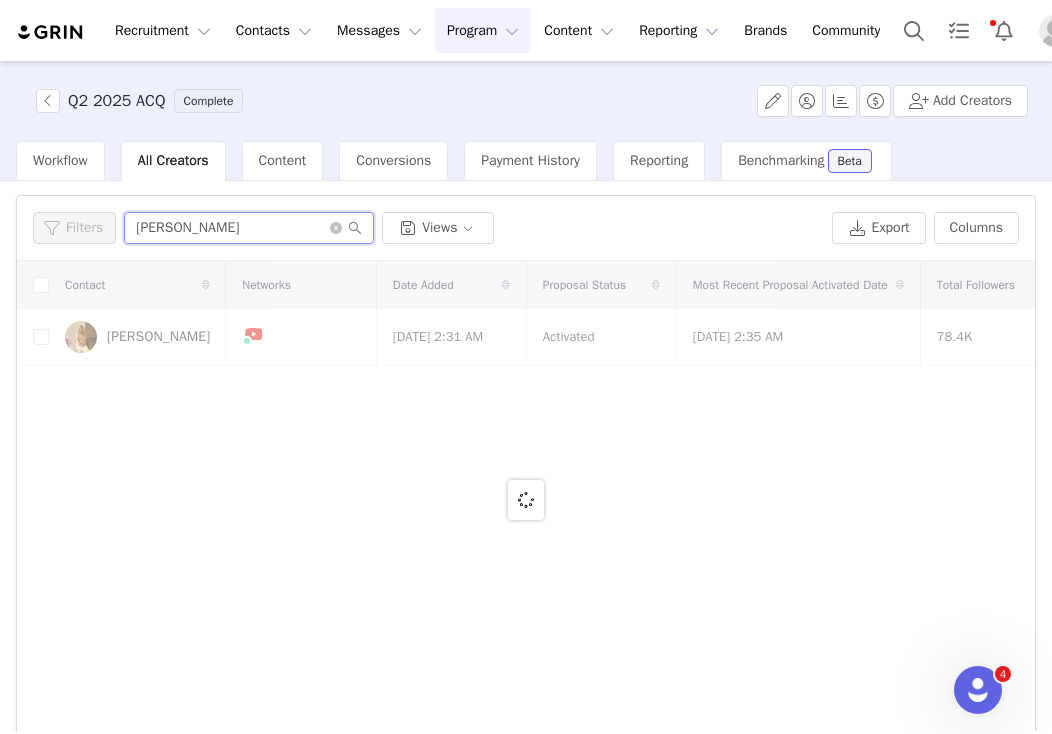 click on "blake" at bounding box center [249, 228] 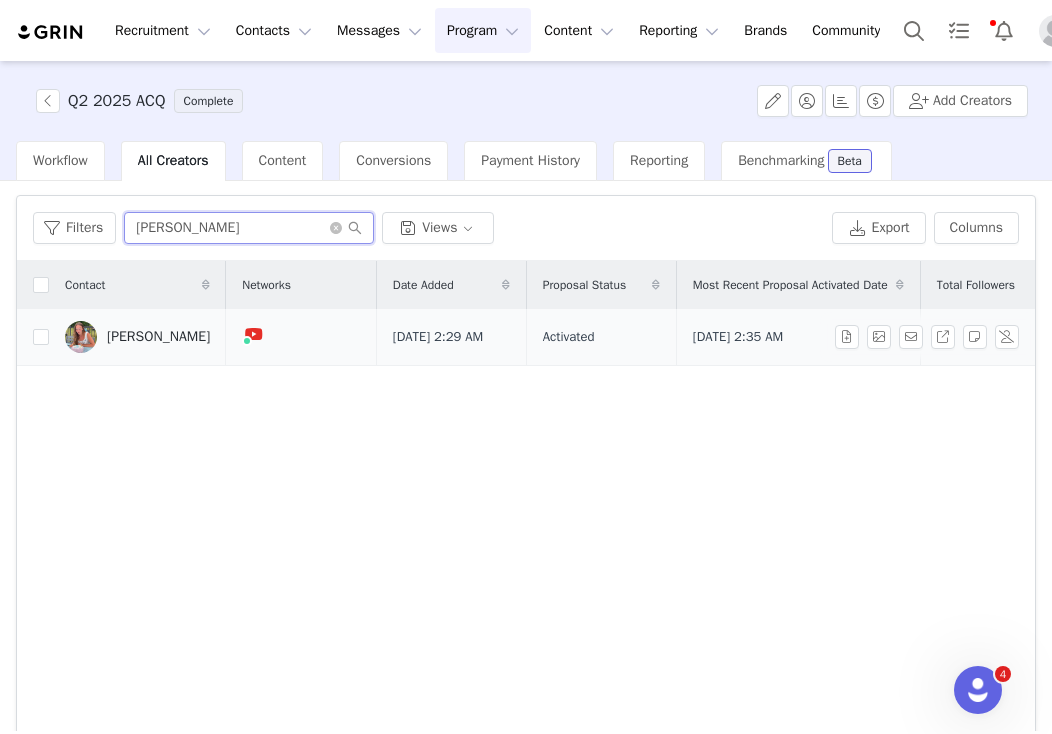 type on "annelise" 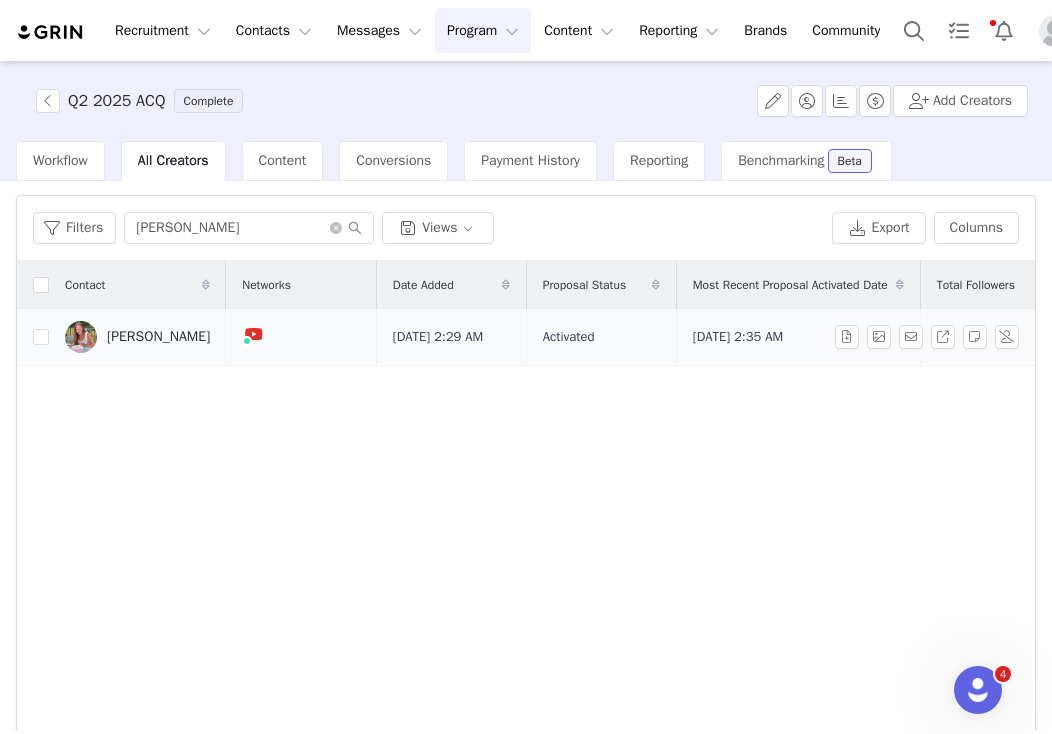 click on "[PERSON_NAME]" at bounding box center (137, 337) 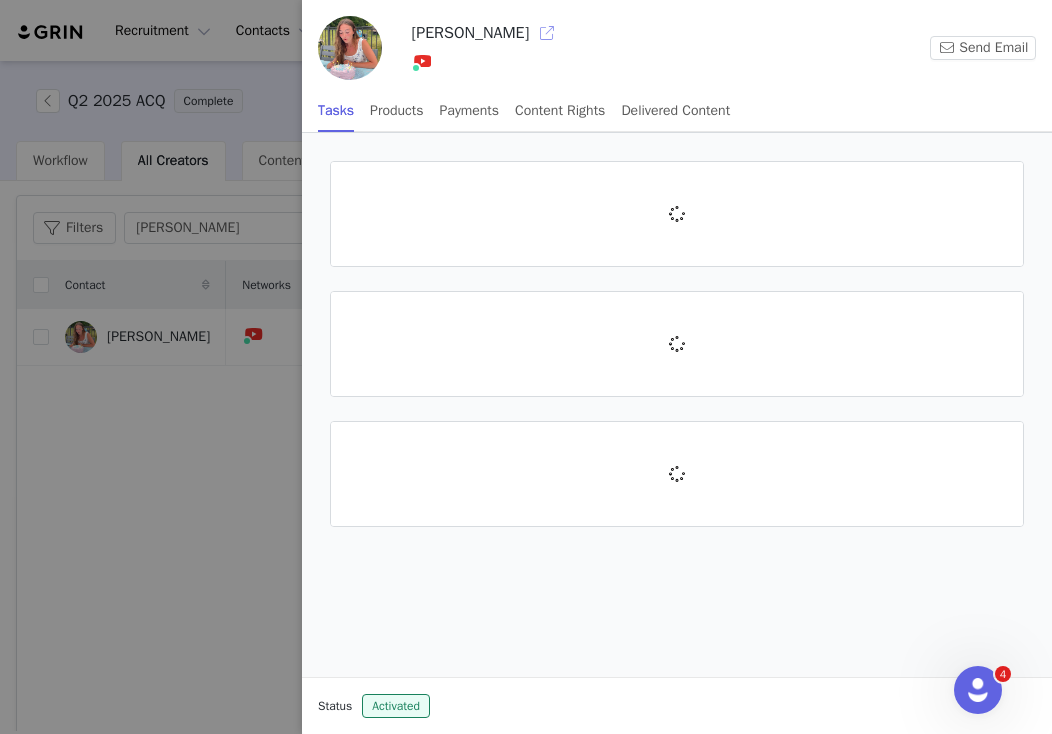 click at bounding box center [547, 33] 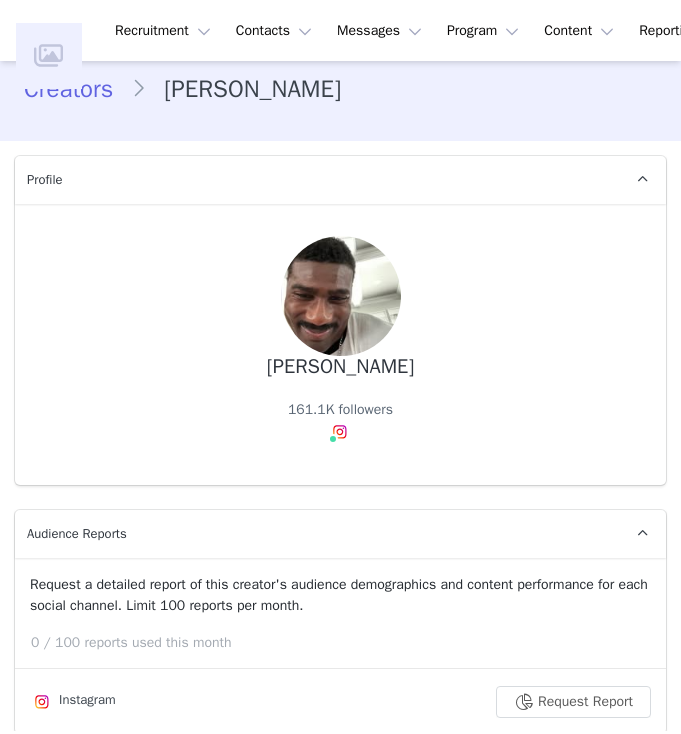 type on "+1 ([GEOGRAPHIC_DATA])" 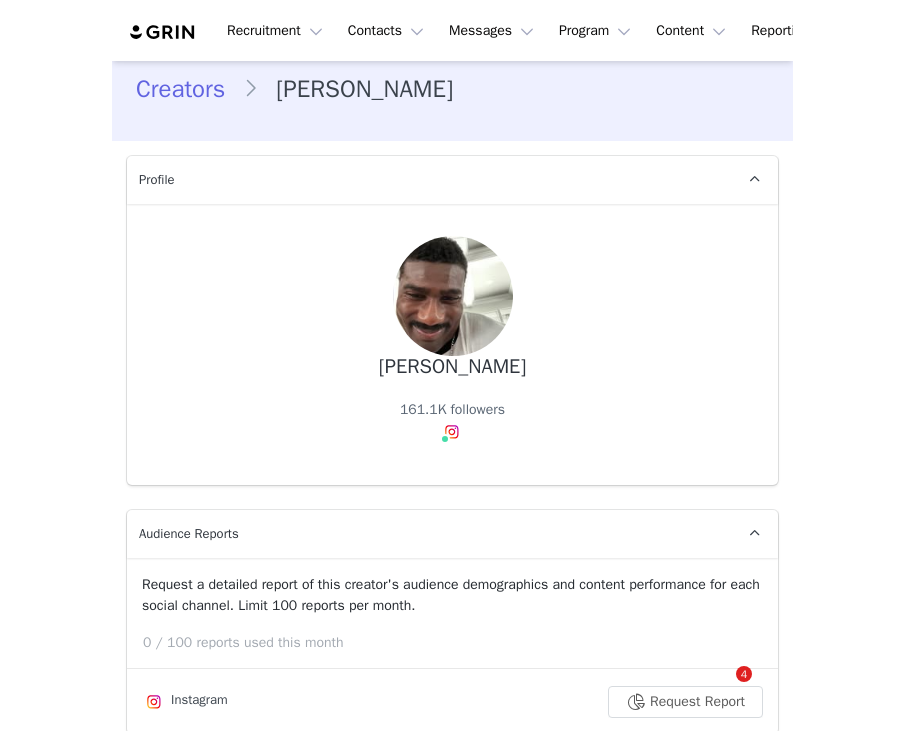 scroll, scrollTop: 0, scrollLeft: 0, axis: both 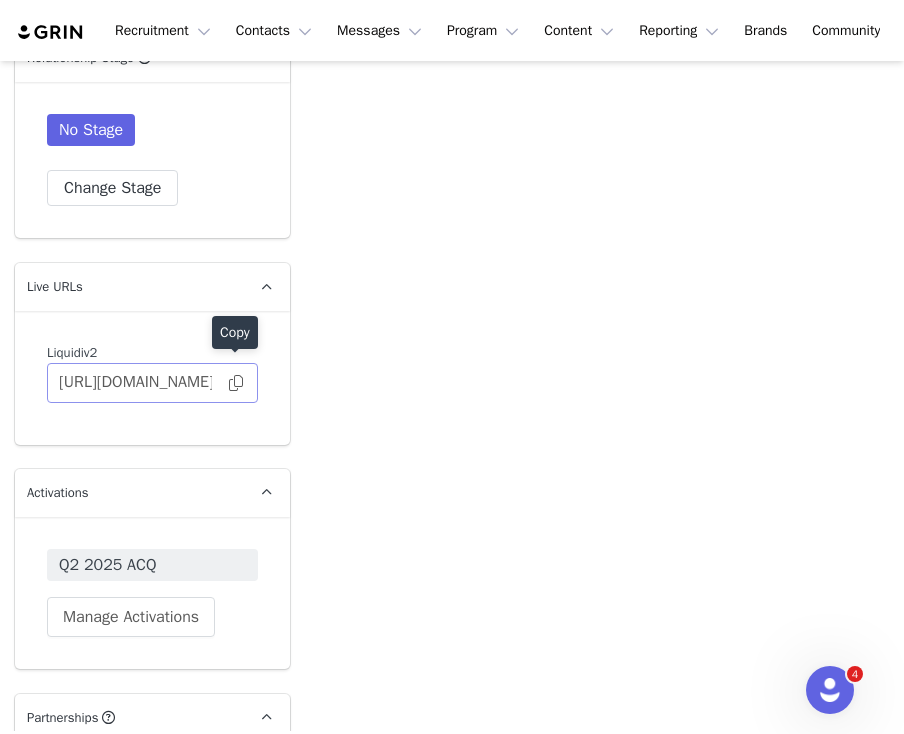click at bounding box center [236, 383] 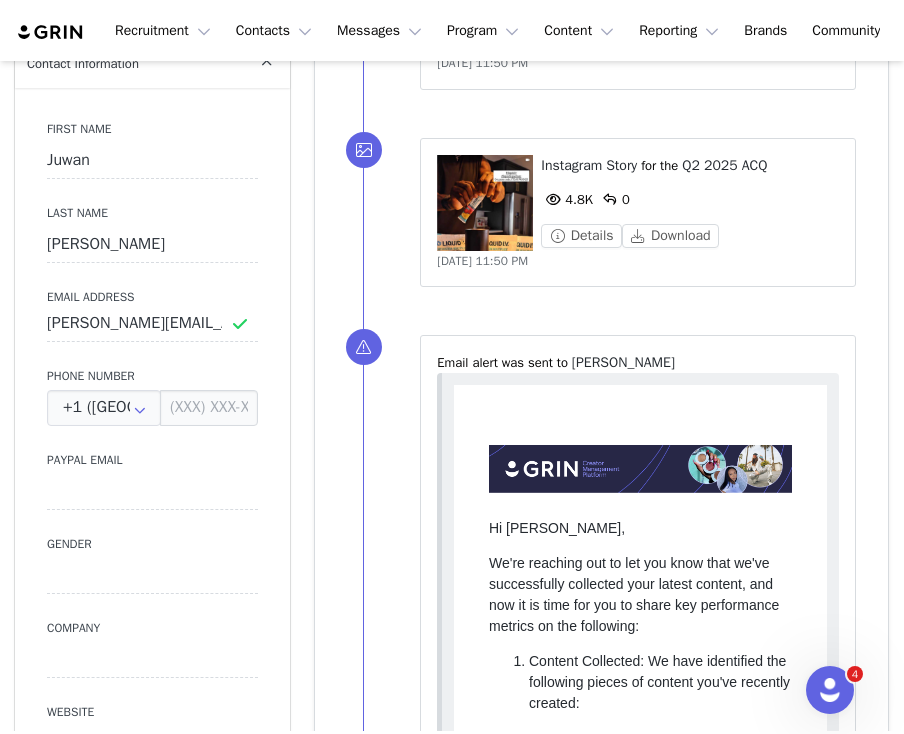 scroll, scrollTop: 1176, scrollLeft: 0, axis: vertical 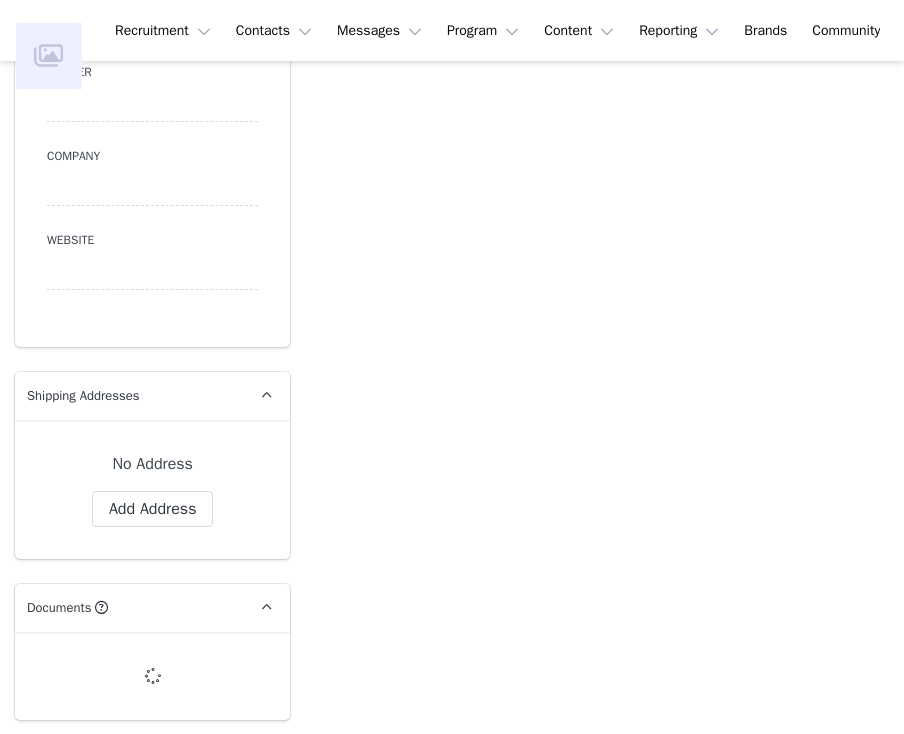 type on "+1 ([GEOGRAPHIC_DATA])" 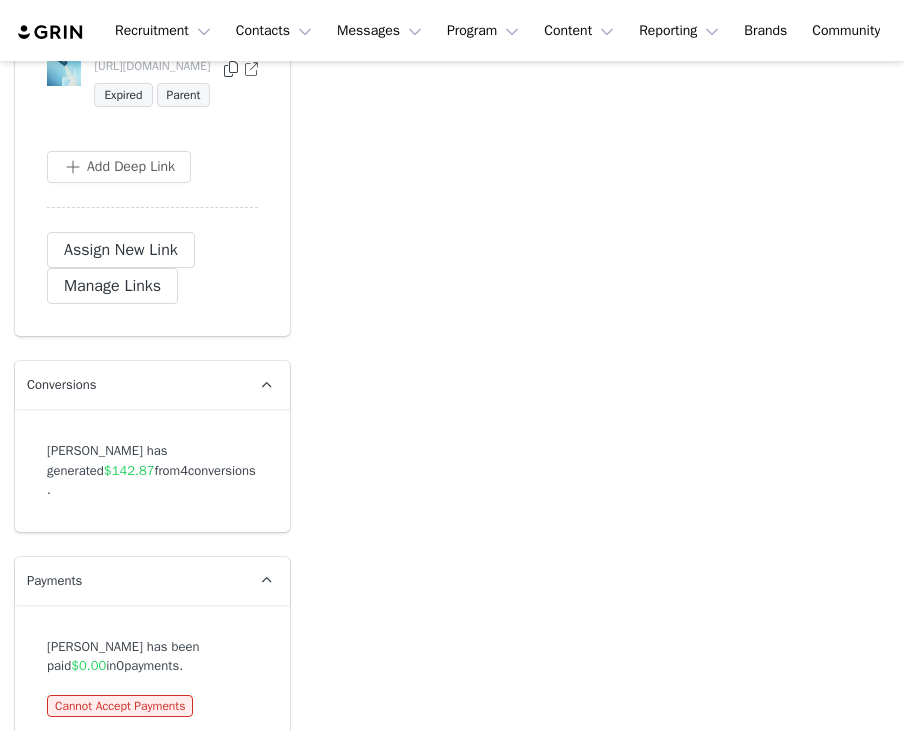 scroll, scrollTop: 5839, scrollLeft: 0, axis: vertical 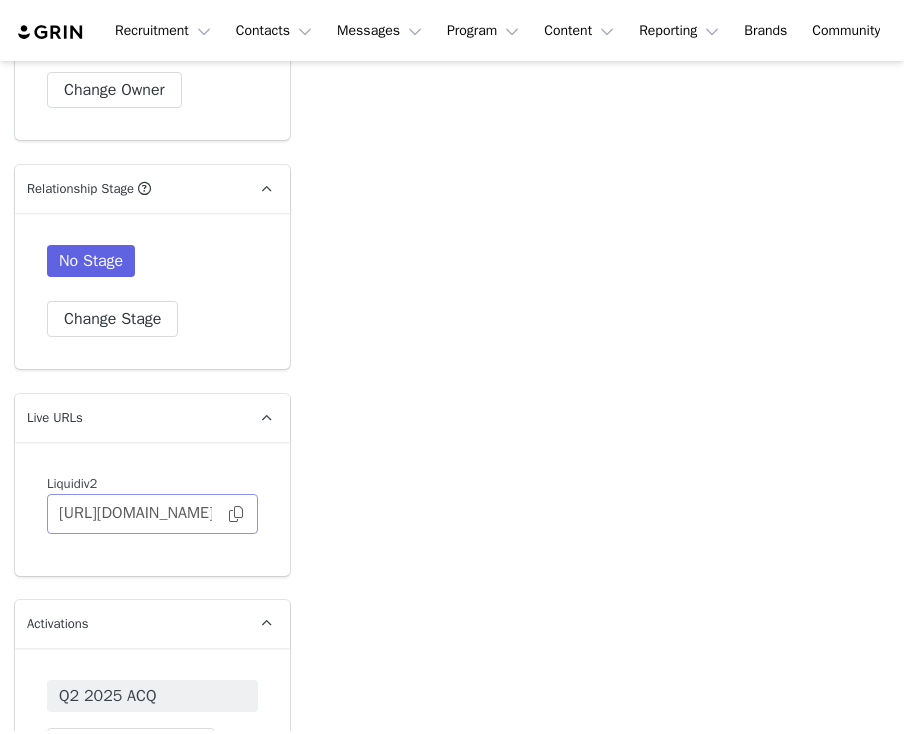 click at bounding box center (236, 514) 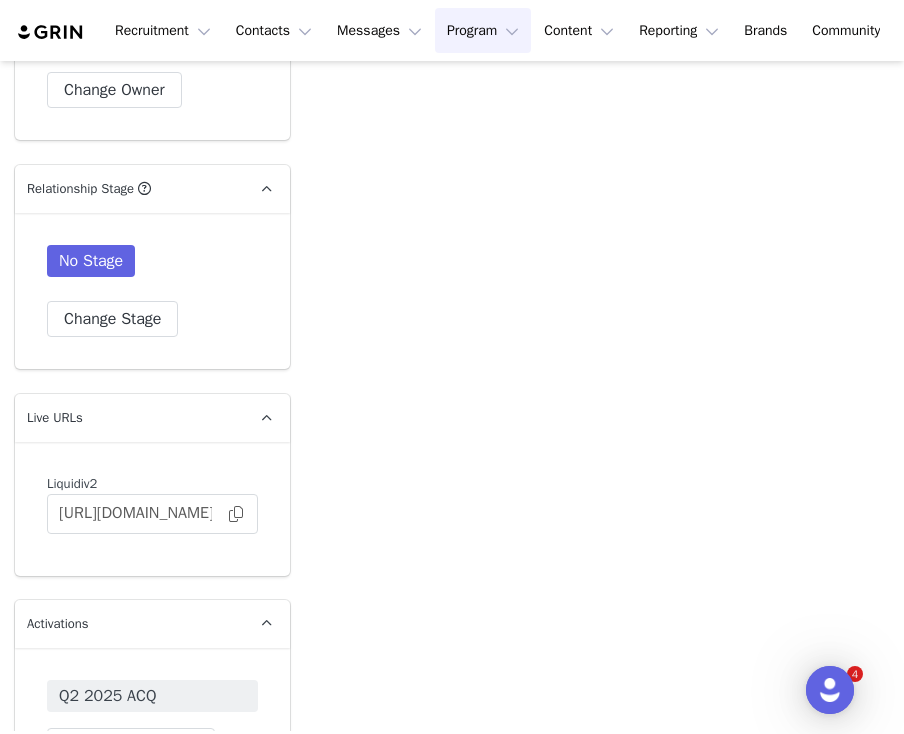 scroll, scrollTop: 0, scrollLeft: 0, axis: both 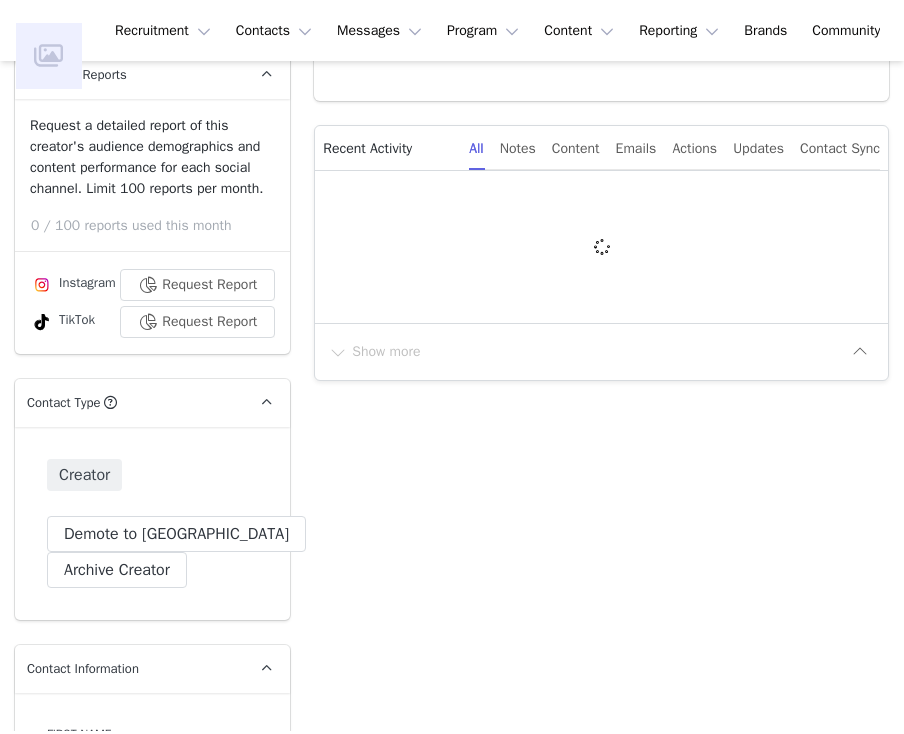 type on "+1 ([GEOGRAPHIC_DATA])" 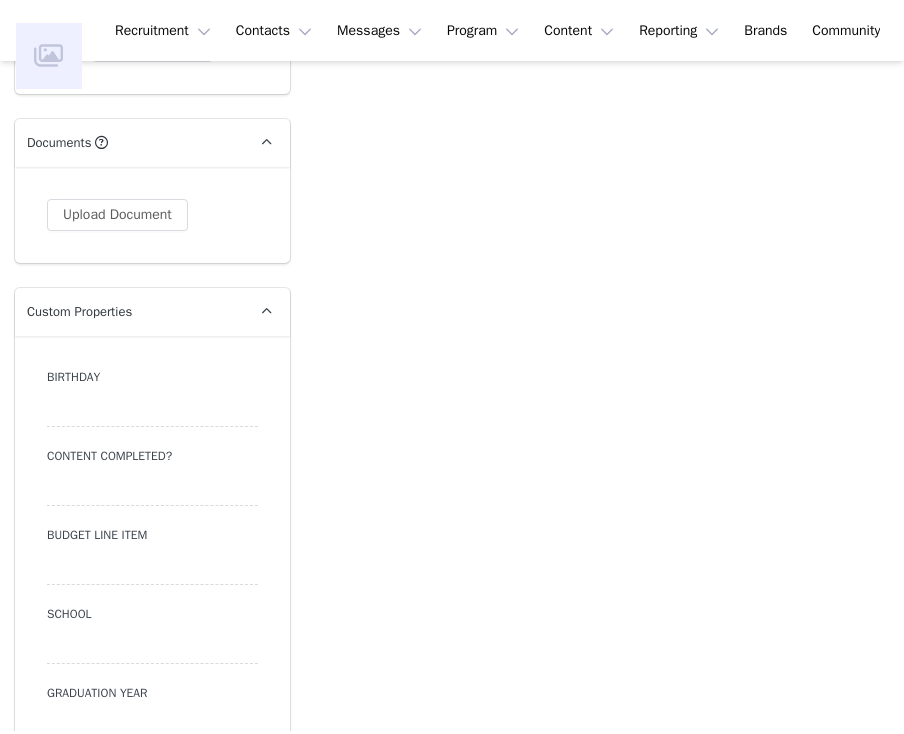 scroll, scrollTop: 2185, scrollLeft: 0, axis: vertical 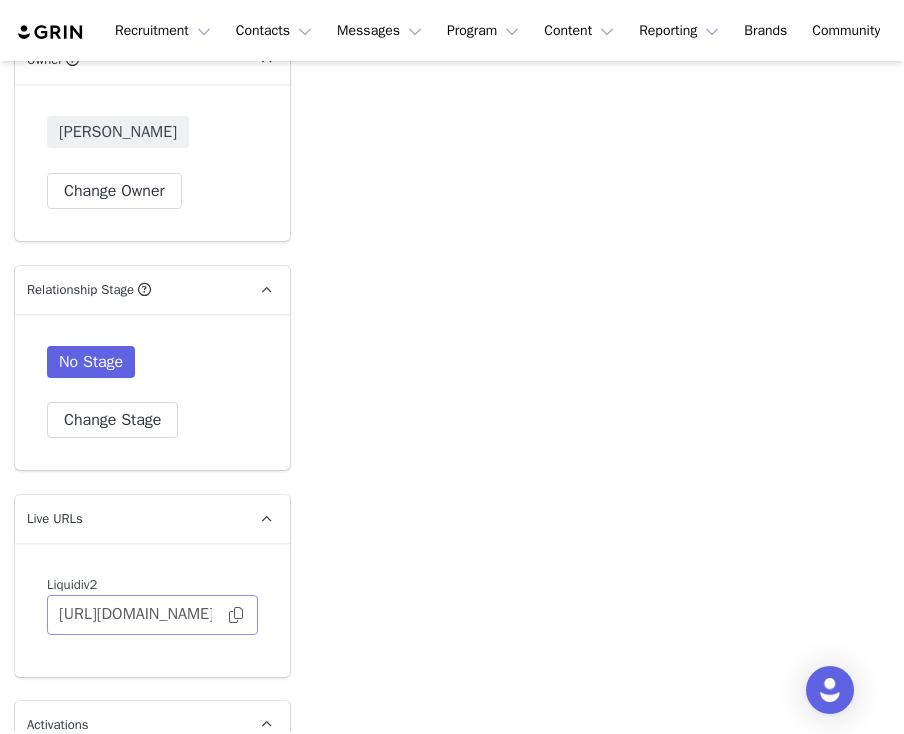 click at bounding box center [236, 615] 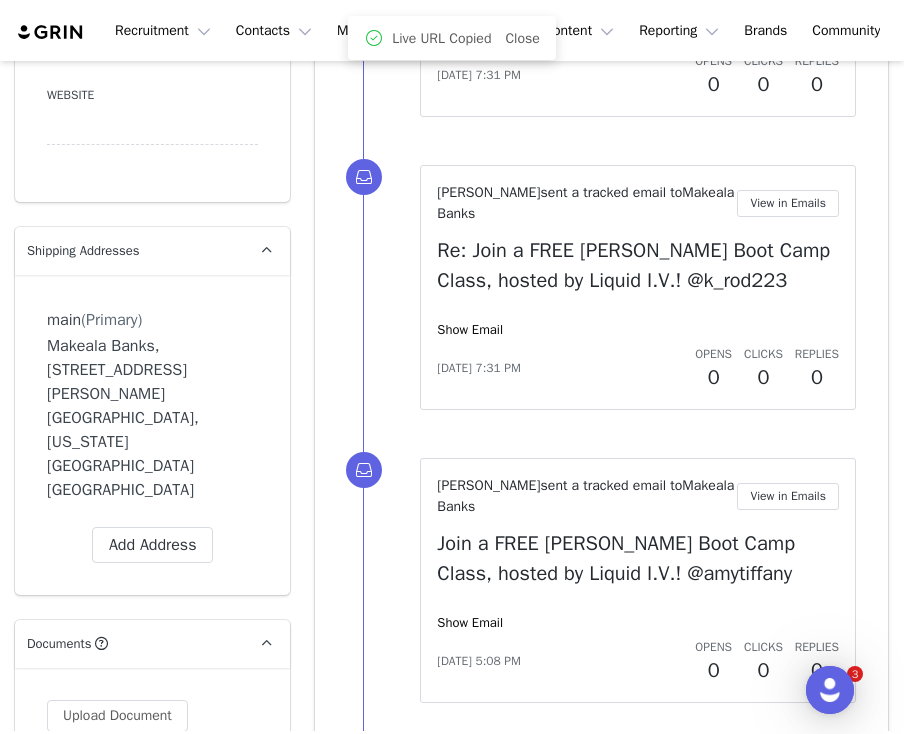 scroll, scrollTop: 0, scrollLeft: 0, axis: both 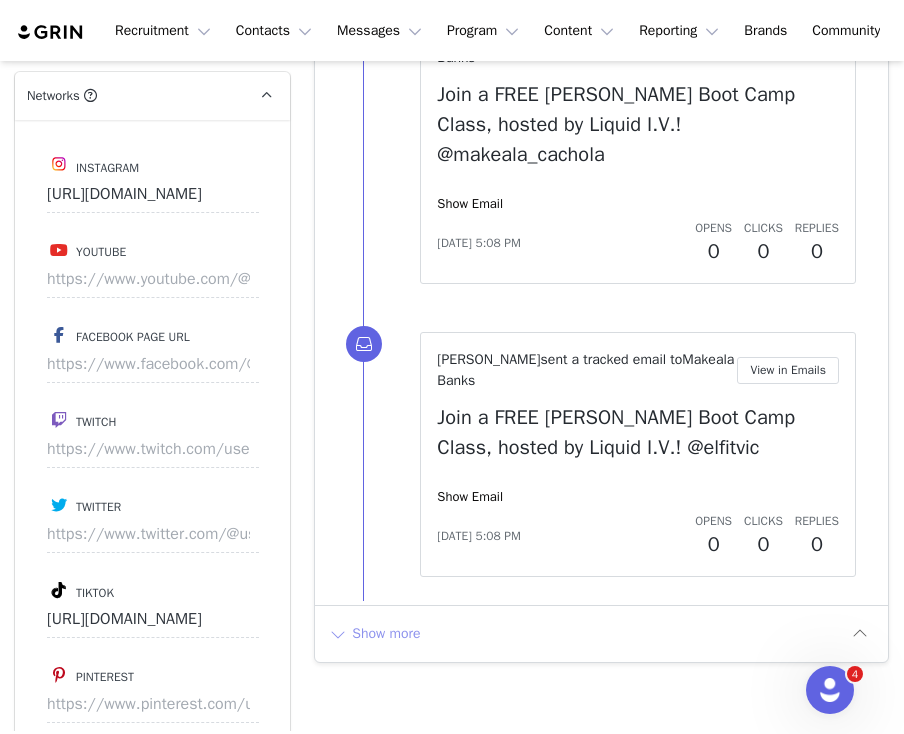 click on "Show more" at bounding box center [374, 634] 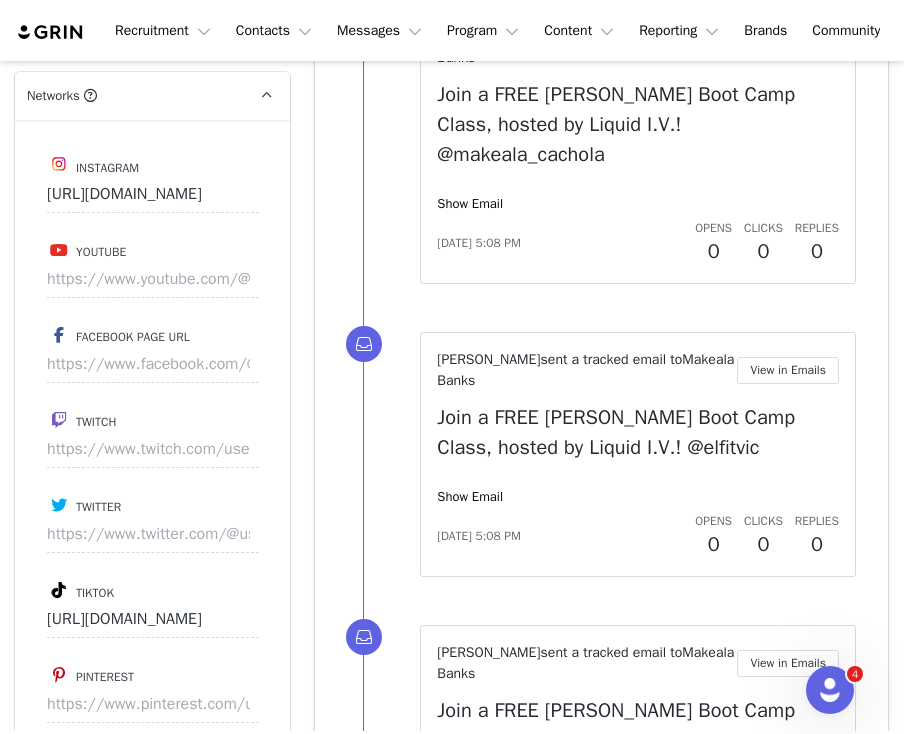 scroll, scrollTop: 0, scrollLeft: 0, axis: both 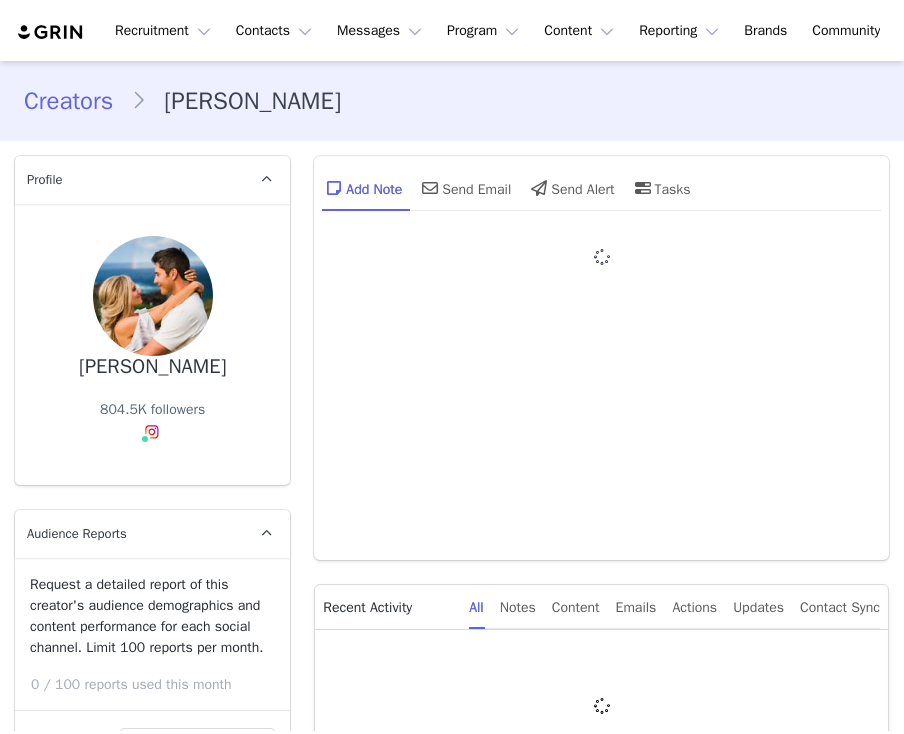 type on "+1 ([GEOGRAPHIC_DATA])" 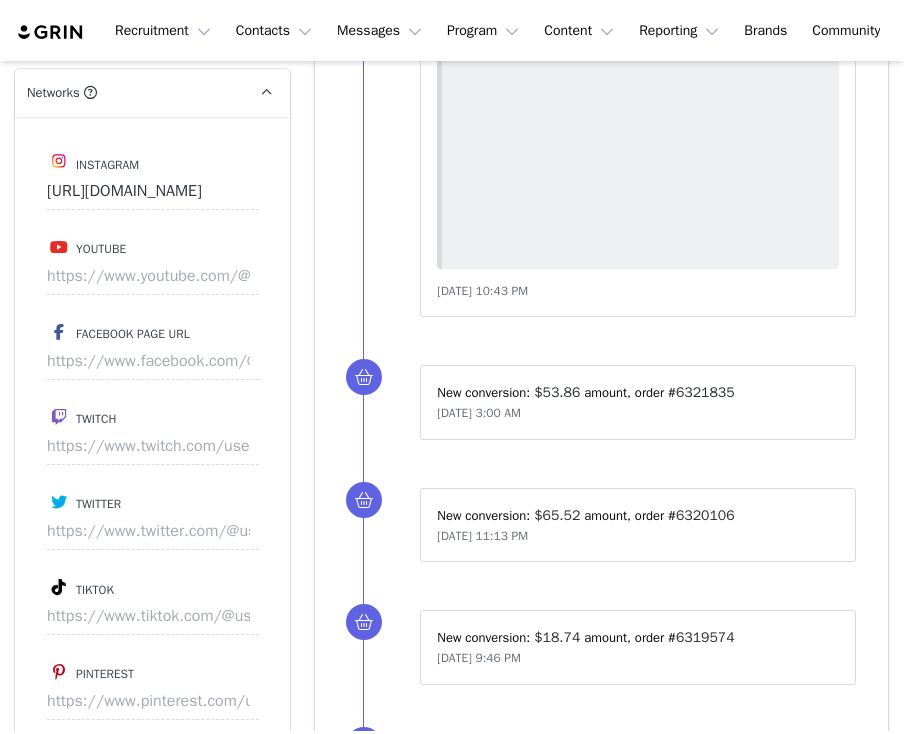 scroll, scrollTop: 2947, scrollLeft: 0, axis: vertical 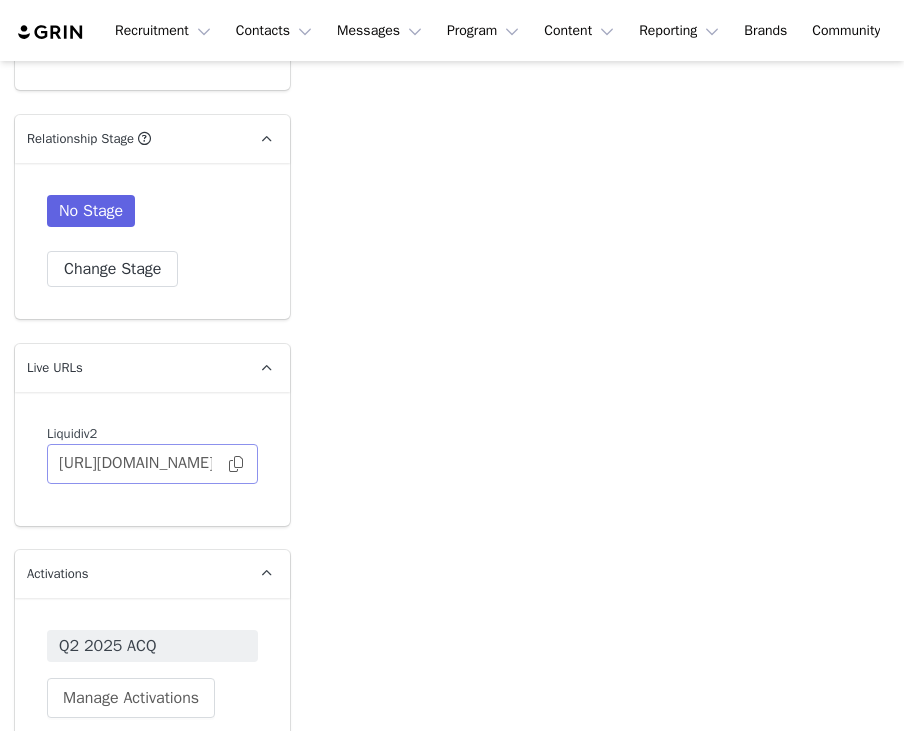 click at bounding box center [236, 464] 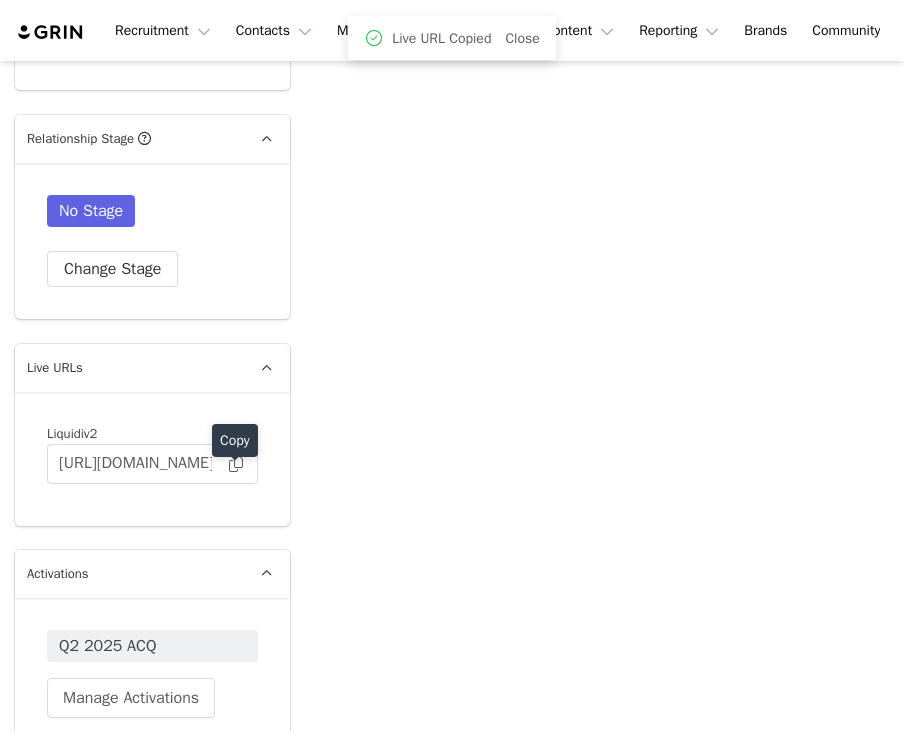 scroll, scrollTop: 0, scrollLeft: 0, axis: both 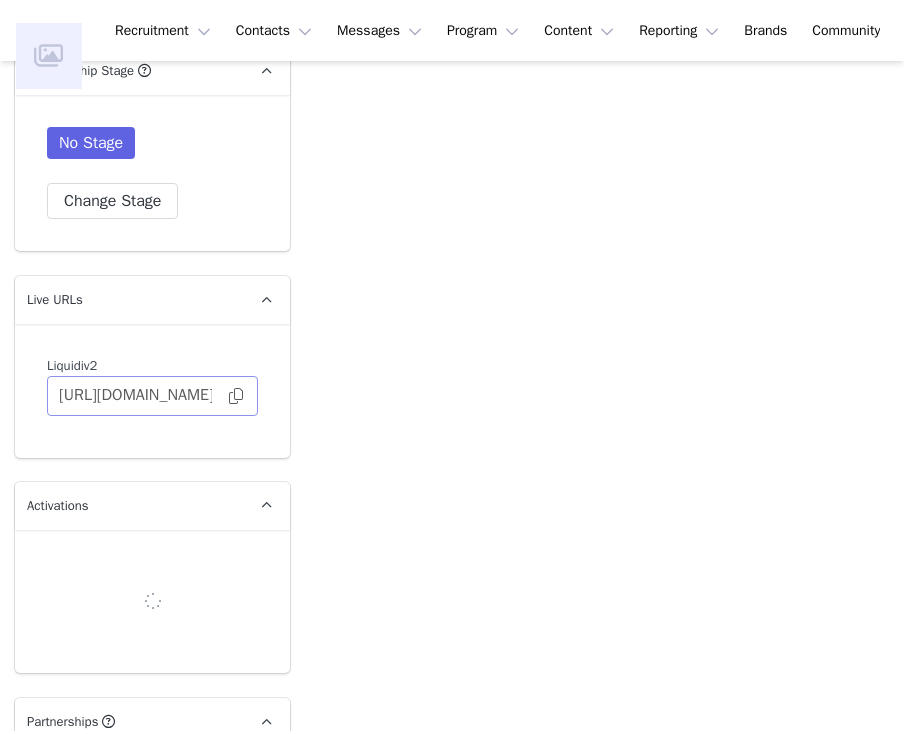 type on "+1 ([GEOGRAPHIC_DATA])" 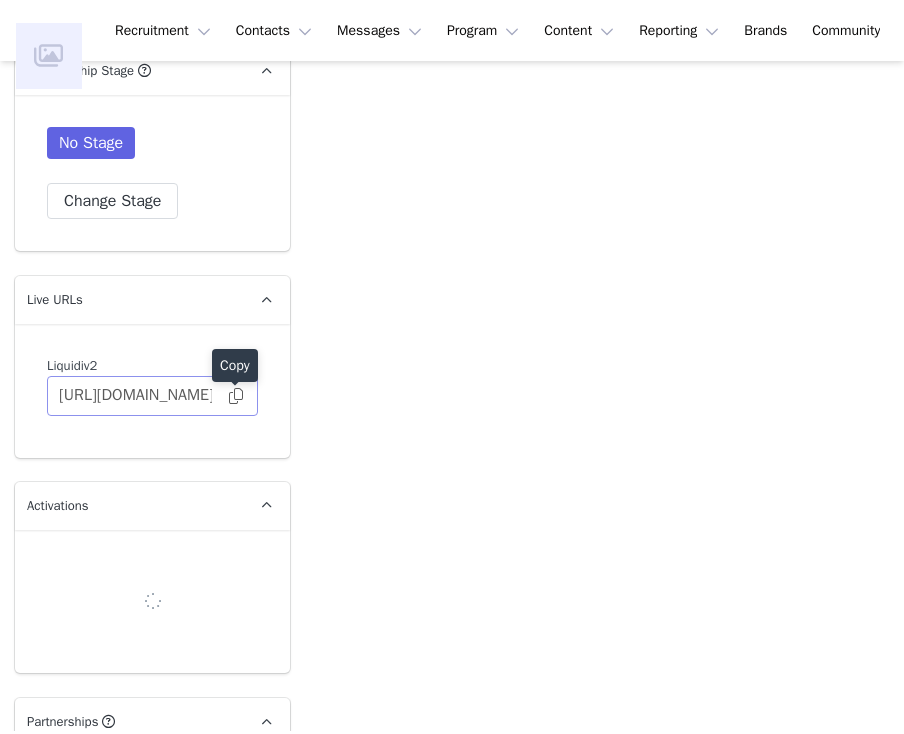 click at bounding box center (236, 396) 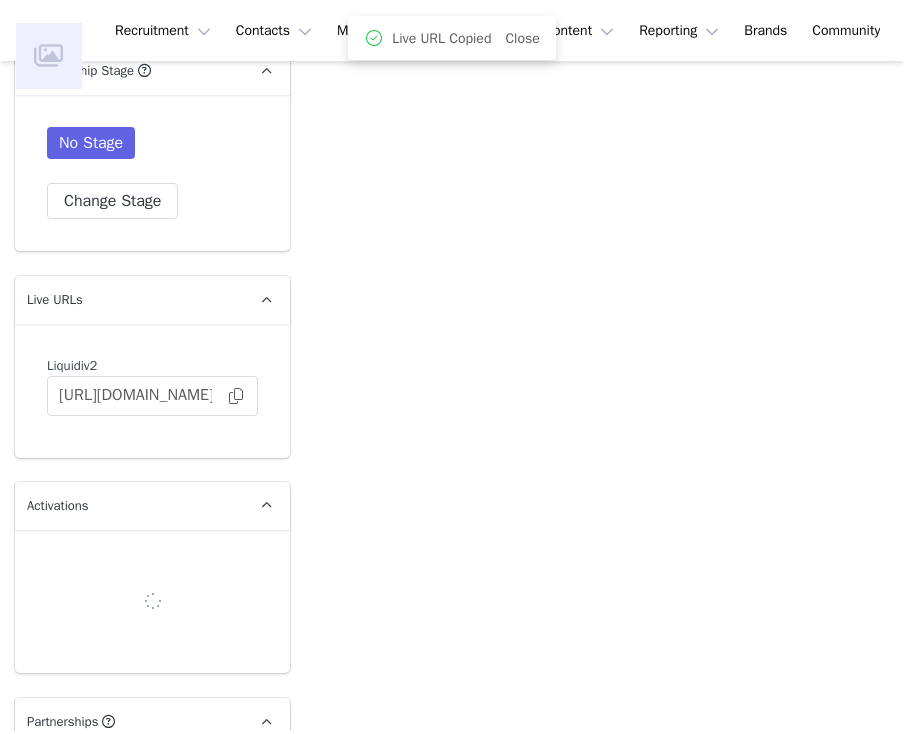 scroll, scrollTop: 4287, scrollLeft: 0, axis: vertical 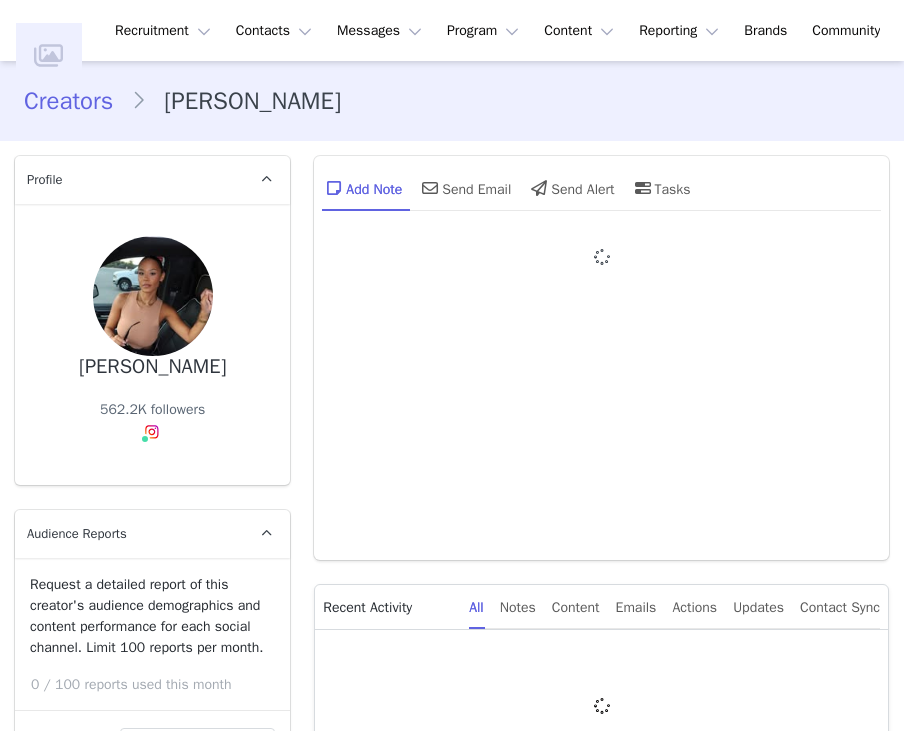 type on "+1 ([GEOGRAPHIC_DATA])" 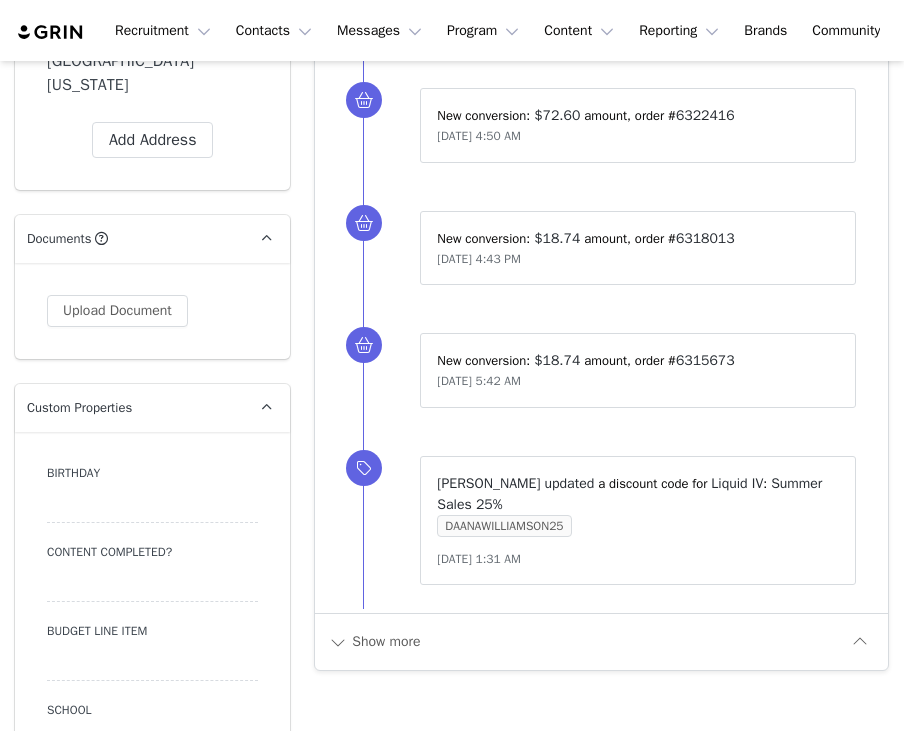 scroll, scrollTop: 2068, scrollLeft: 0, axis: vertical 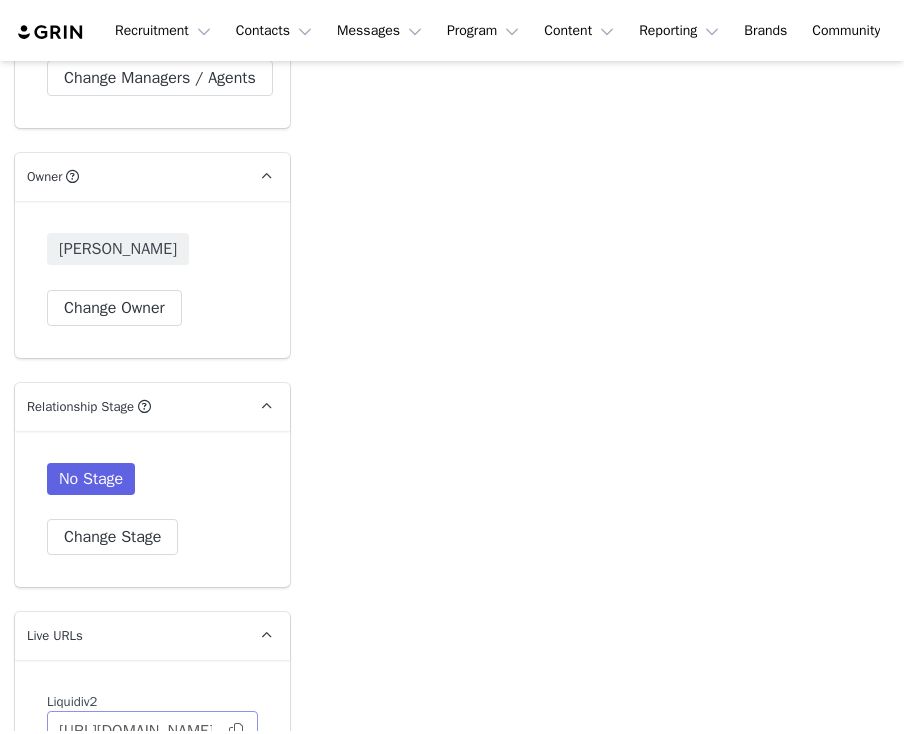 click on "Recruitment Recruitment Creator Search Curated Lists Landing Pages Web Extension AI Creator Search Beta Contacts Contacts Creators Prospects Applicants Messages Messages Dashboard Inbox Templates Sequences Program Program Activations Partnerships Payments Affiliates Content Content Creator Content Media Library Social Listening Reporting Reporting Dashboard Report Builder Brands Brands Community Community Creators [PERSON_NAME] Profile  [PERSON_NAME]      562.2K followers  Audience Reports  Request a detailed report of this creator's audience demographics and content performance for each social channel. Limit 100 reports per month.  0 / 100 reports used this month  Instagram          Request Report Contact Type  Contact type can be Creator, Prospect, Application, or Manager.   Creator  Demote this Creator? This will remove all accepted proposals attached to this creator.  Yes, demote  Demote to Prospect Archive this Creator? Important:  Yes, archive  Archive Creator Contact Information" at bounding box center [452, 367] 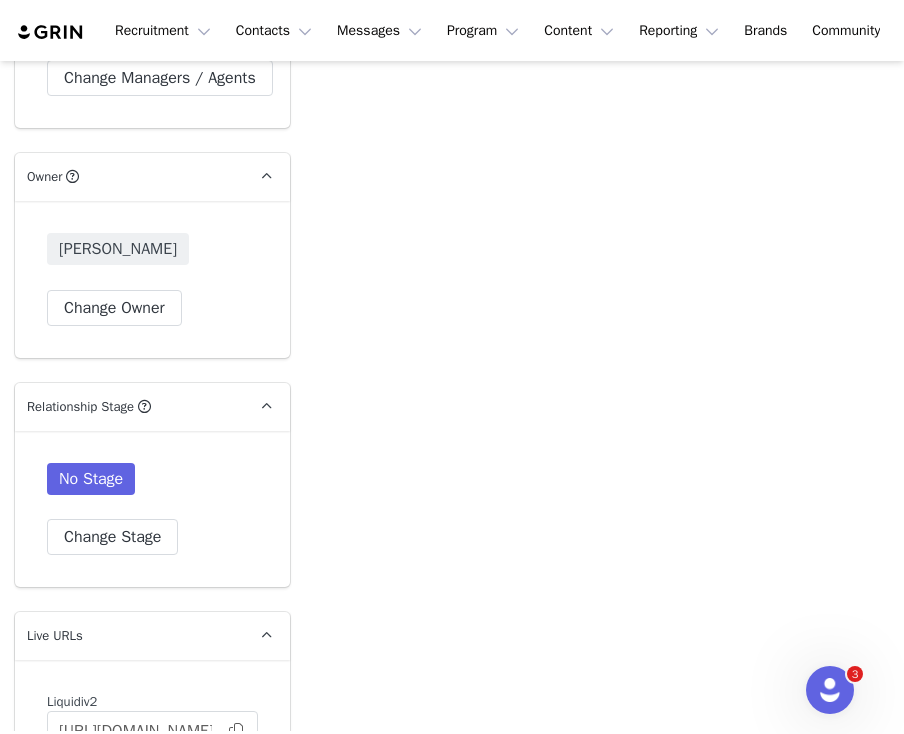 scroll, scrollTop: 0, scrollLeft: 0, axis: both 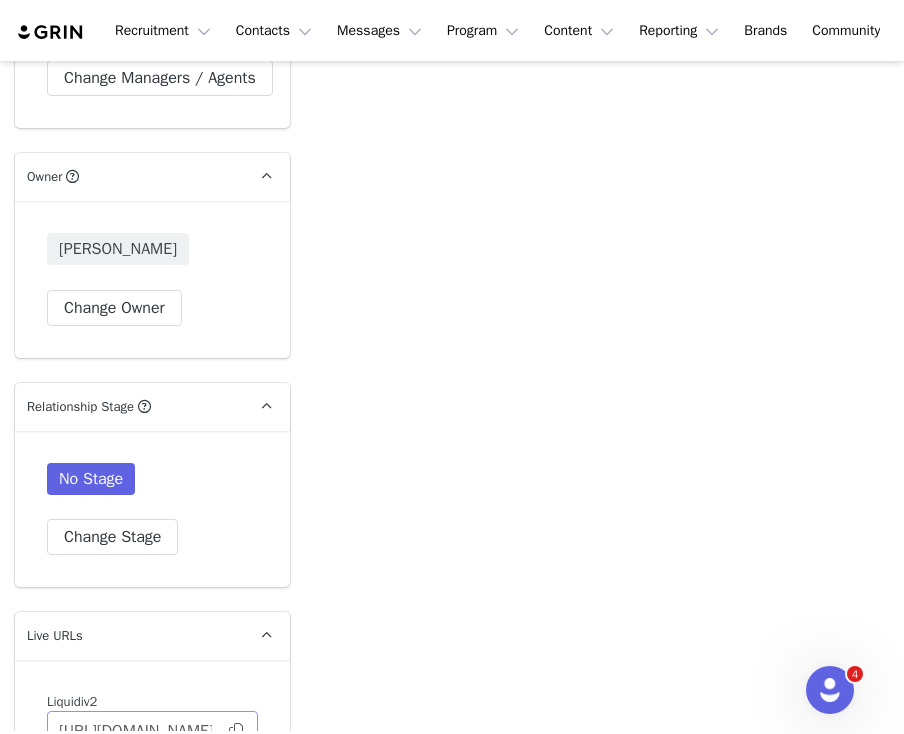 click at bounding box center (236, 731) 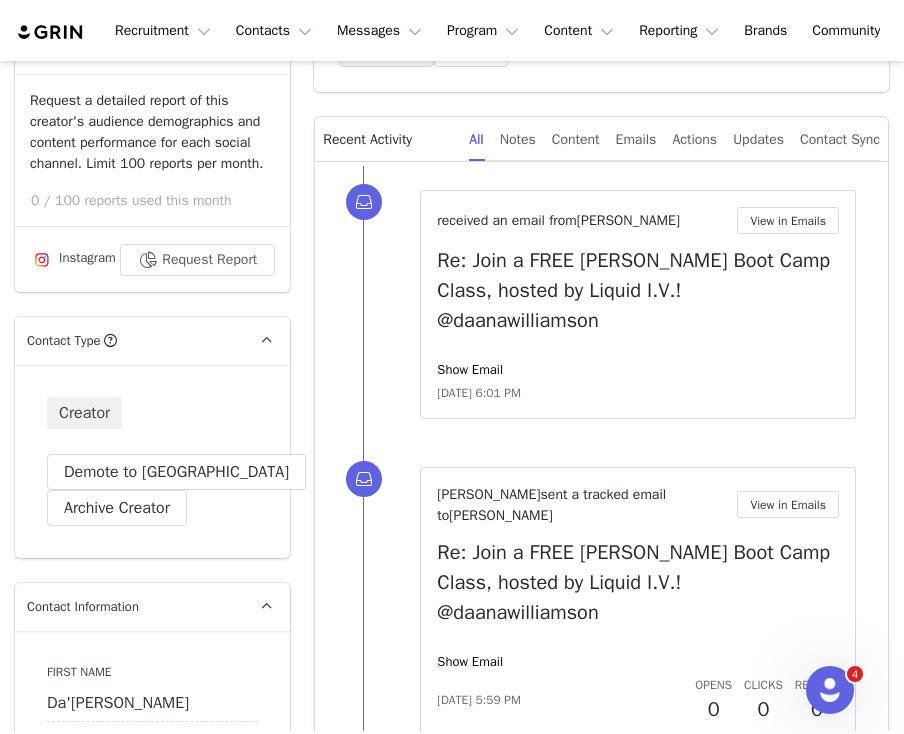 scroll, scrollTop: 429, scrollLeft: 0, axis: vertical 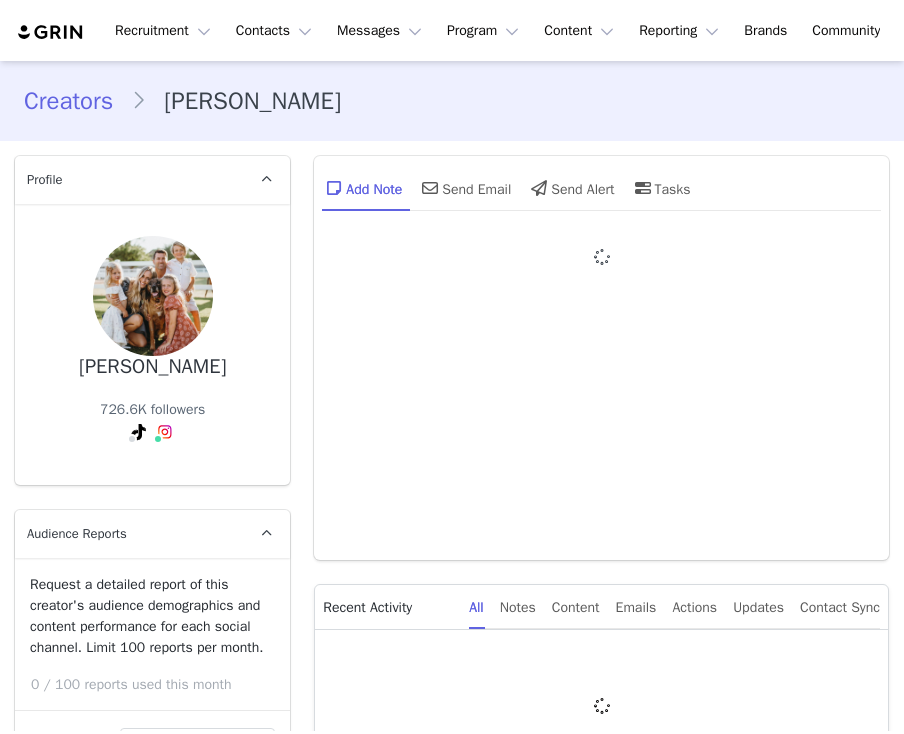 type on "+1 ([GEOGRAPHIC_DATA])" 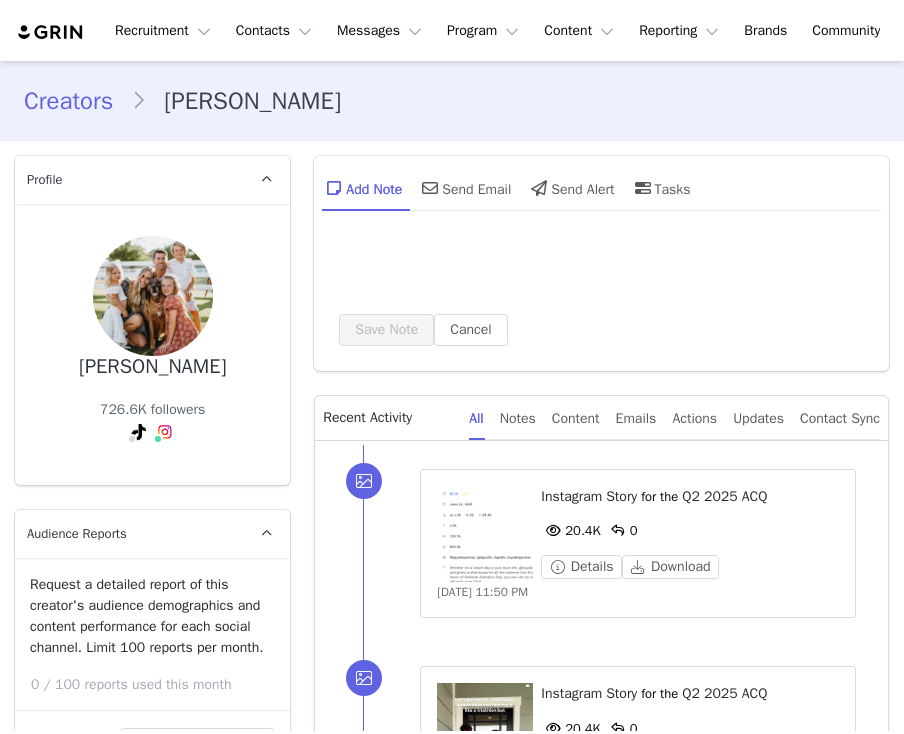 scroll, scrollTop: 0, scrollLeft: 0, axis: both 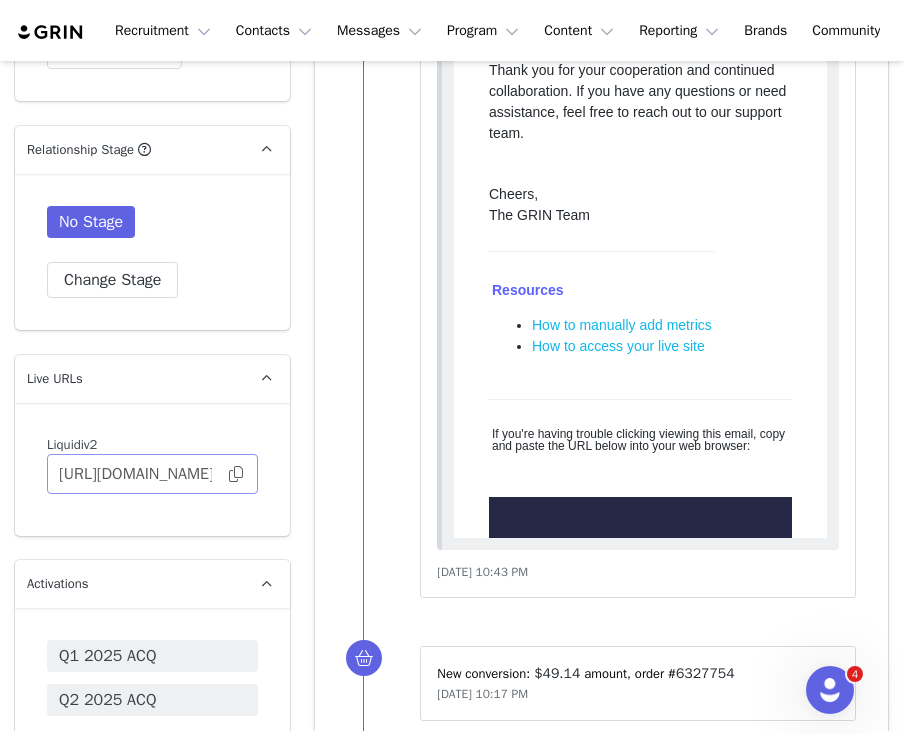 click at bounding box center (236, 474) 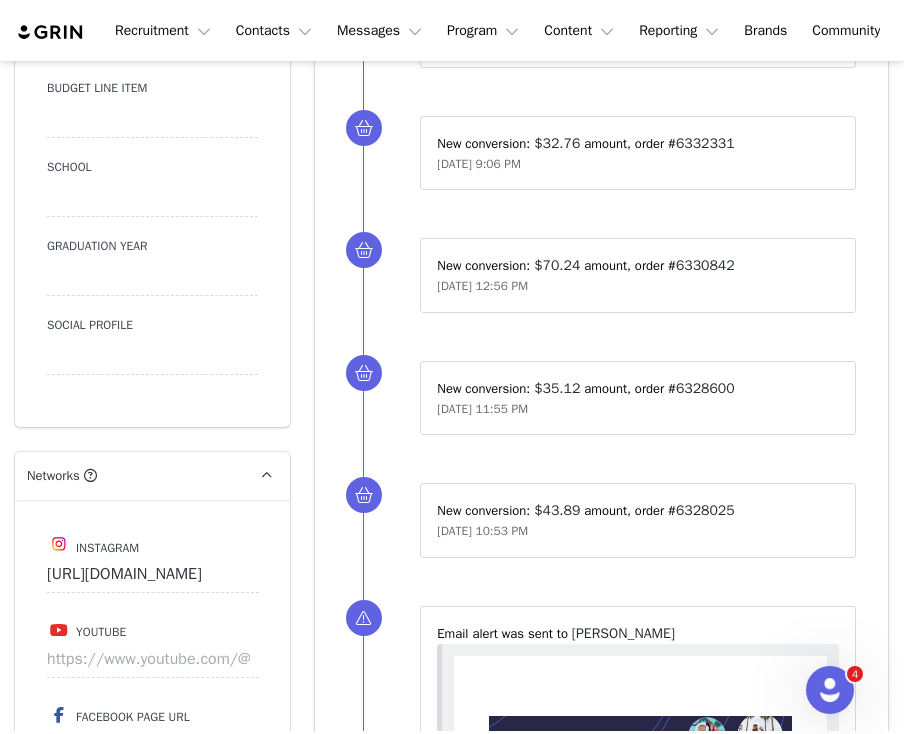 scroll, scrollTop: 2331, scrollLeft: 0, axis: vertical 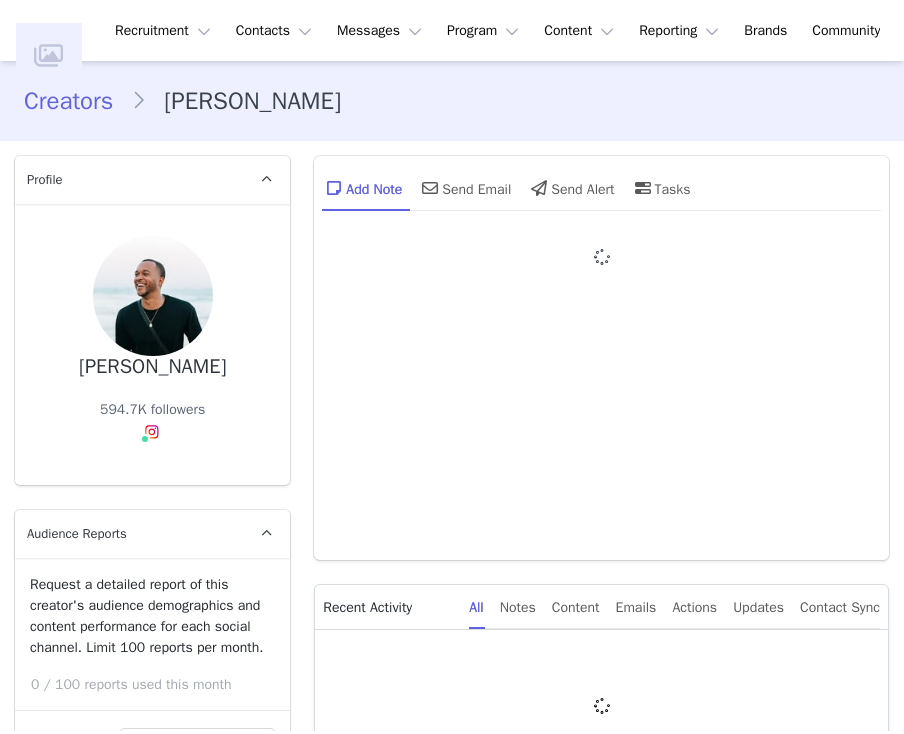 type on "+1 ([GEOGRAPHIC_DATA])" 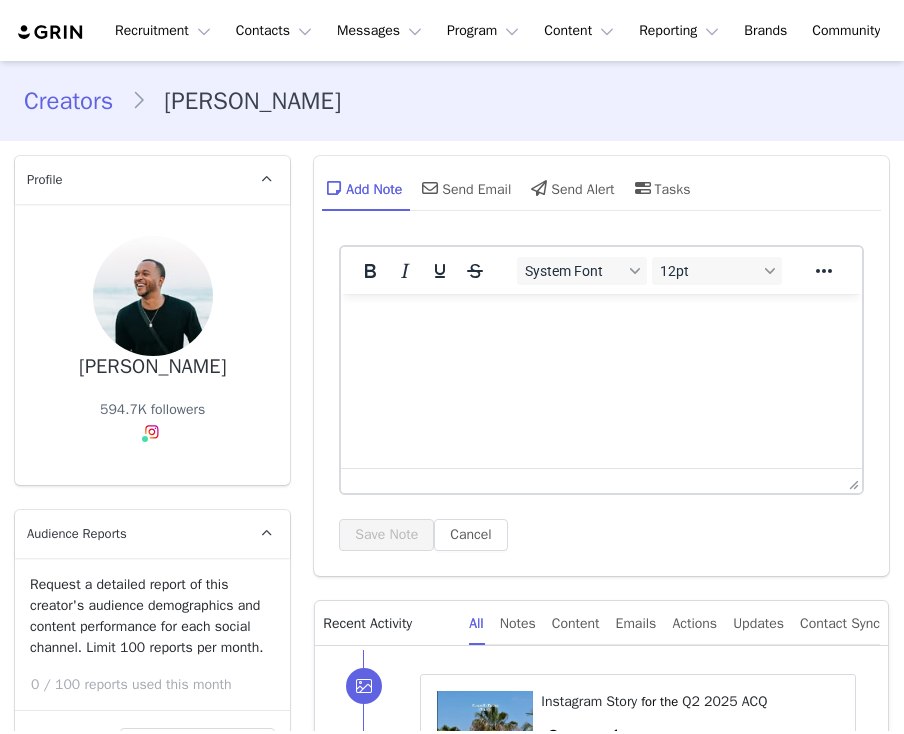 scroll, scrollTop: 0, scrollLeft: 0, axis: both 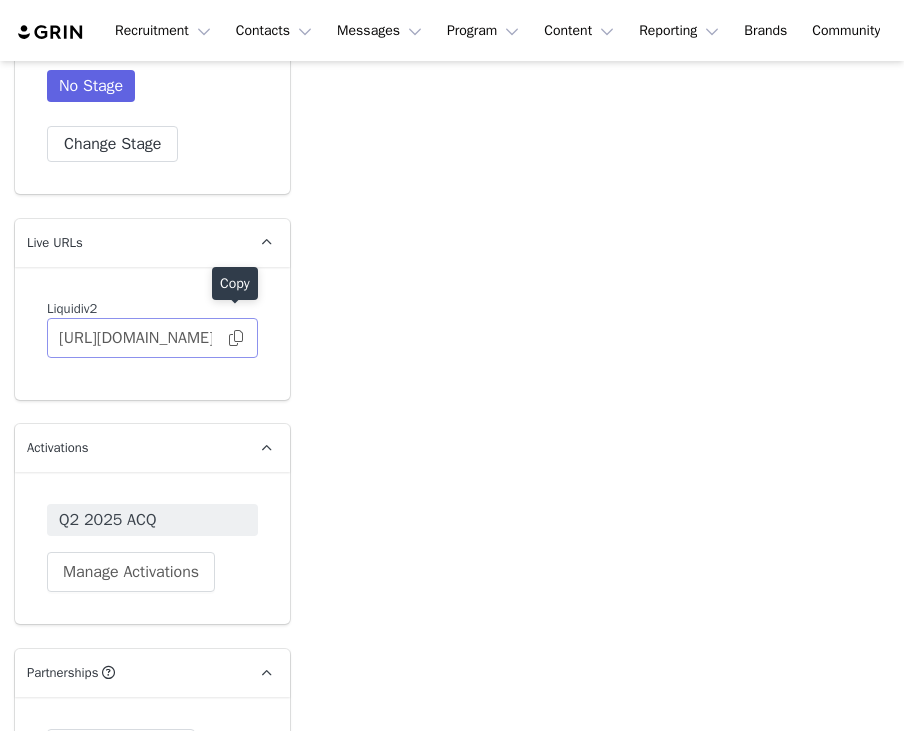click at bounding box center (236, 338) 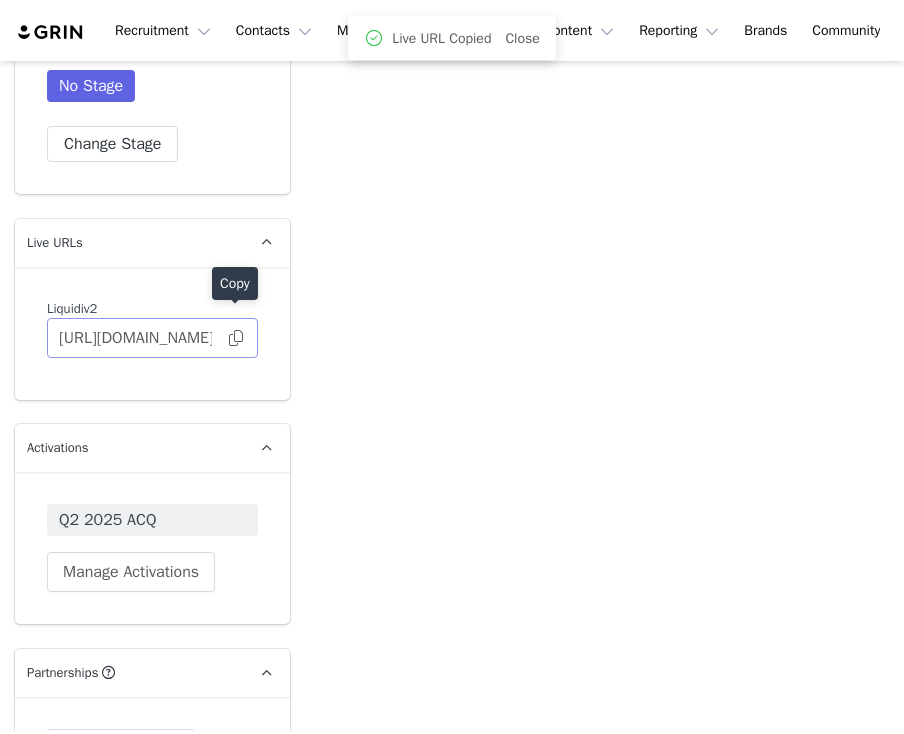 click at bounding box center (236, 338) 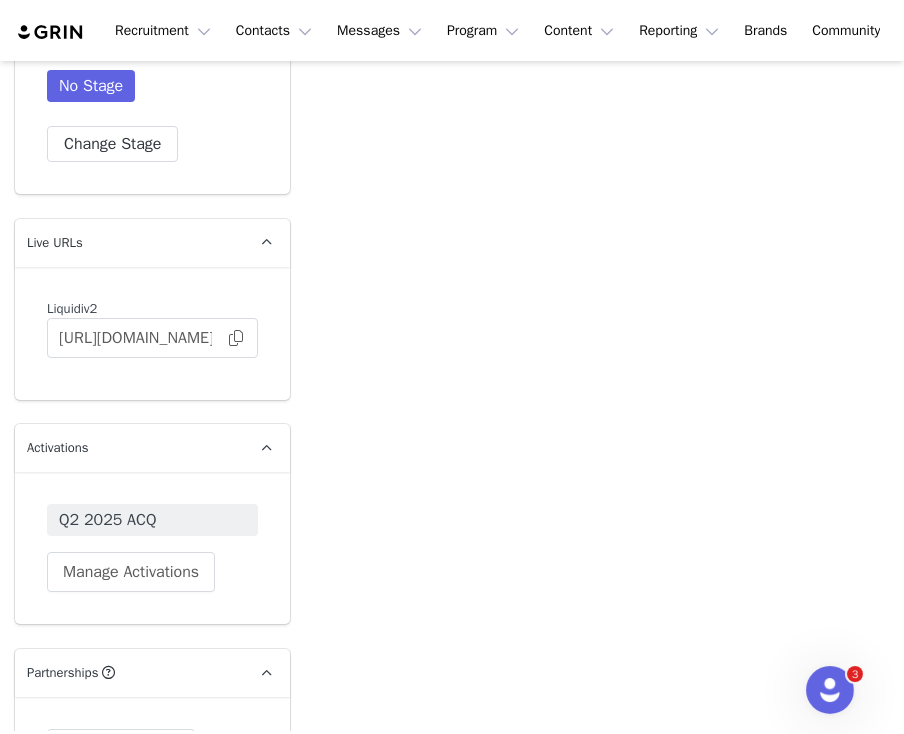 scroll, scrollTop: 0, scrollLeft: 0, axis: both 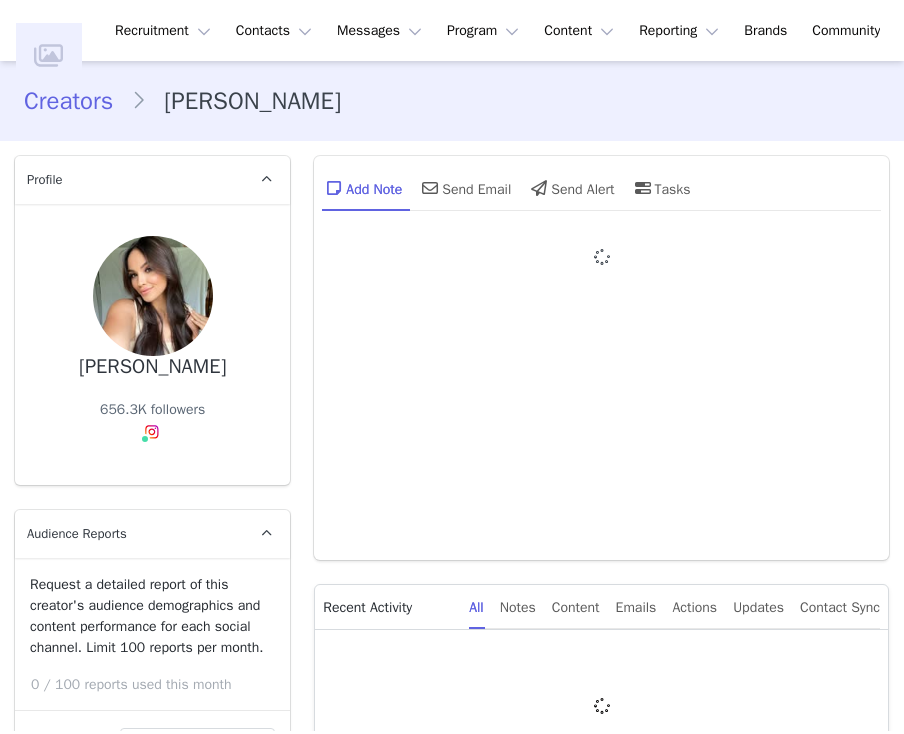 type on "+1 ([GEOGRAPHIC_DATA])" 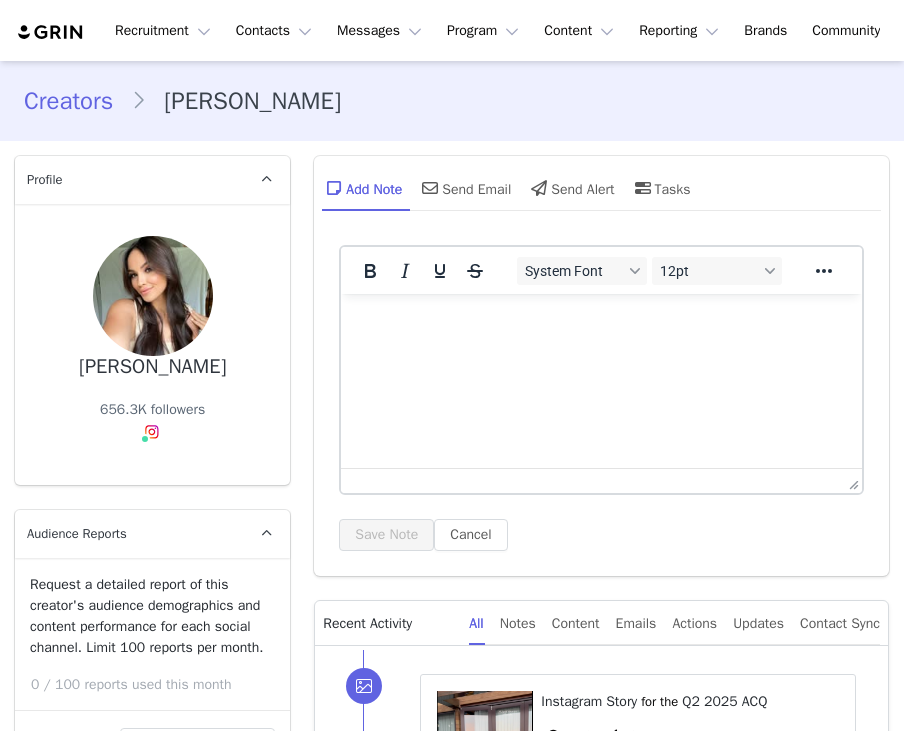 scroll, scrollTop: 0, scrollLeft: 0, axis: both 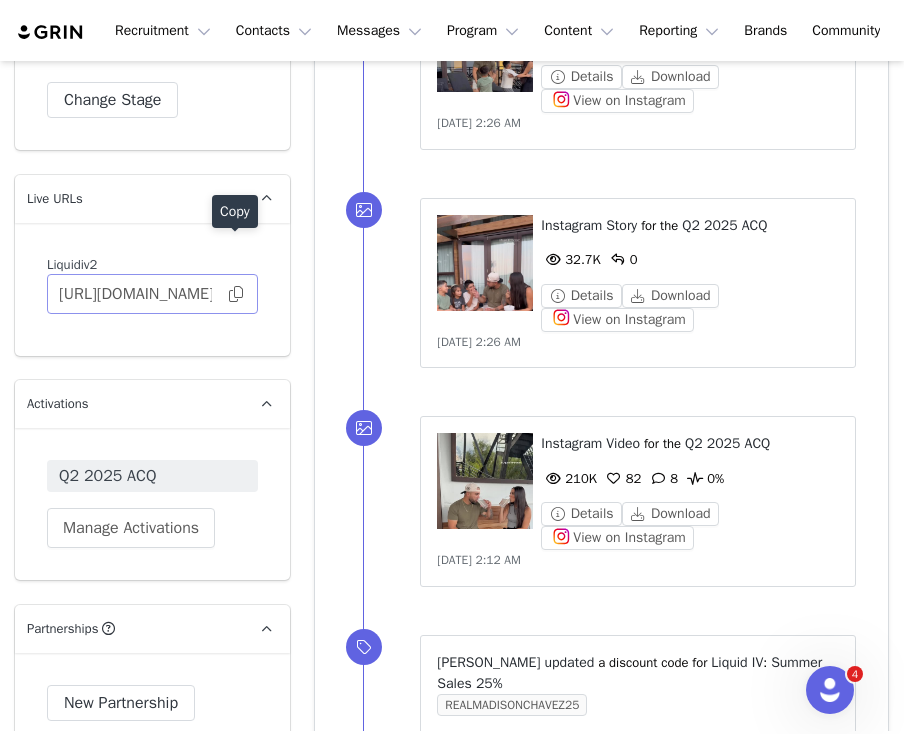 click at bounding box center (236, 294) 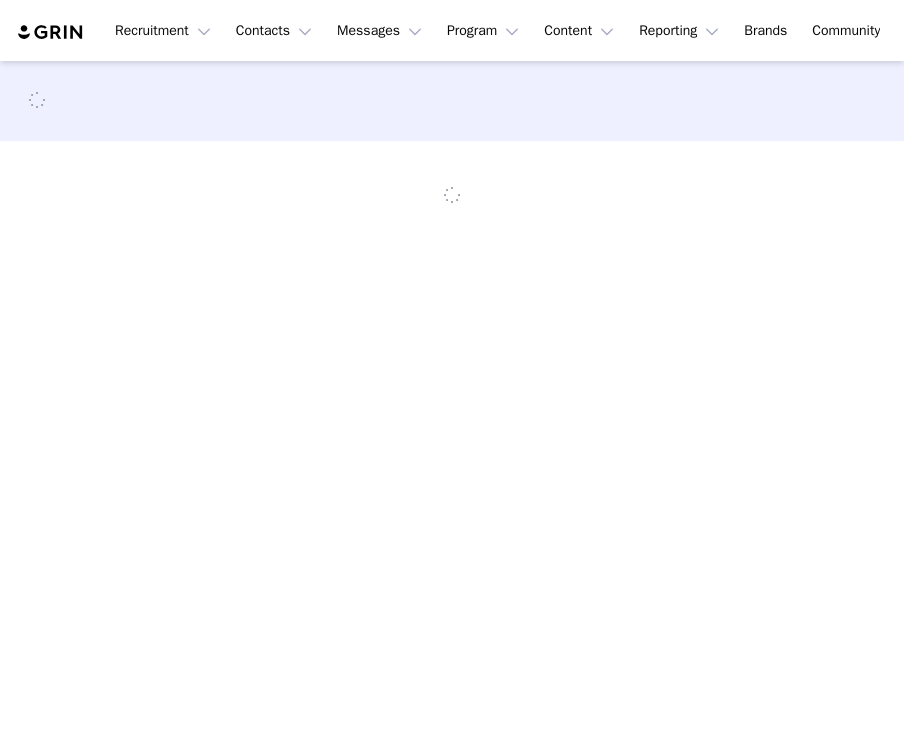 scroll, scrollTop: 0, scrollLeft: 0, axis: both 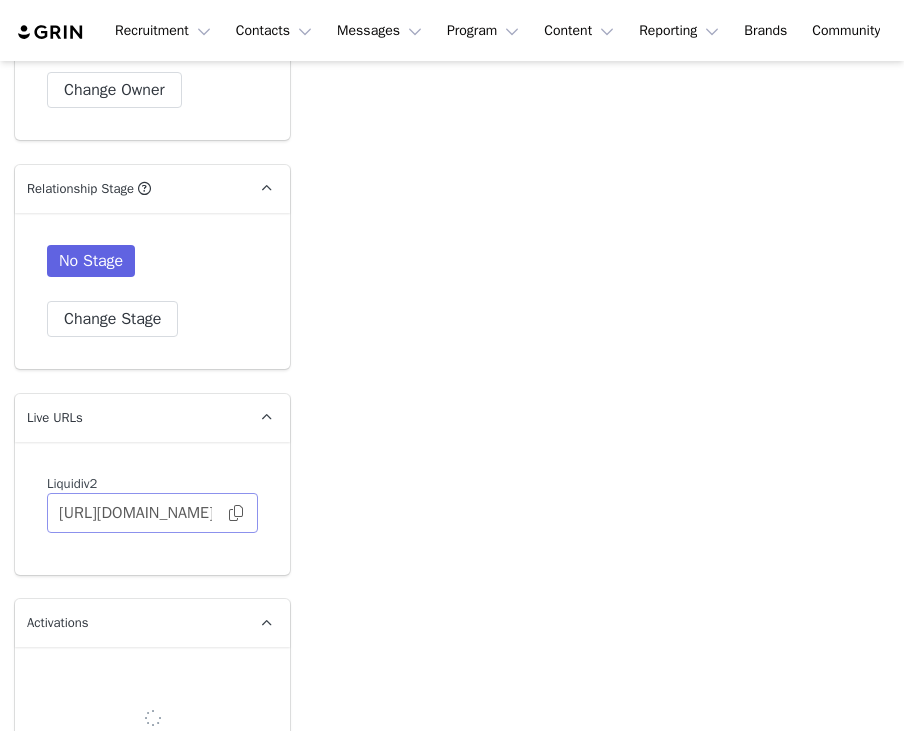 click at bounding box center [236, 513] 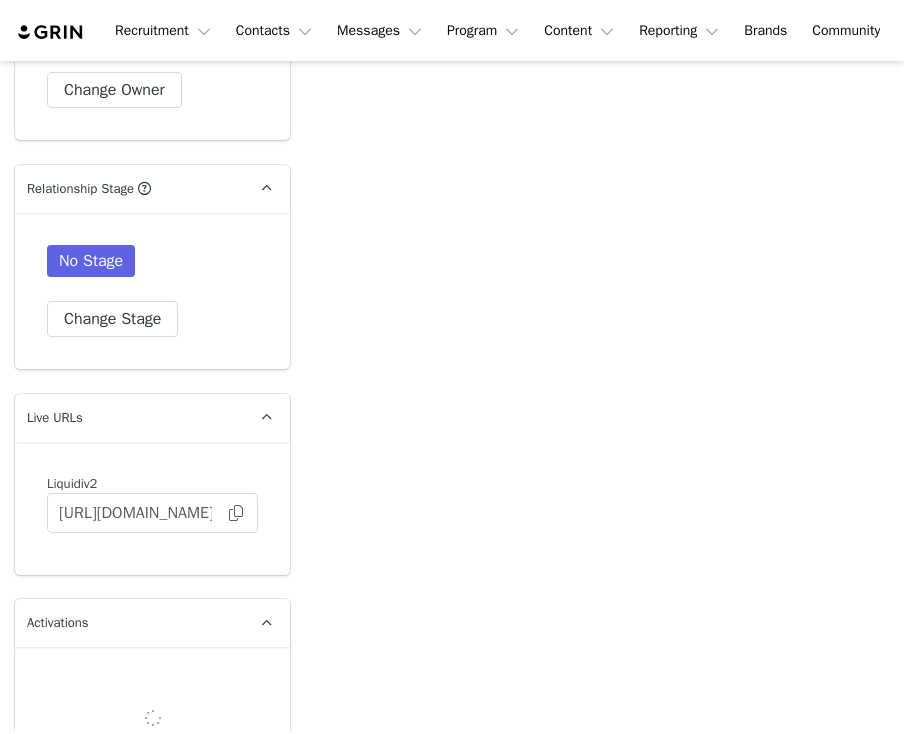 type on "+1 ([GEOGRAPHIC_DATA])" 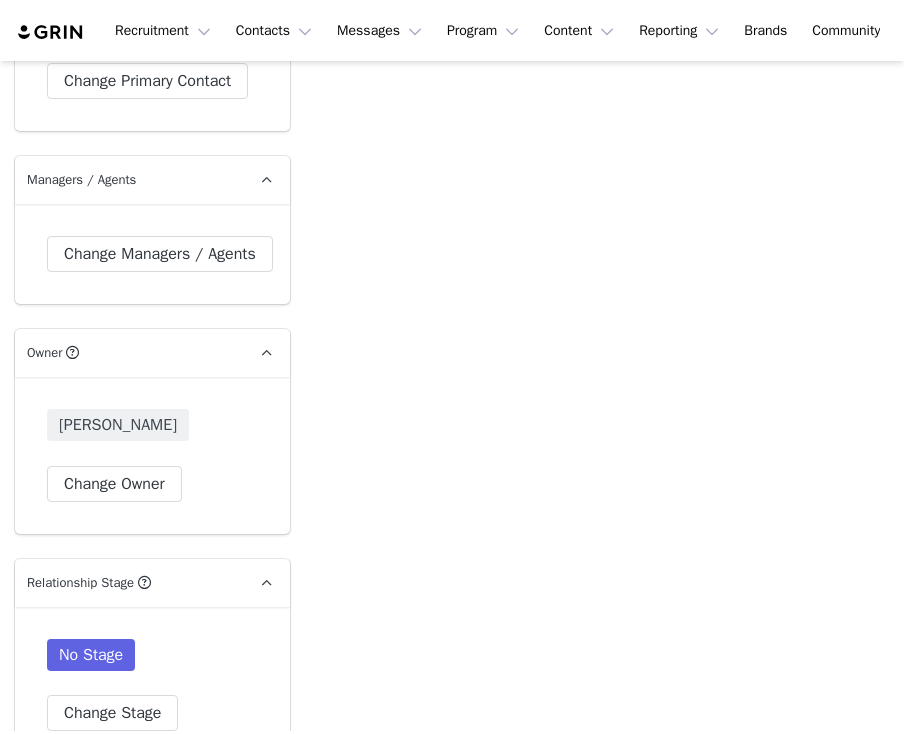 scroll, scrollTop: 4213, scrollLeft: 0, axis: vertical 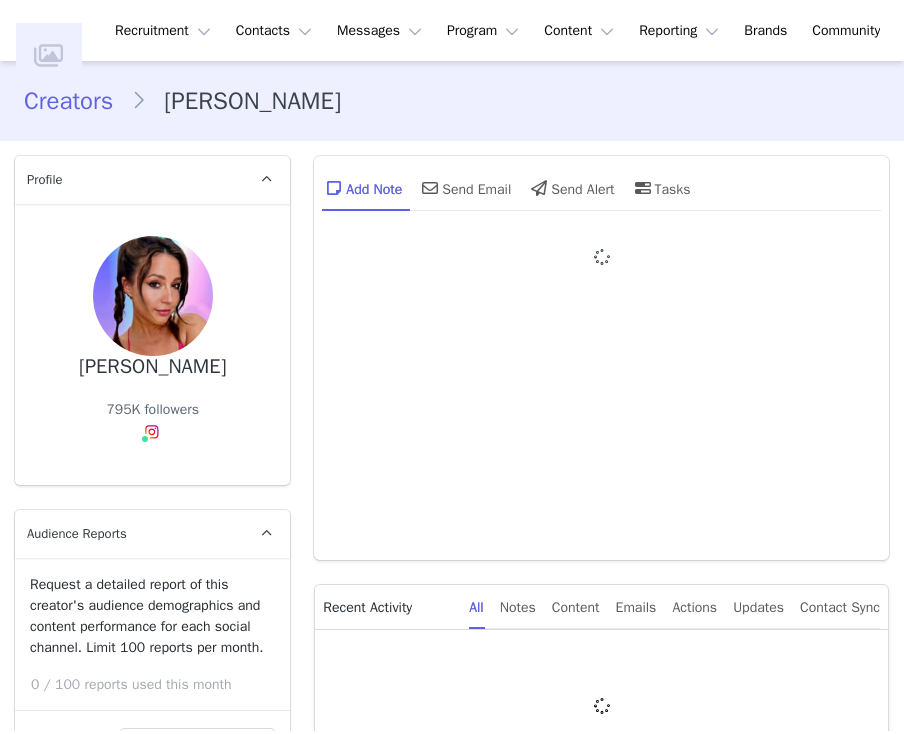 type on "+1 ([GEOGRAPHIC_DATA])" 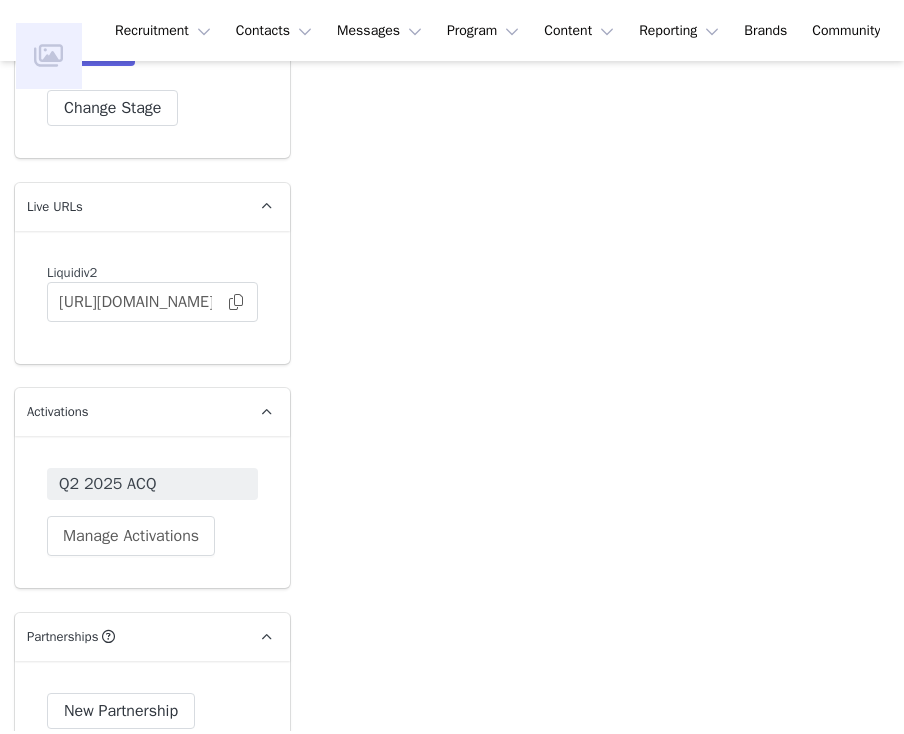 scroll, scrollTop: 4273, scrollLeft: 0, axis: vertical 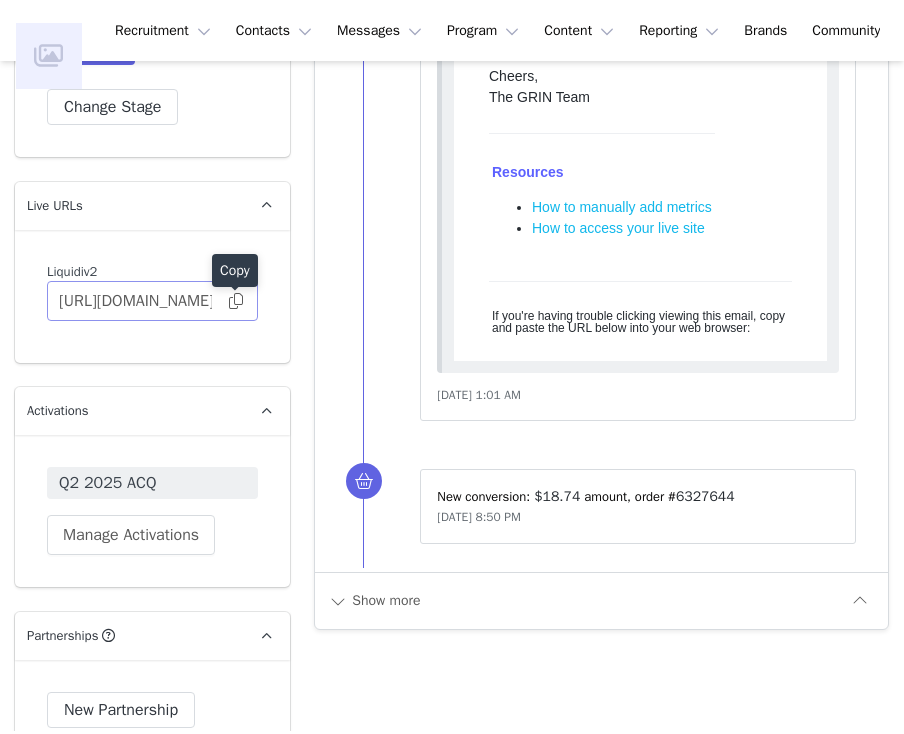 click at bounding box center (236, 301) 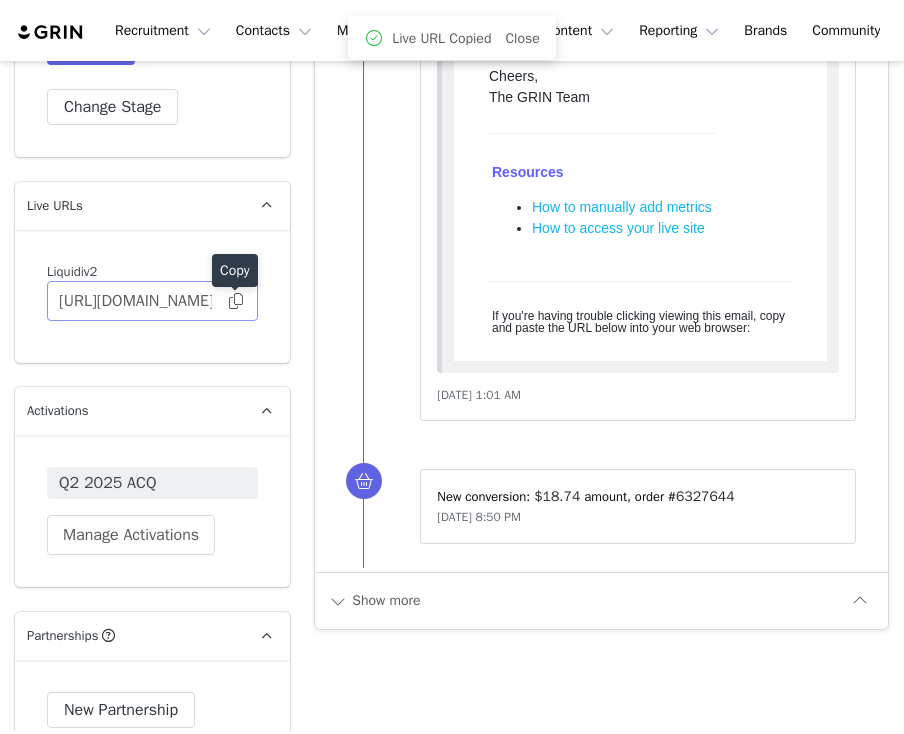 click at bounding box center [236, 301] 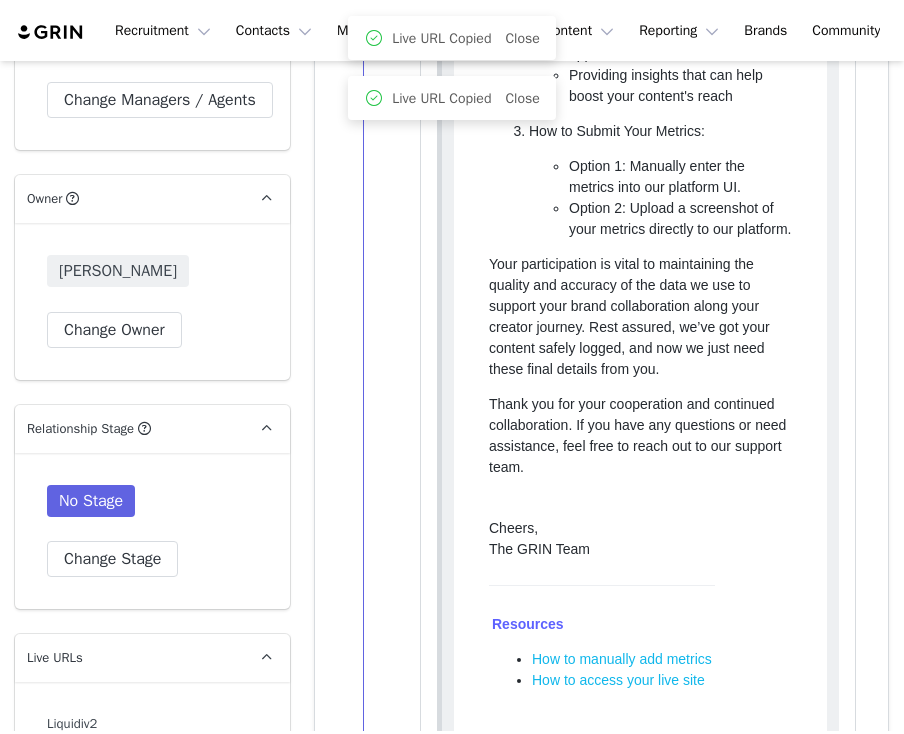 scroll, scrollTop: 3821, scrollLeft: 0, axis: vertical 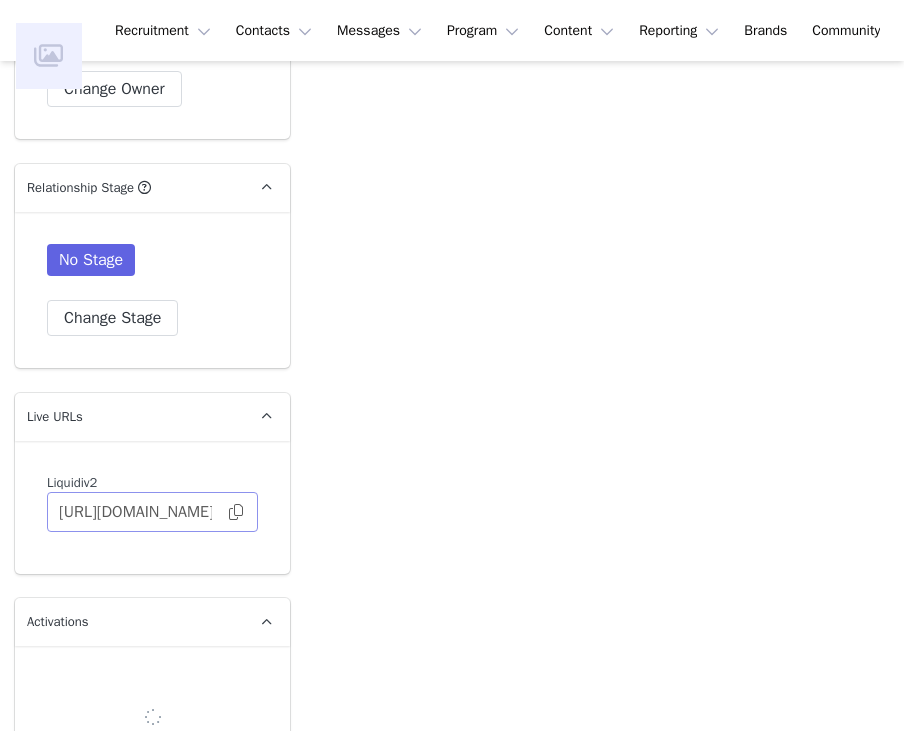type on "+1 ([GEOGRAPHIC_DATA])" 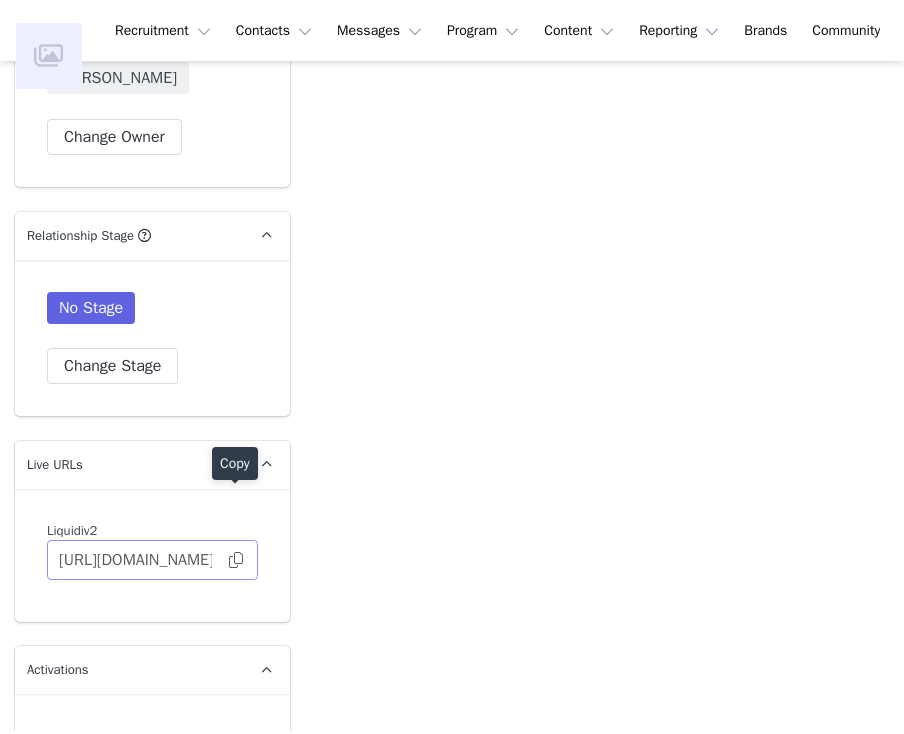 click at bounding box center [236, 560] 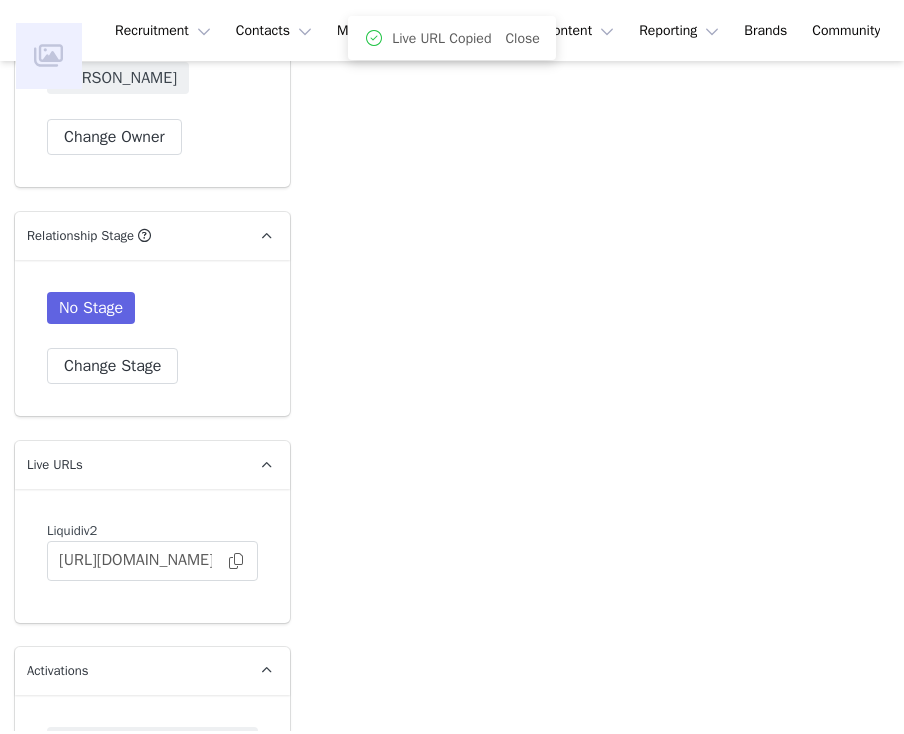scroll, scrollTop: 4165, scrollLeft: 0, axis: vertical 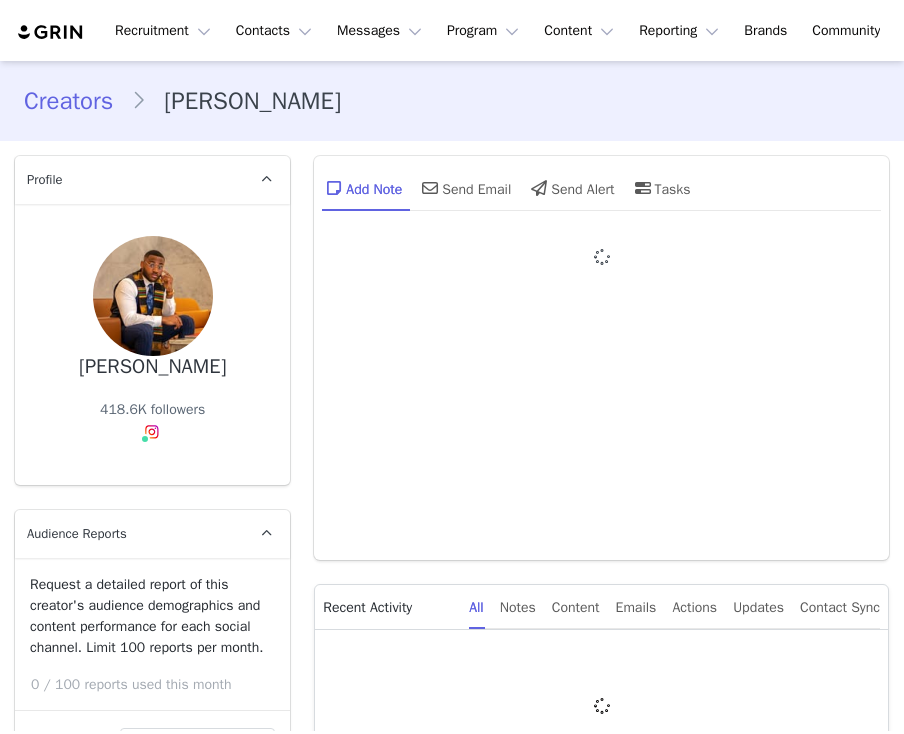 type on "+1 ([GEOGRAPHIC_DATA])" 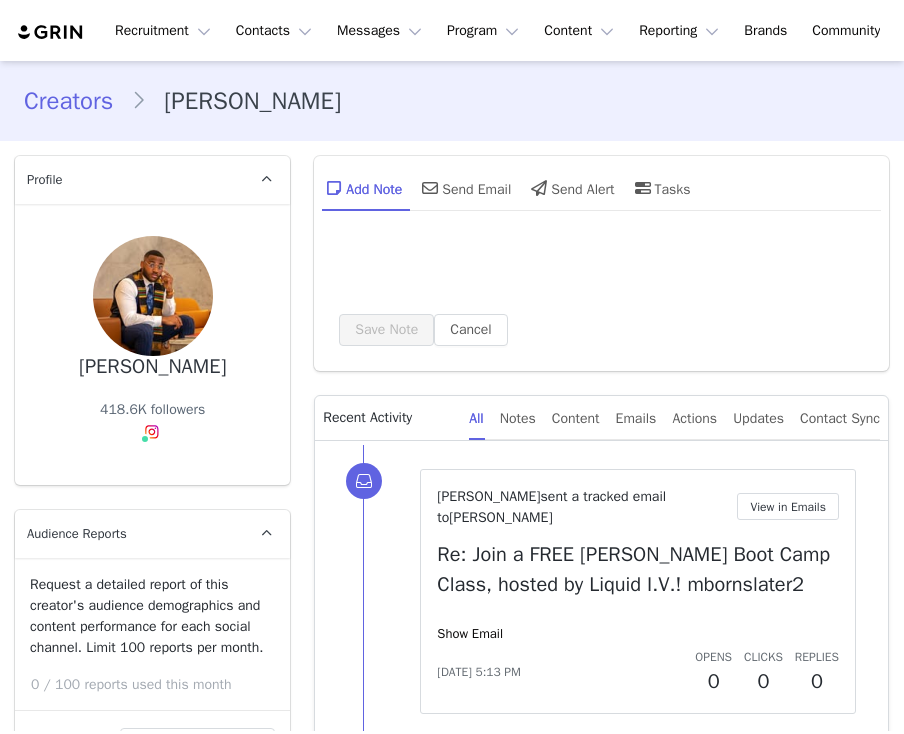 scroll, scrollTop: 0, scrollLeft: 0, axis: both 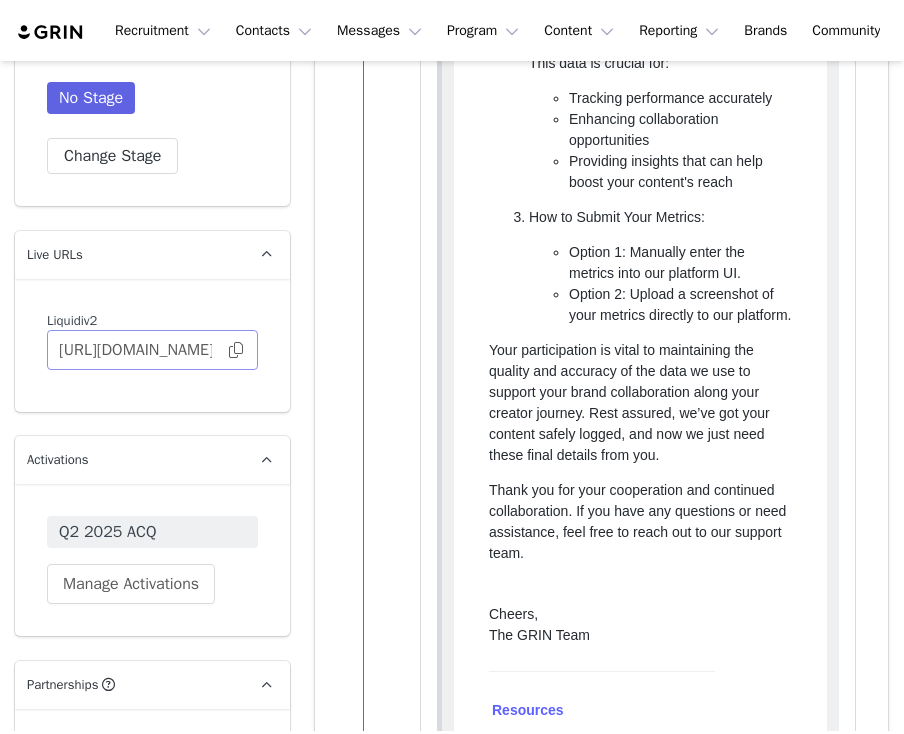 click at bounding box center [236, 350] 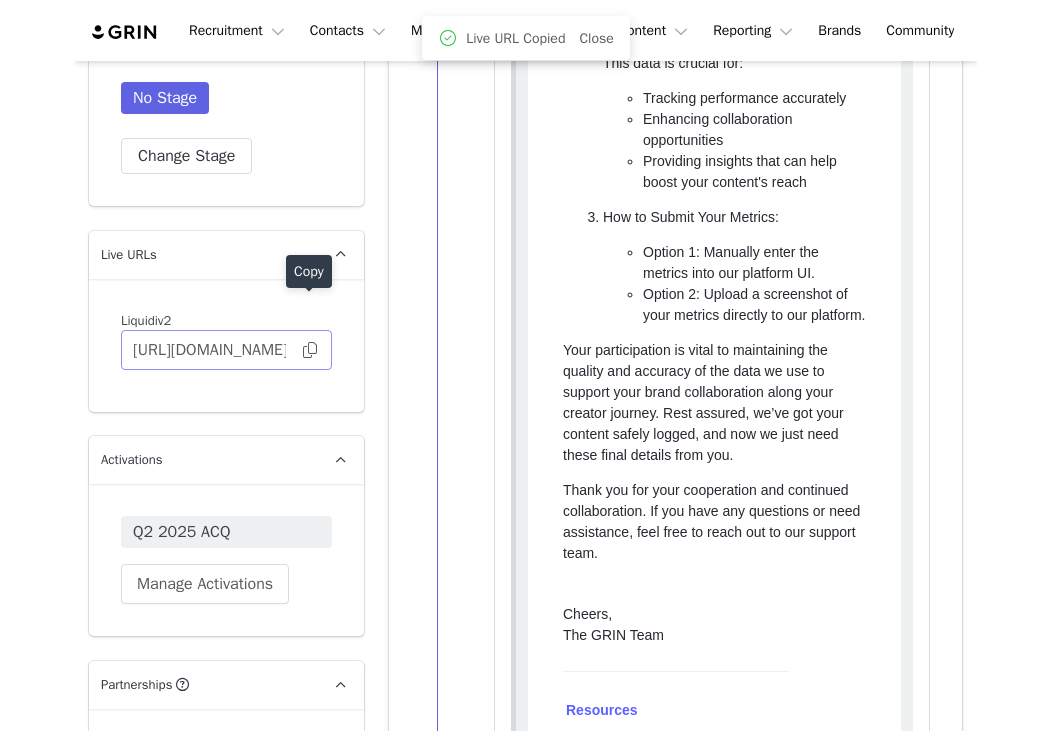 scroll, scrollTop: 4625, scrollLeft: 0, axis: vertical 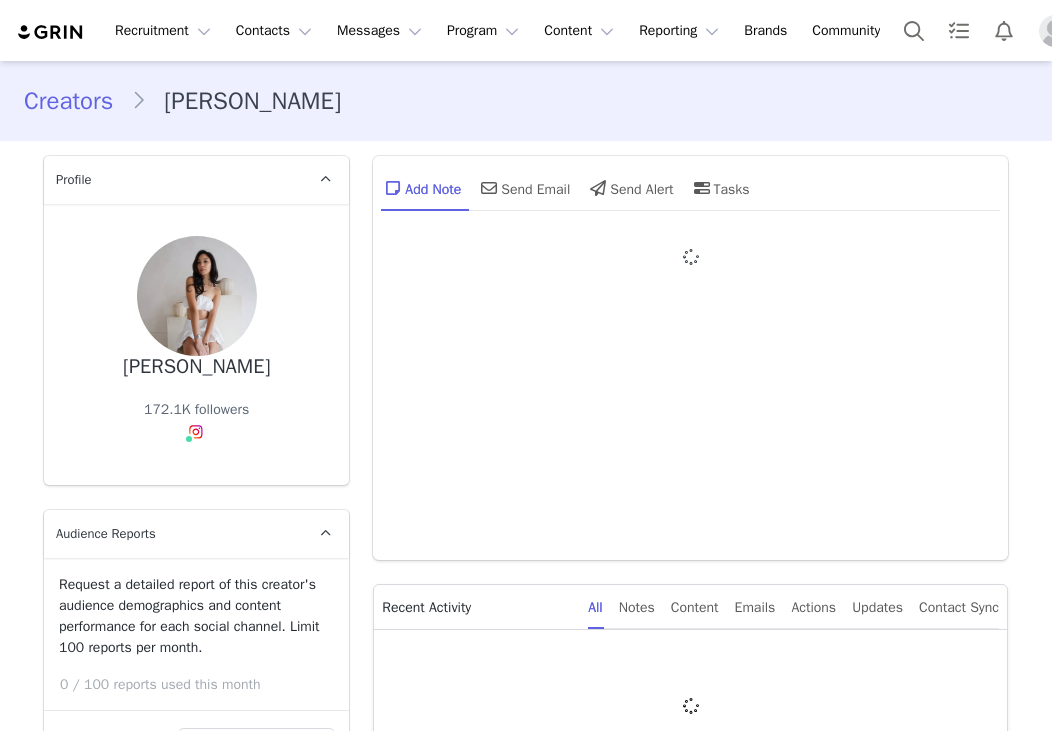 type on "+1 ([GEOGRAPHIC_DATA])" 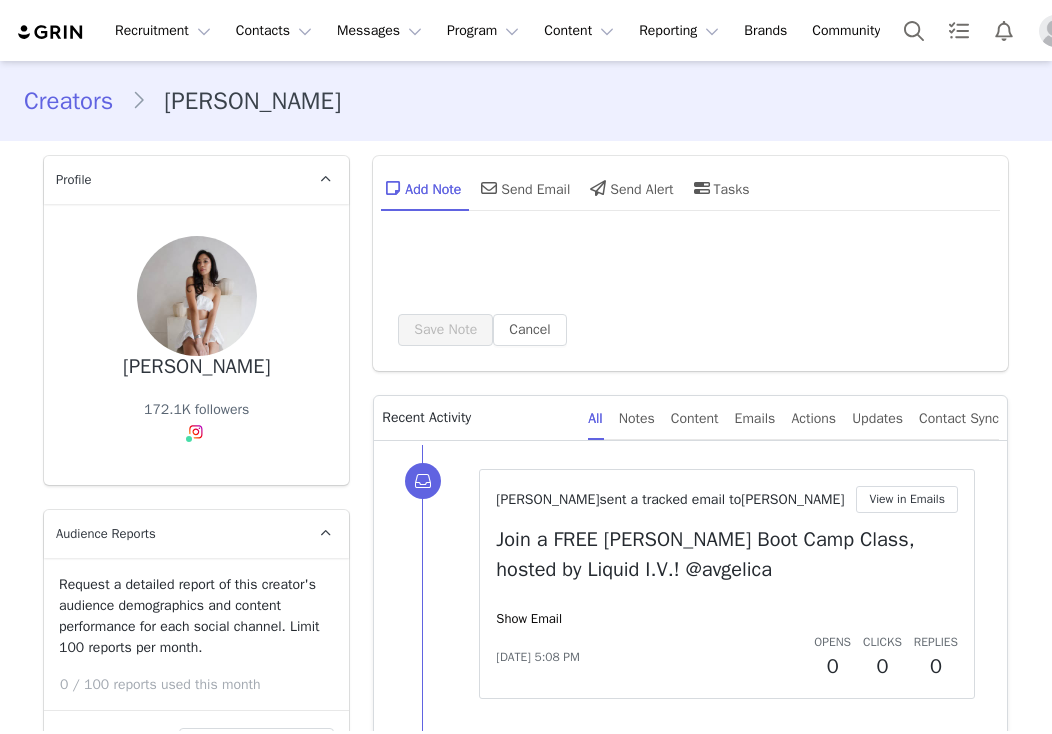 scroll, scrollTop: 0, scrollLeft: 0, axis: both 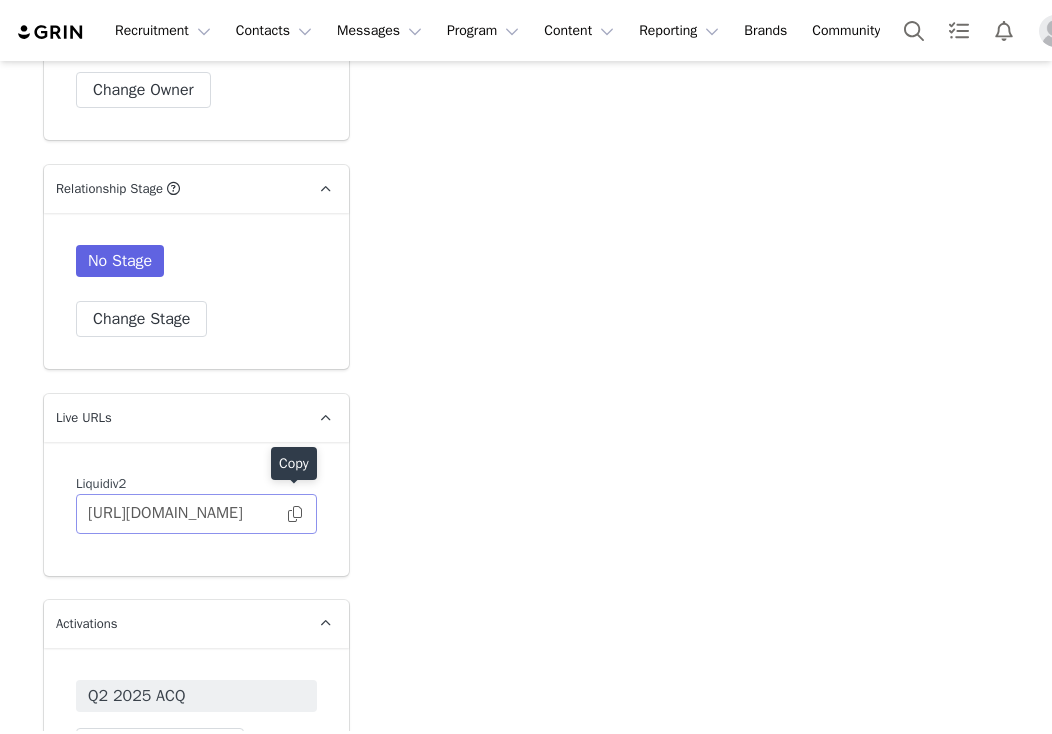 click at bounding box center [295, 514] 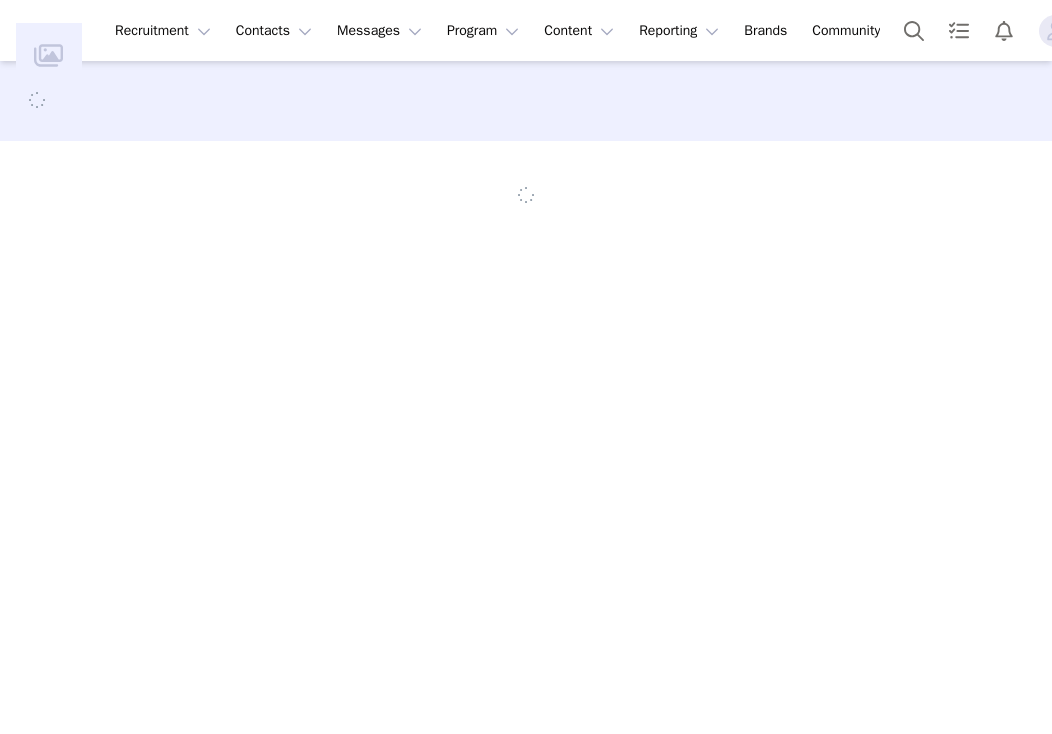 scroll, scrollTop: 0, scrollLeft: 0, axis: both 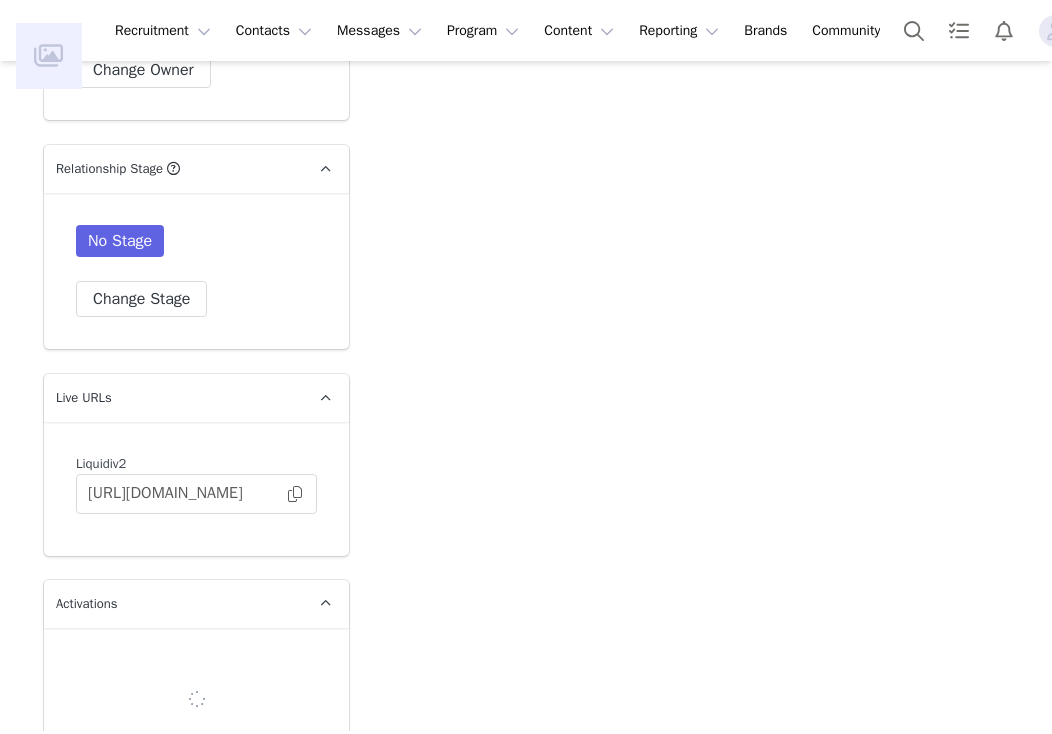 type on "+1 ([GEOGRAPHIC_DATA])" 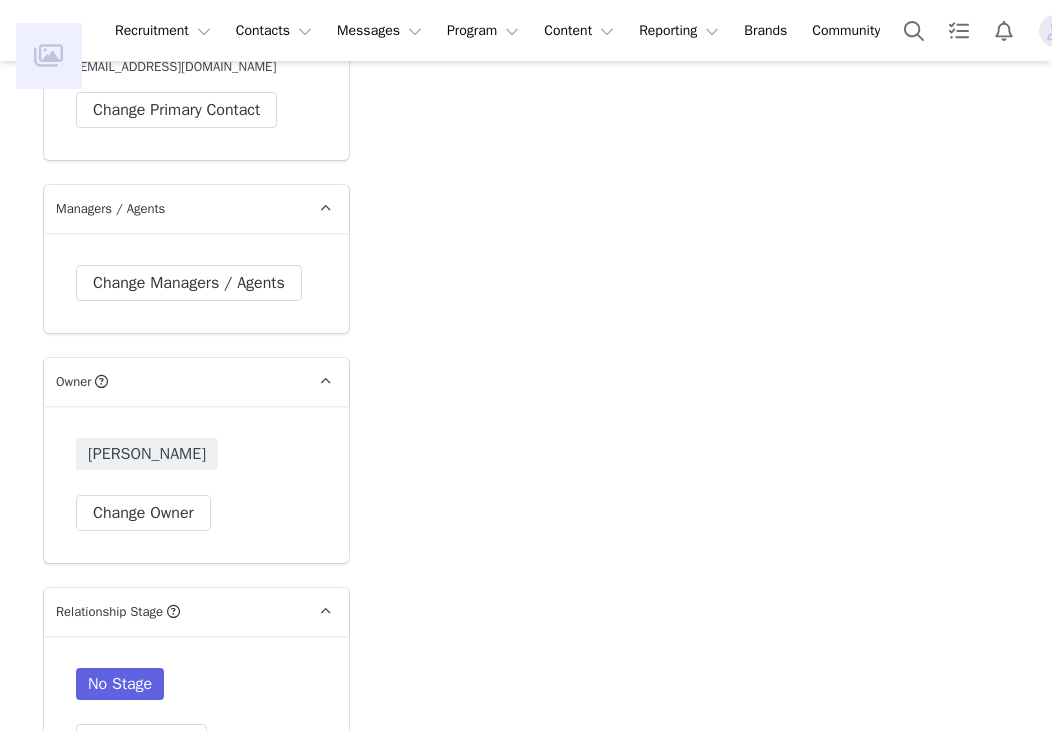 scroll, scrollTop: 4165, scrollLeft: 0, axis: vertical 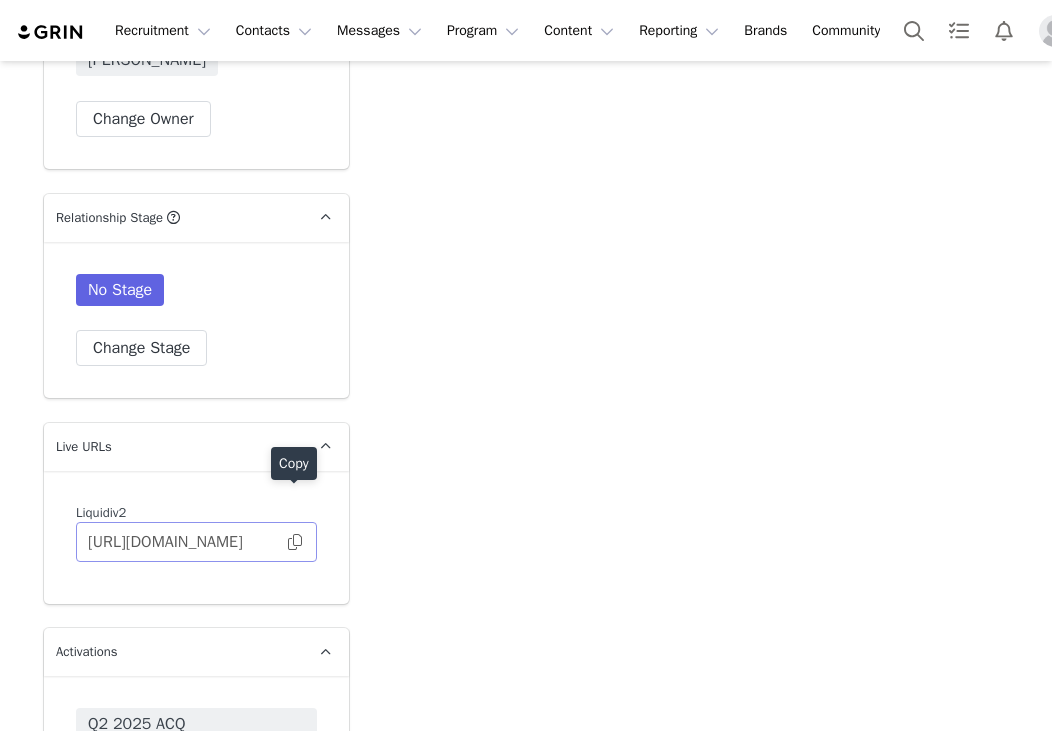 click at bounding box center (295, 542) 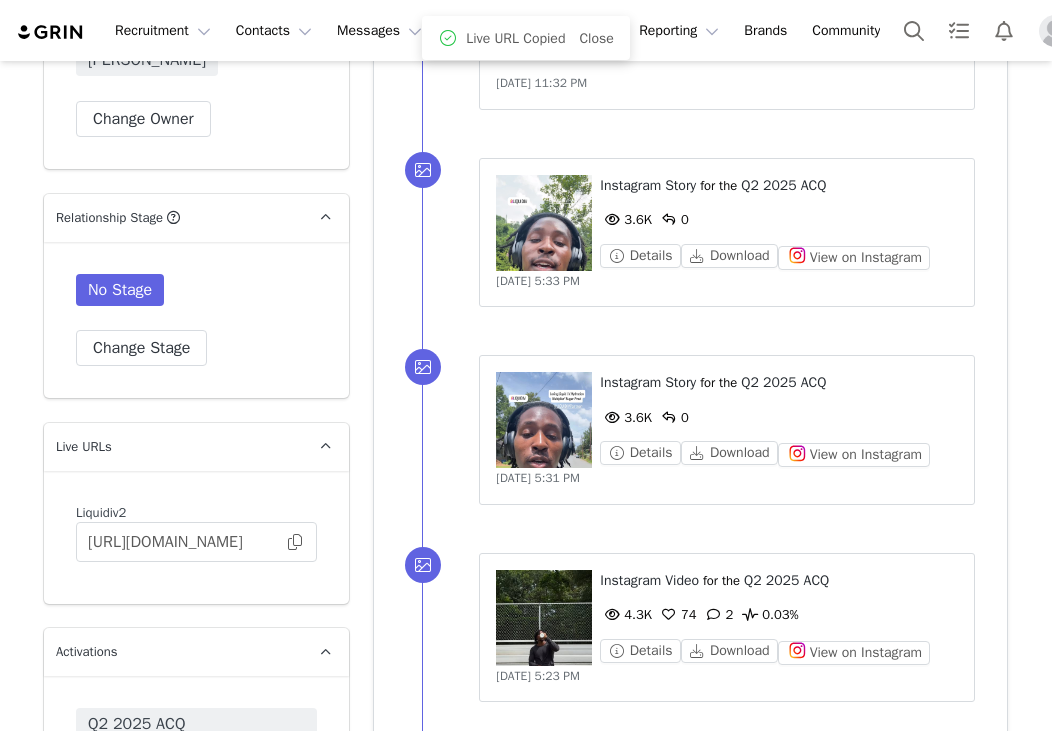 scroll, scrollTop: 2642, scrollLeft: 0, axis: vertical 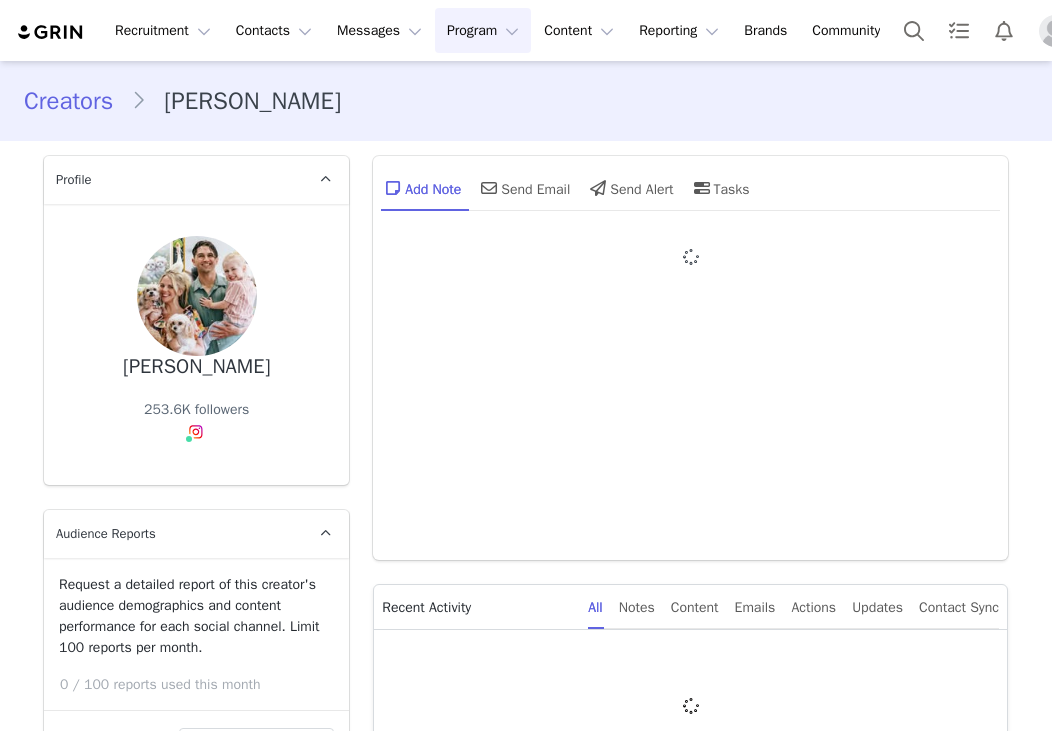 type on "+1 ([GEOGRAPHIC_DATA])" 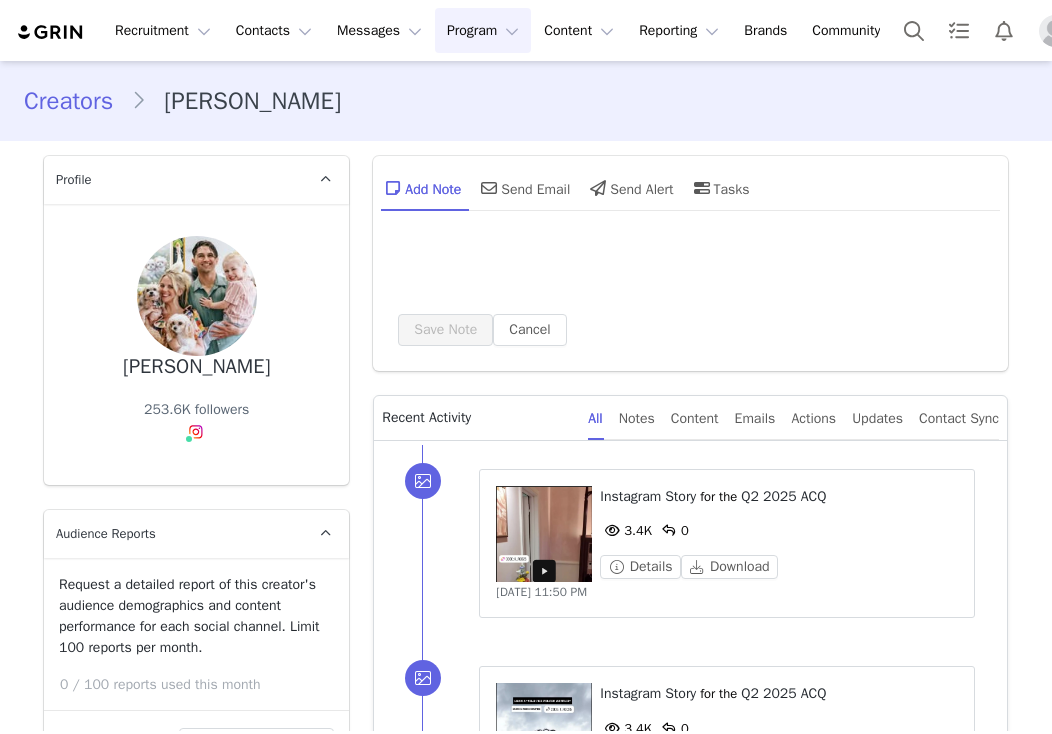 scroll, scrollTop: 0, scrollLeft: 0, axis: both 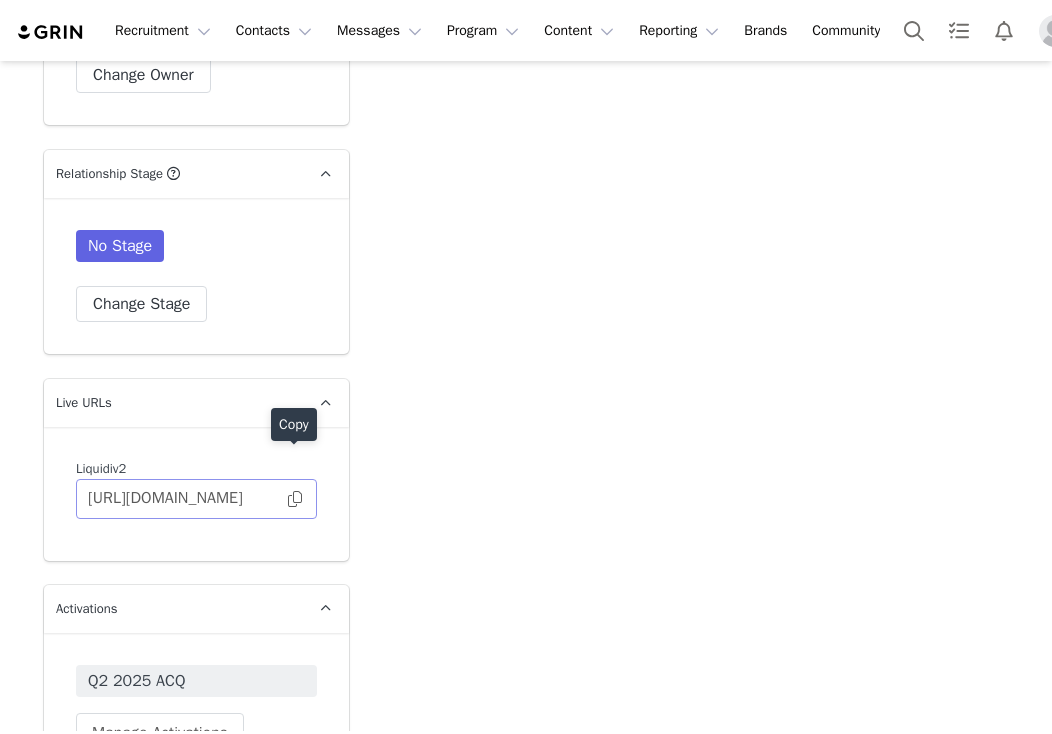 click at bounding box center [295, 499] 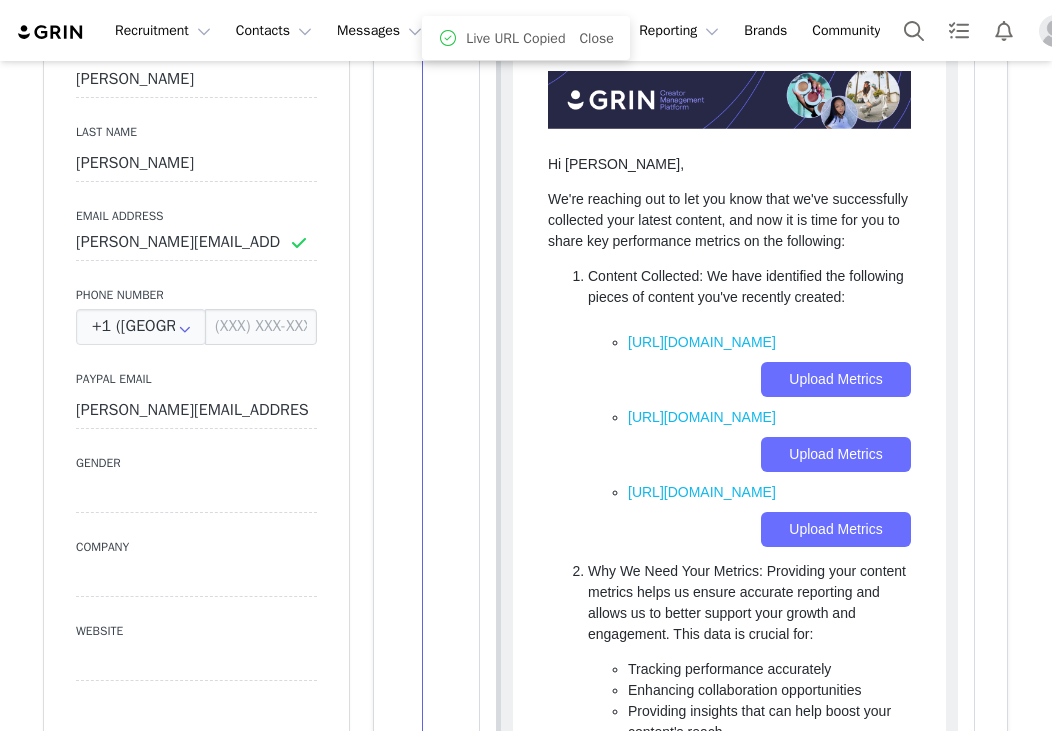 scroll, scrollTop: 955, scrollLeft: 0, axis: vertical 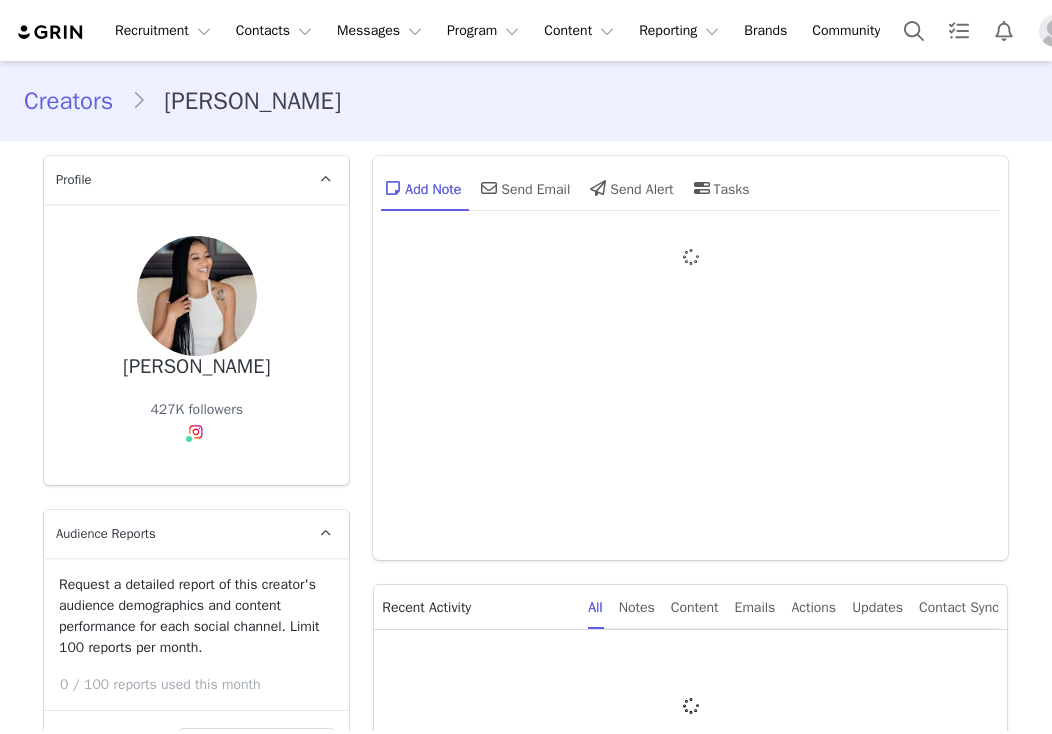 type on "+1 ([GEOGRAPHIC_DATA])" 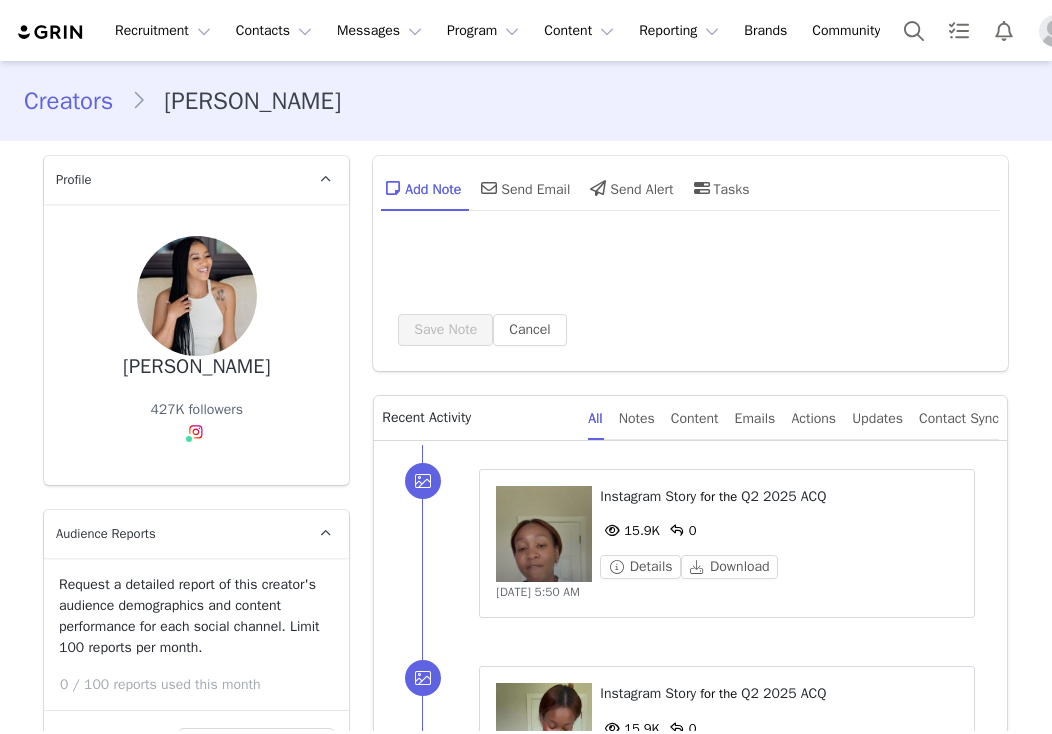 scroll, scrollTop: 0, scrollLeft: 0, axis: both 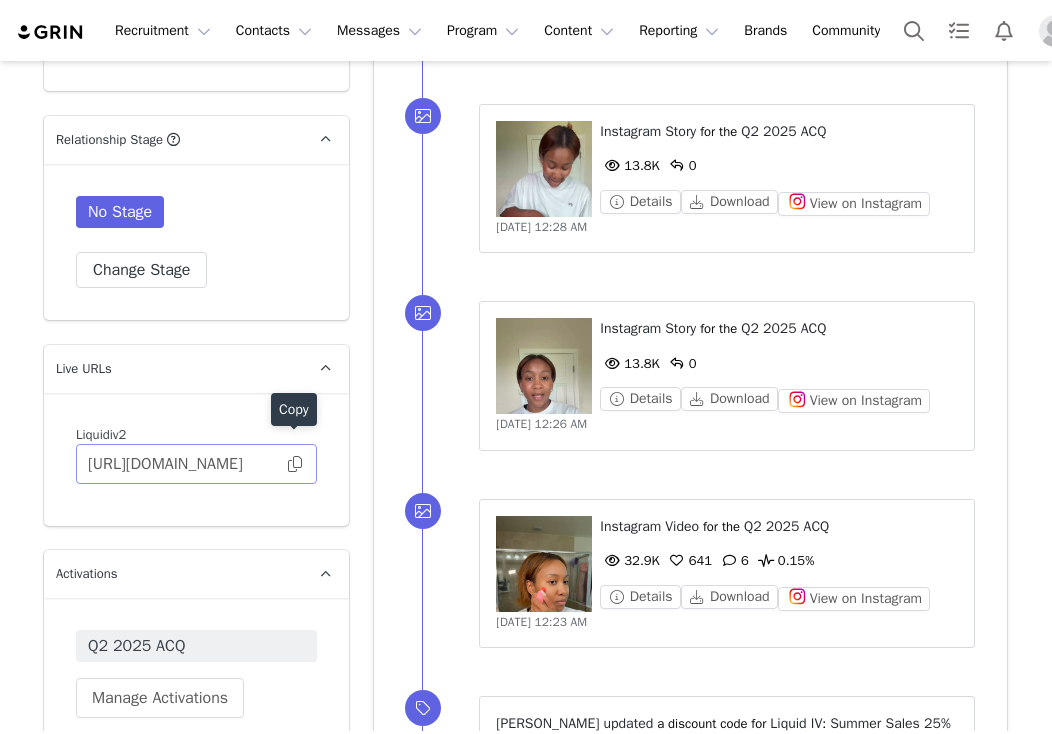 click at bounding box center (295, 464) 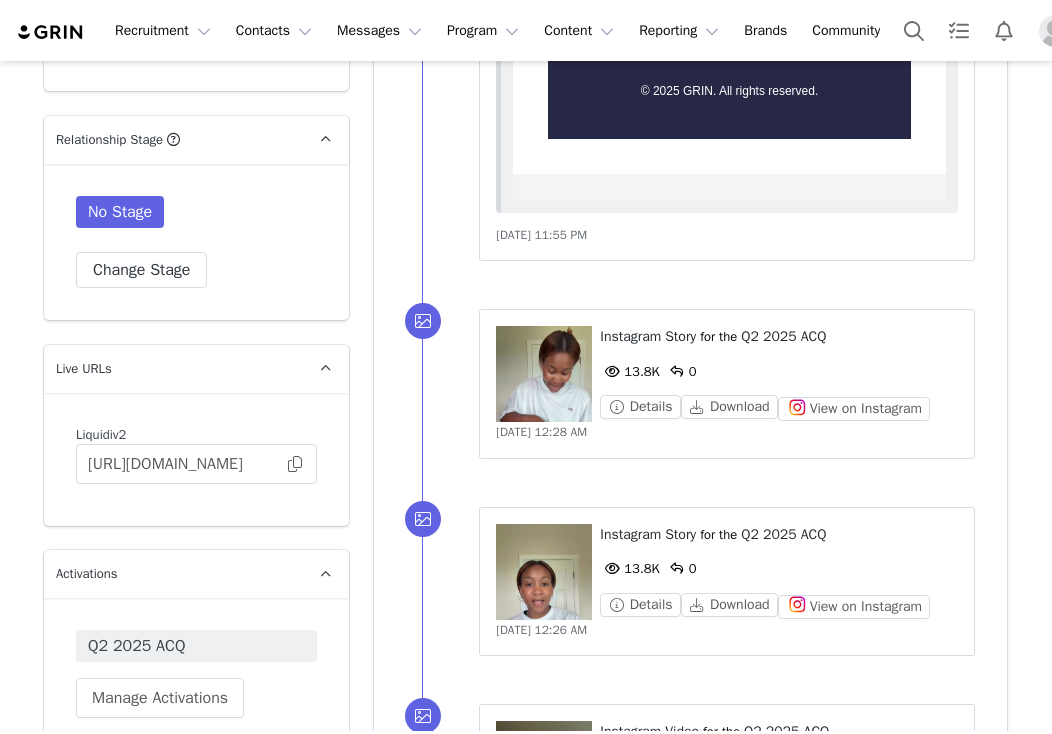scroll, scrollTop: 0, scrollLeft: 0, axis: both 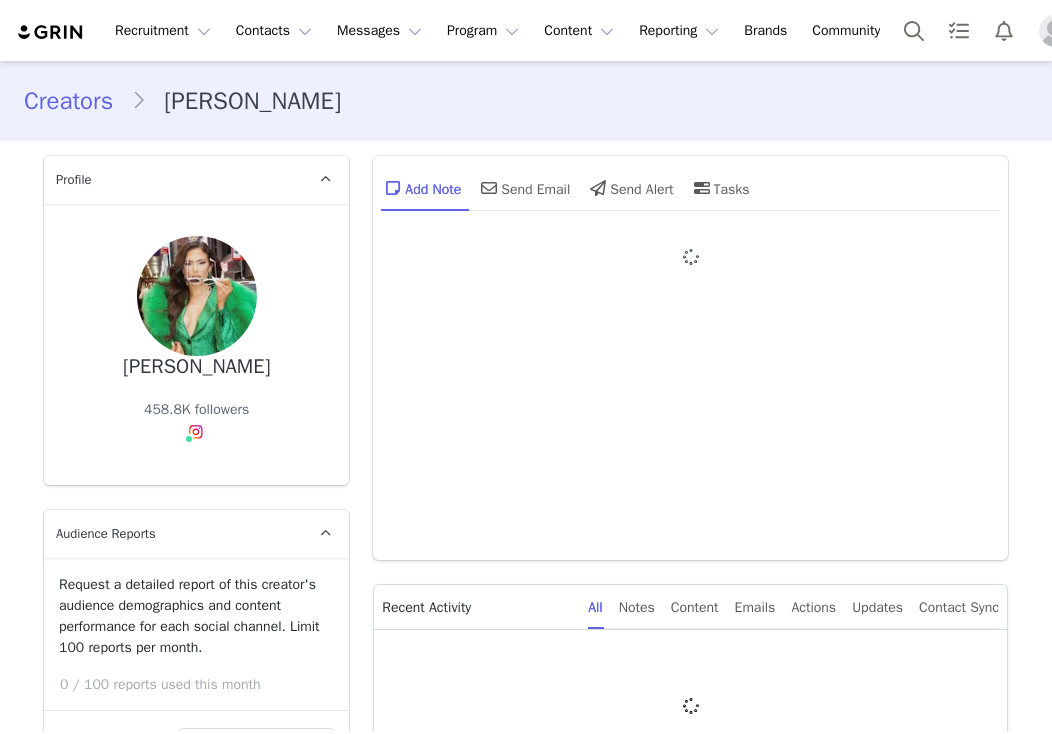 type on "+1 ([GEOGRAPHIC_DATA])" 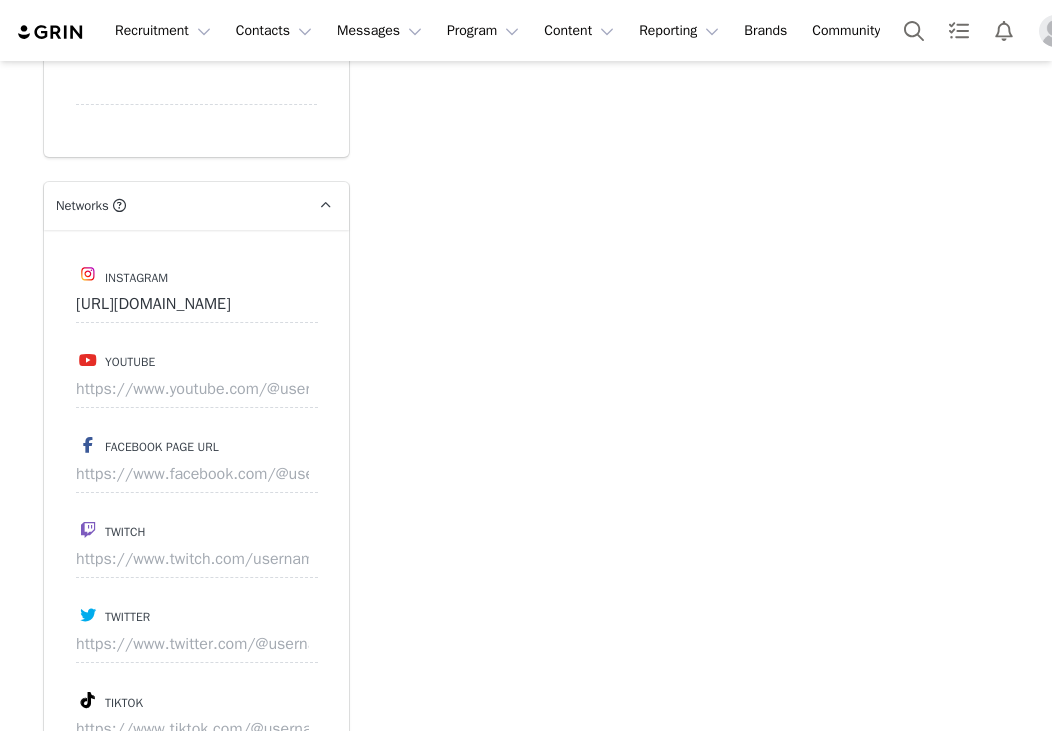 scroll, scrollTop: 4165, scrollLeft: 0, axis: vertical 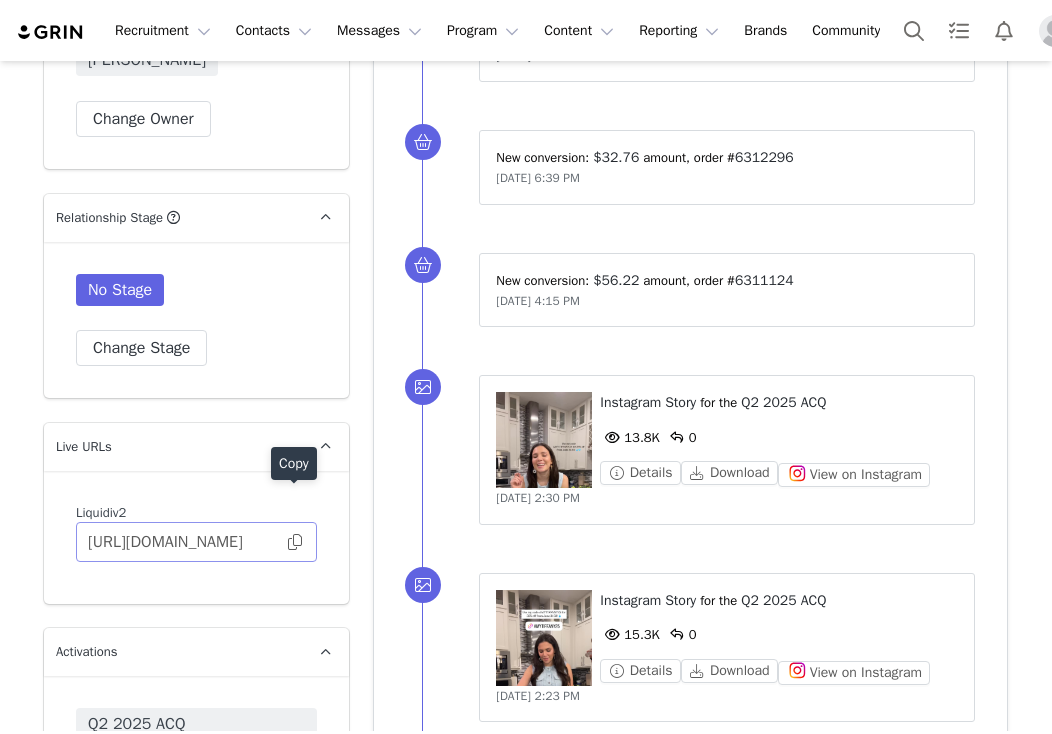 click on "Copy" at bounding box center [294, 467] 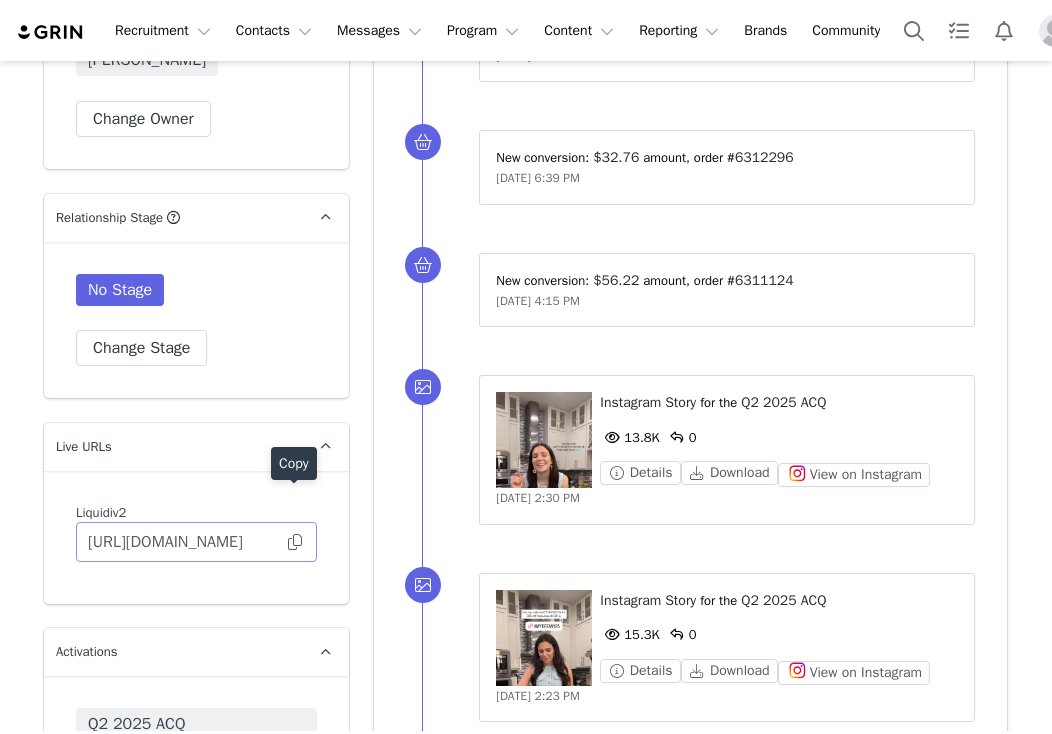 click at bounding box center (295, 542) 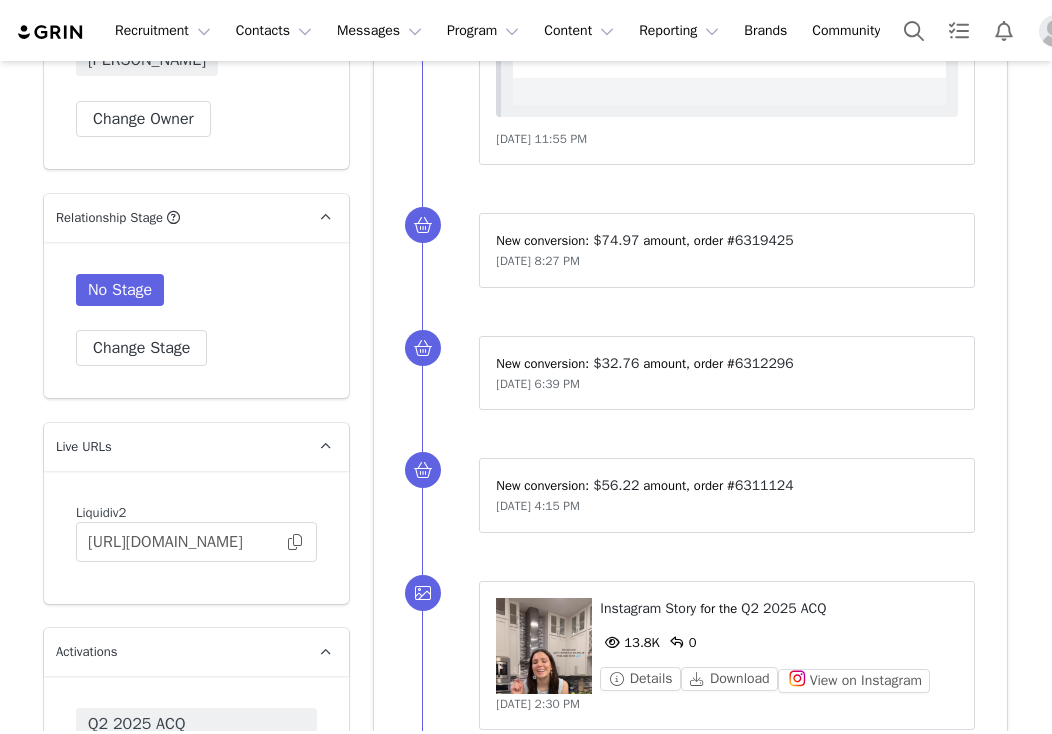 scroll, scrollTop: 0, scrollLeft: 0, axis: both 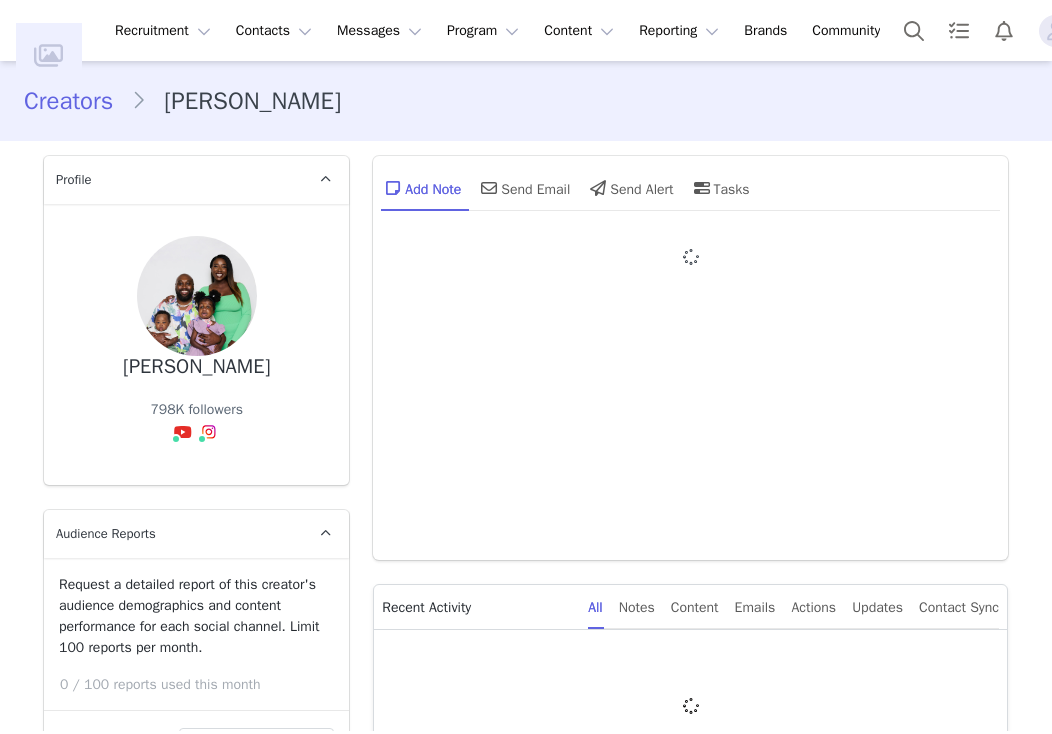 type on "+1 ([GEOGRAPHIC_DATA])" 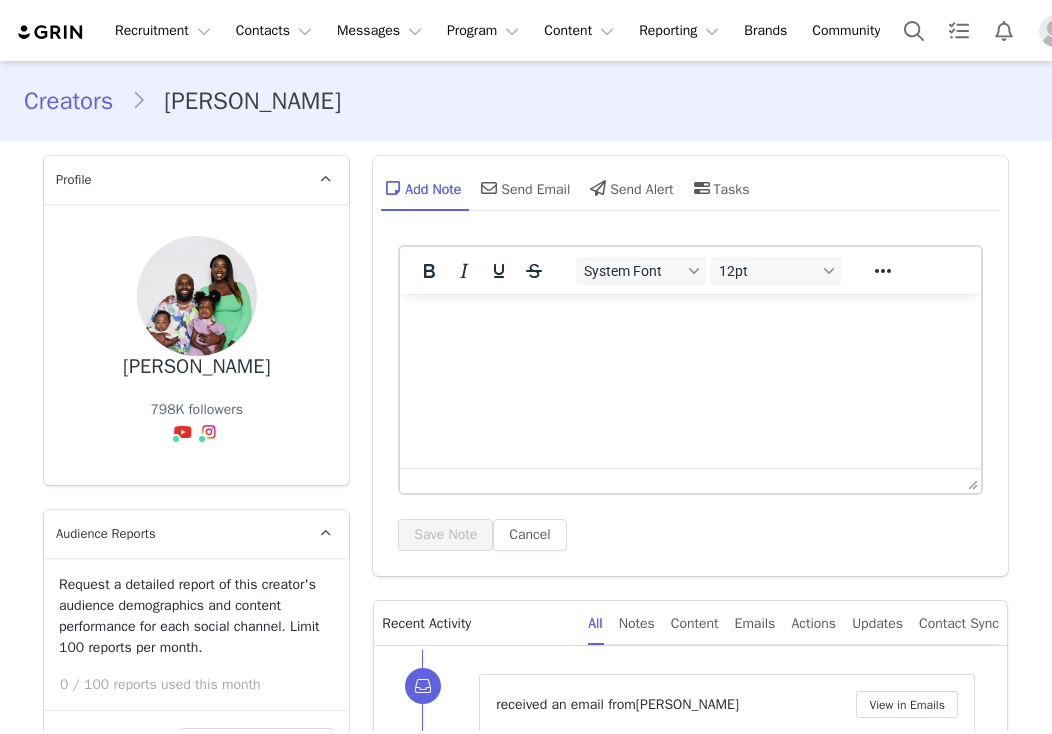 scroll, scrollTop: 0, scrollLeft: 0, axis: both 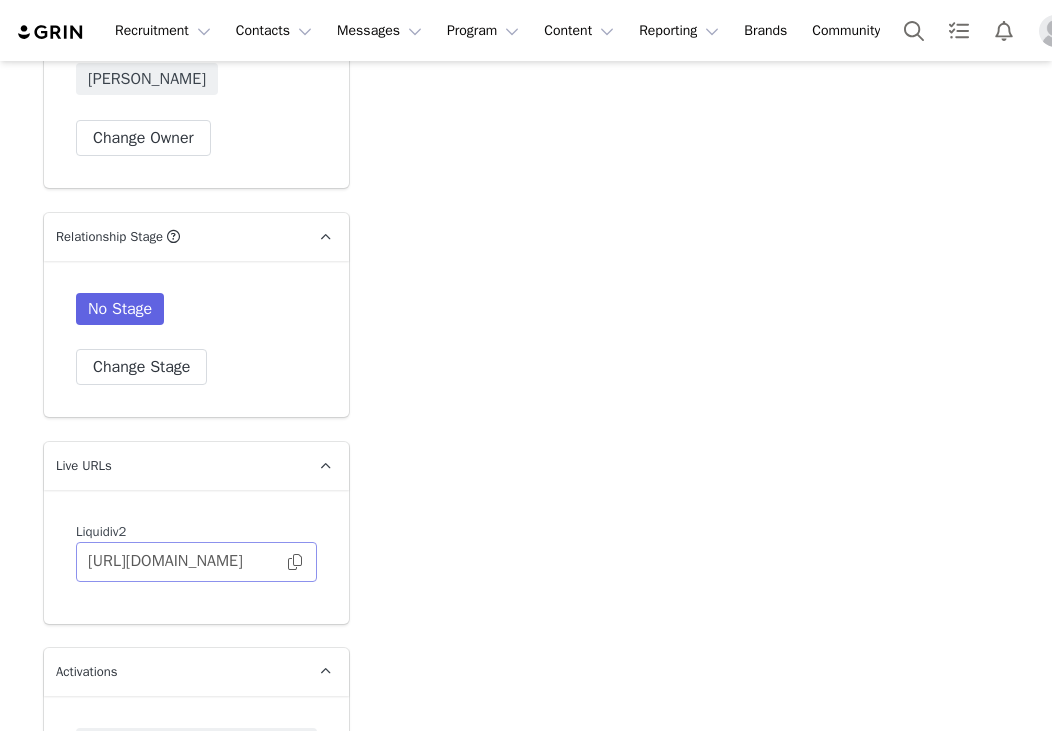 click at bounding box center (295, 562) 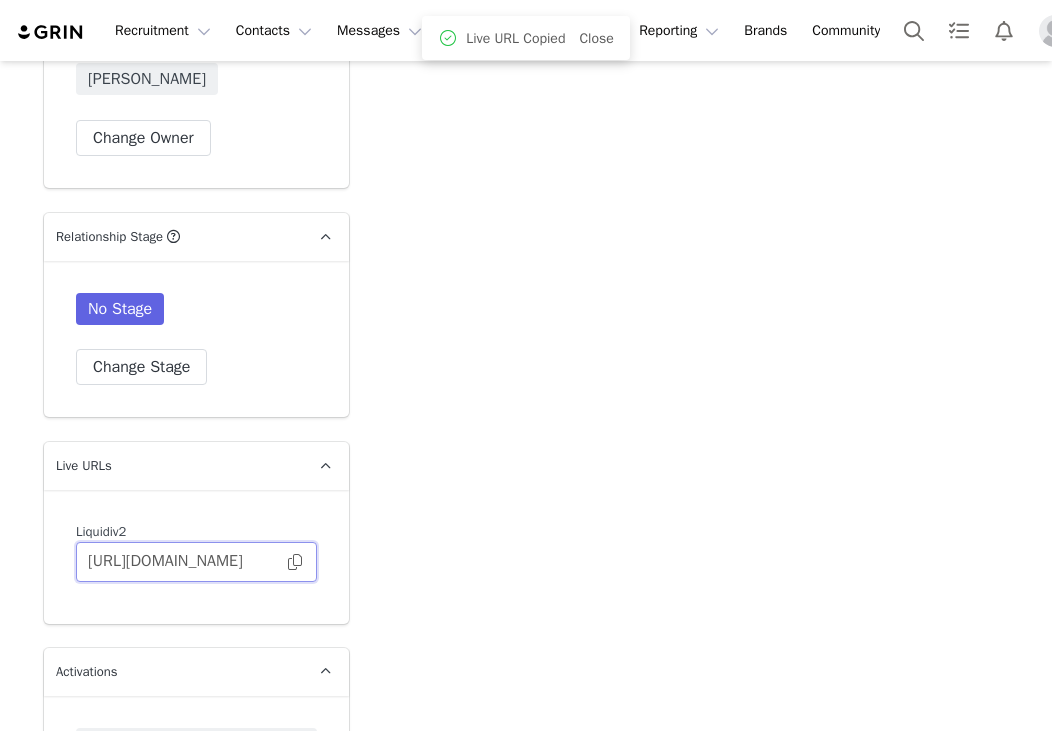 click on "https://liquidiv2.grin.live/14b1ebeb-fda0-46e2-9d11-3566a9ac0c4a" at bounding box center (196, 562) 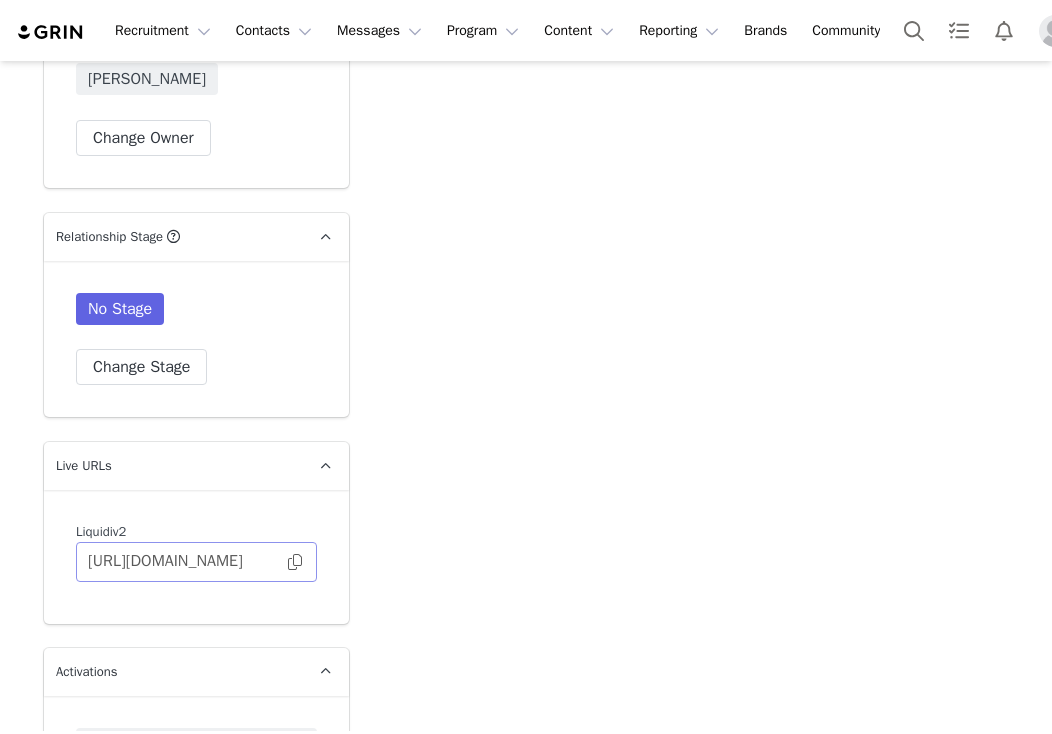 click at bounding box center [295, 562] 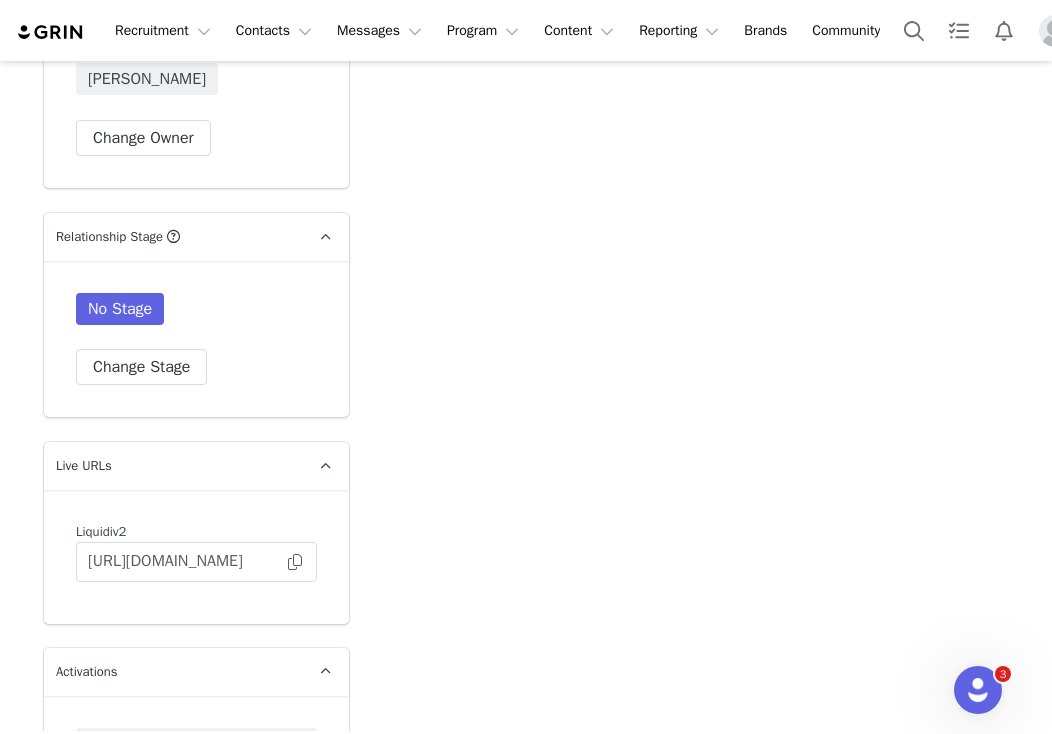 scroll, scrollTop: 0, scrollLeft: 0, axis: both 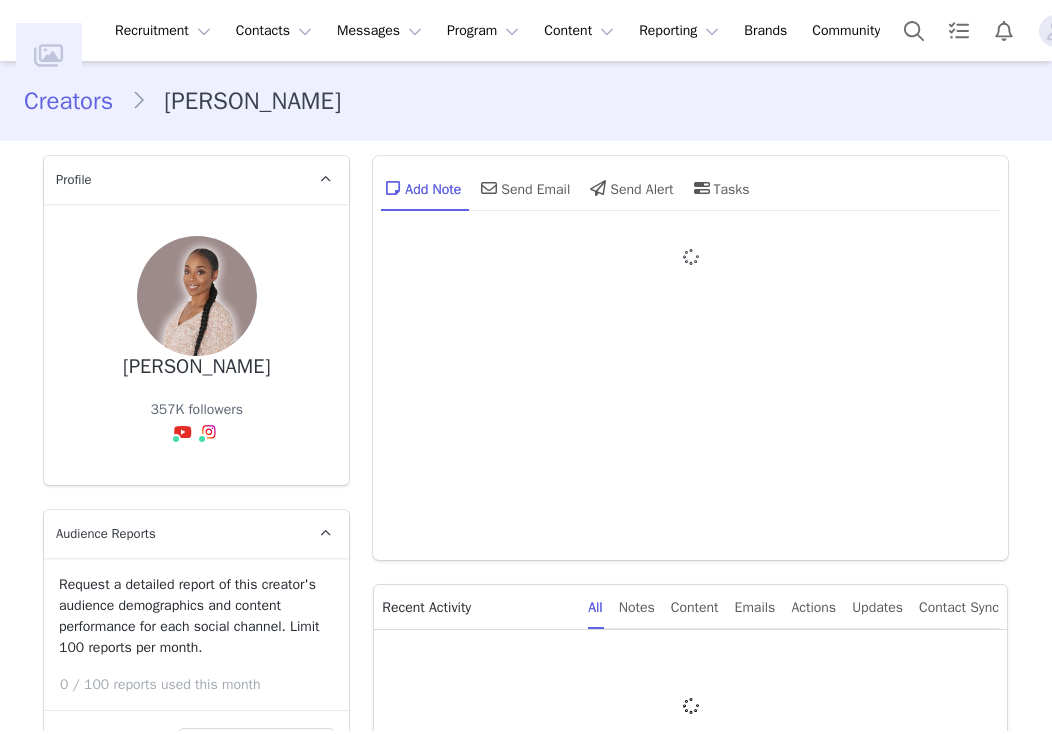 type on "+1 ([GEOGRAPHIC_DATA])" 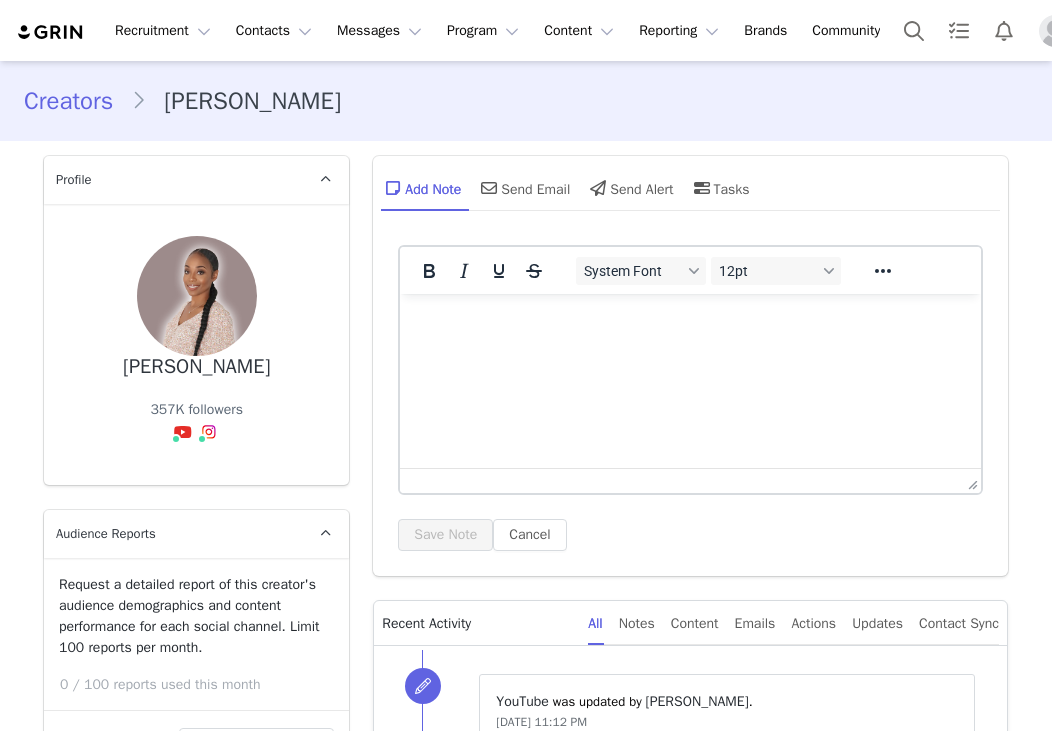 scroll, scrollTop: 0, scrollLeft: 0, axis: both 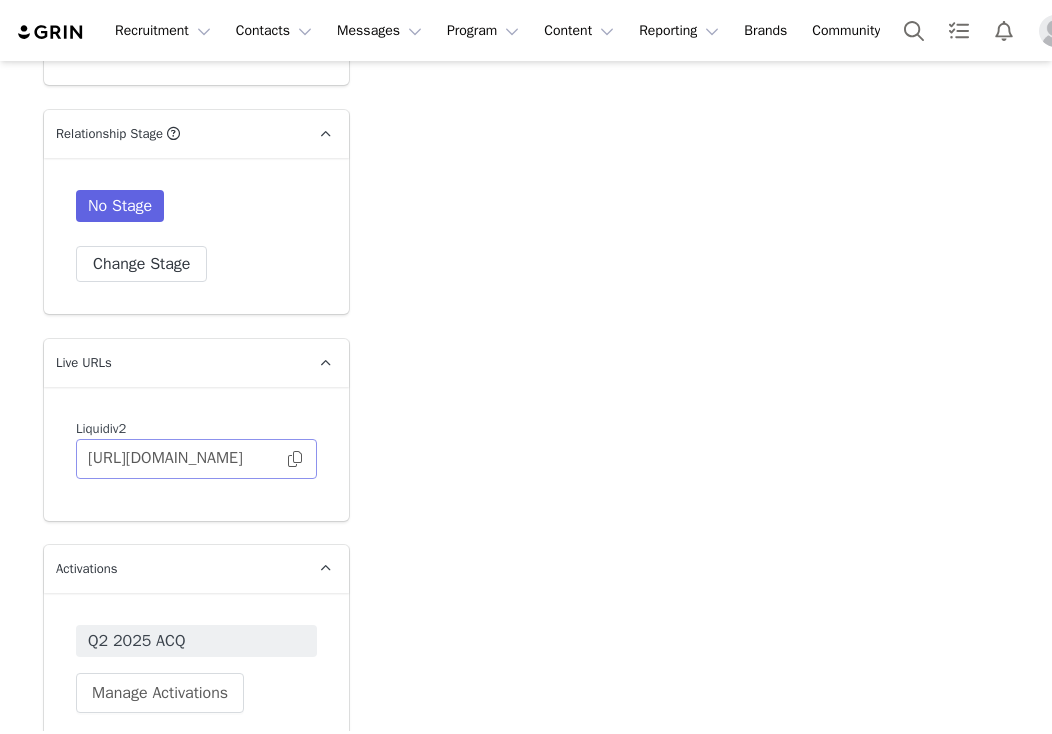 click at bounding box center [295, 459] 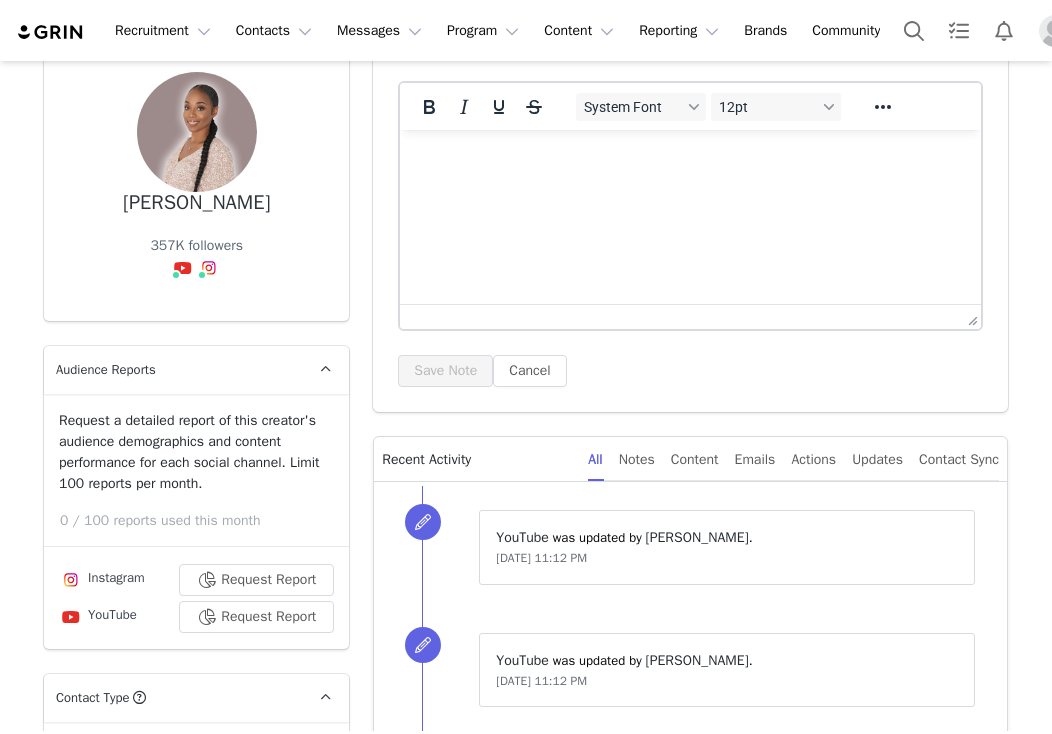 scroll, scrollTop: 0, scrollLeft: 0, axis: both 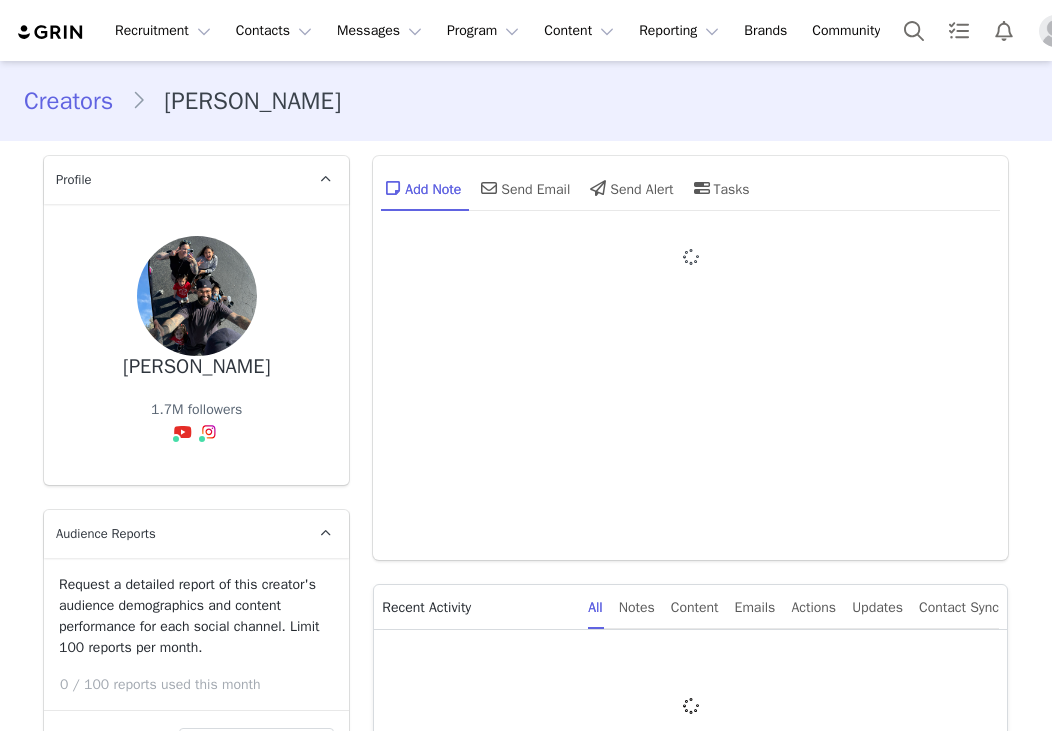 type on "+1 ([GEOGRAPHIC_DATA])" 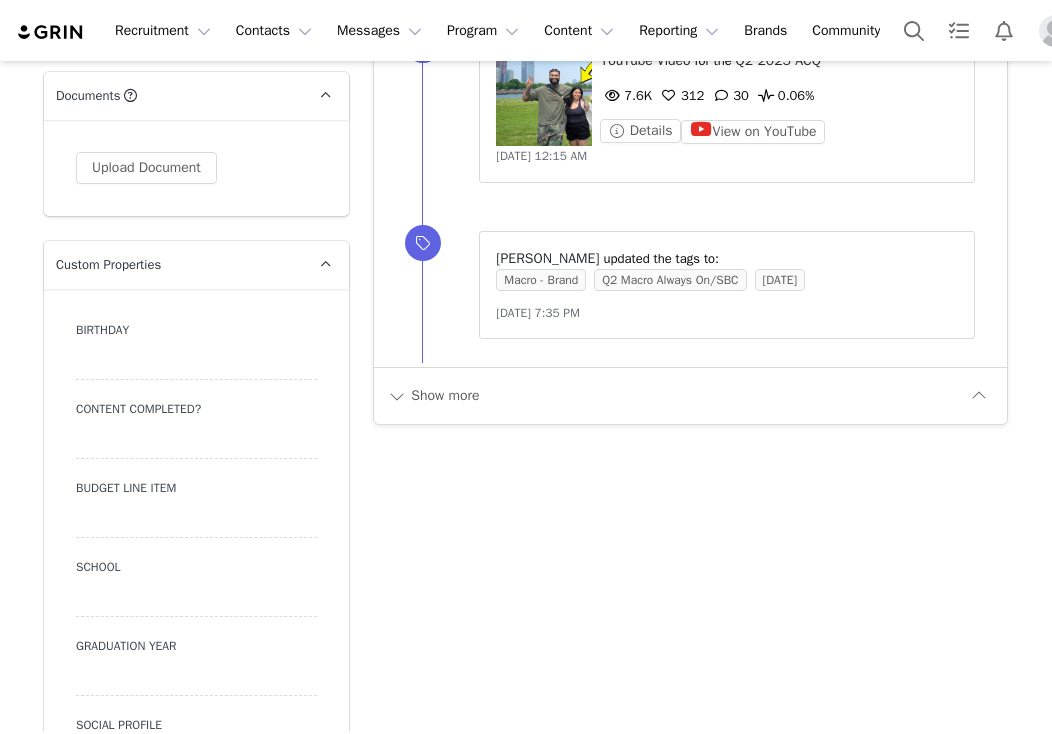 scroll, scrollTop: 2207, scrollLeft: 0, axis: vertical 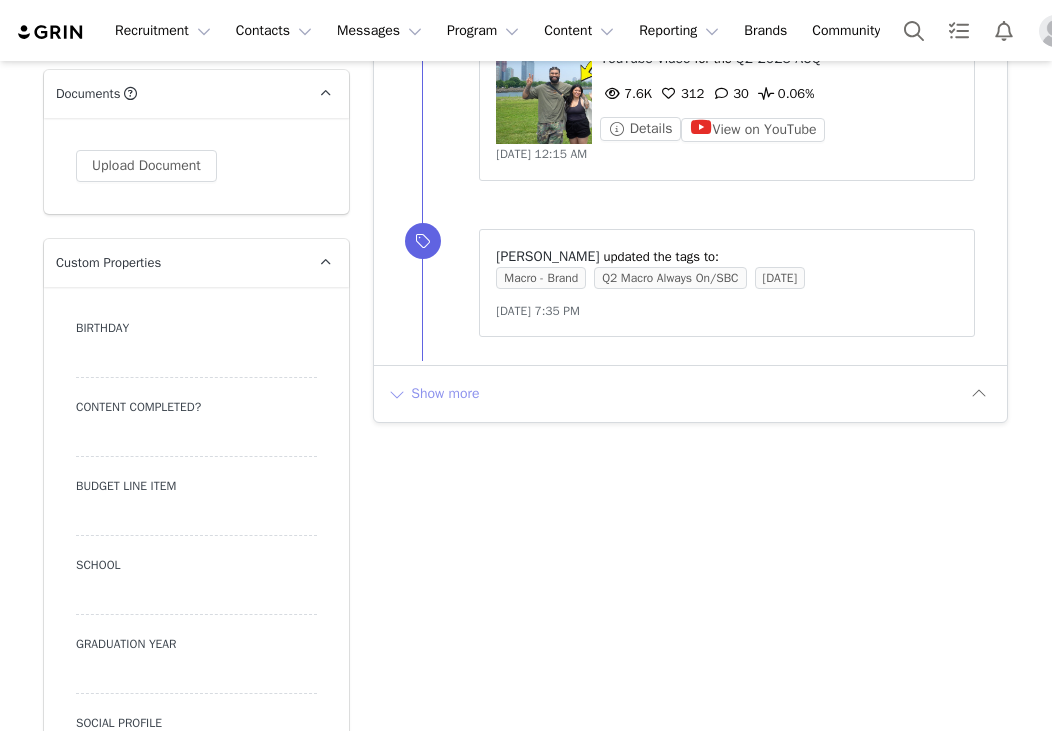 click on "Show more" at bounding box center (433, 394) 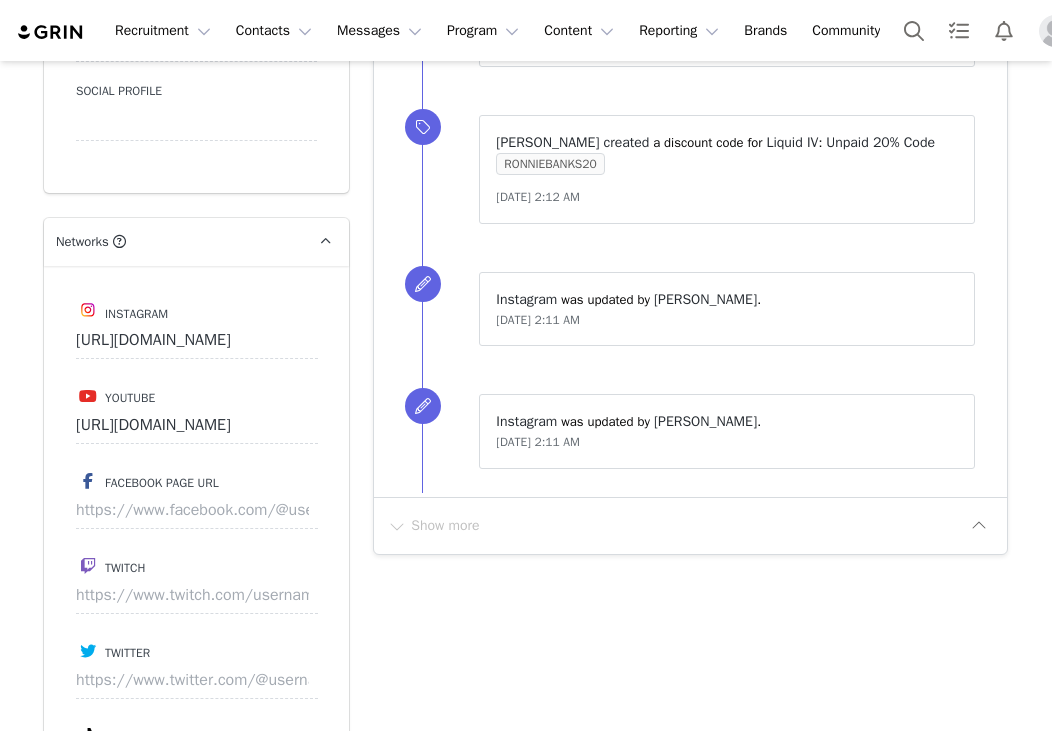 scroll, scrollTop: 3600, scrollLeft: 0, axis: vertical 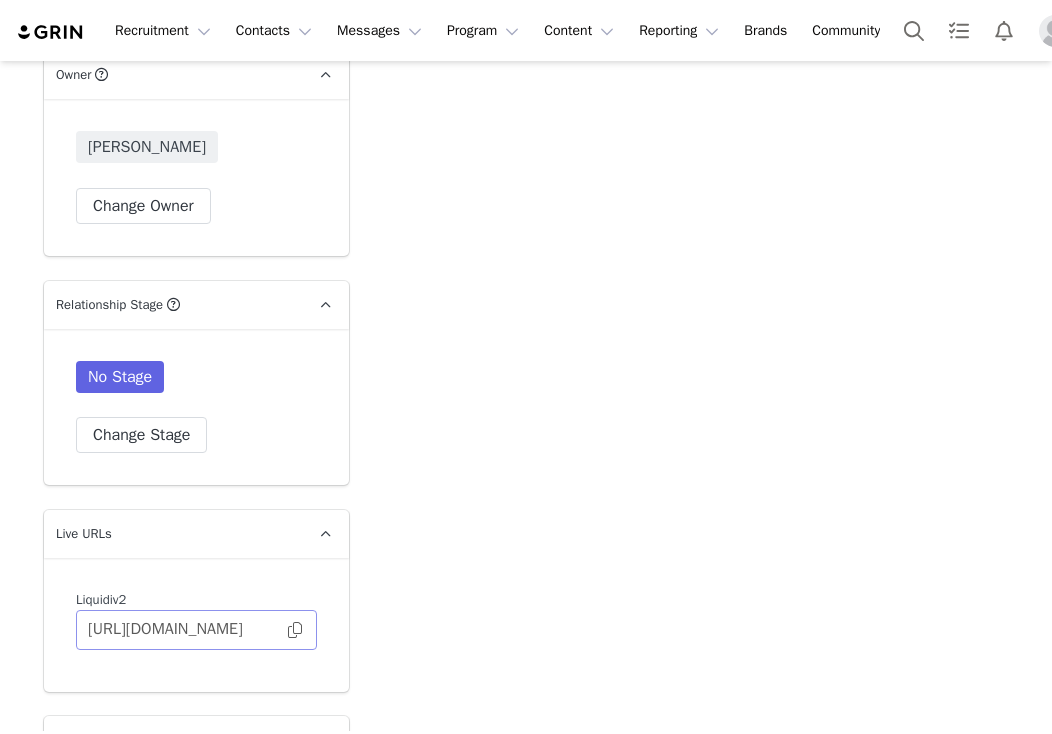 click at bounding box center [295, 630] 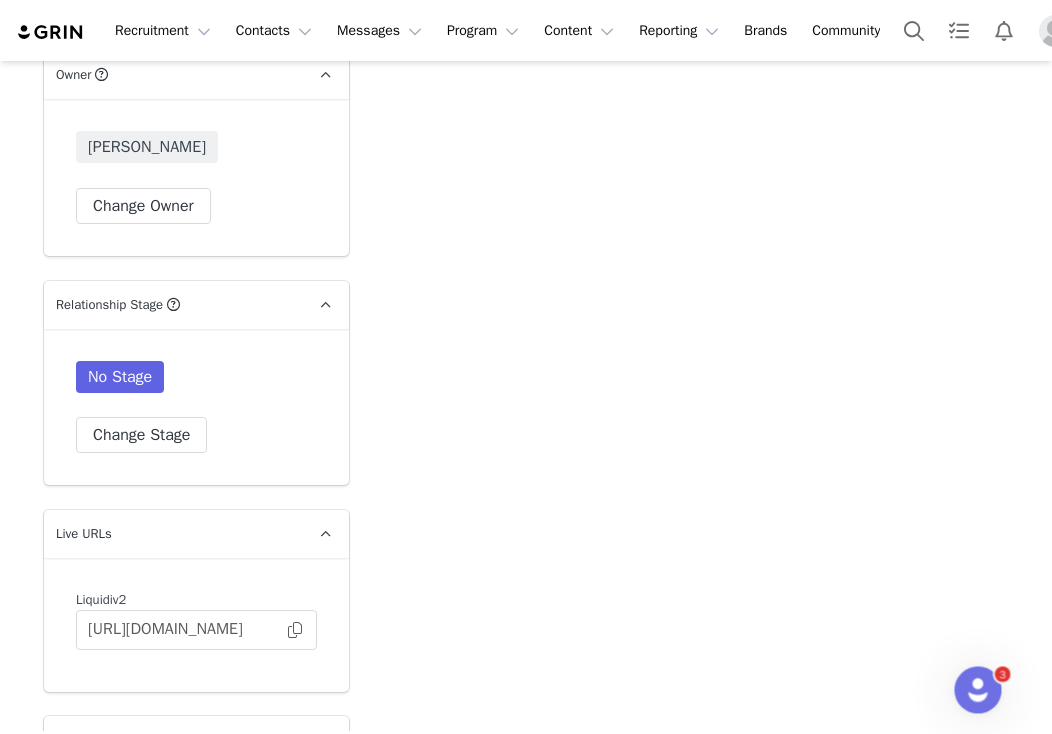 scroll, scrollTop: 0, scrollLeft: 0, axis: both 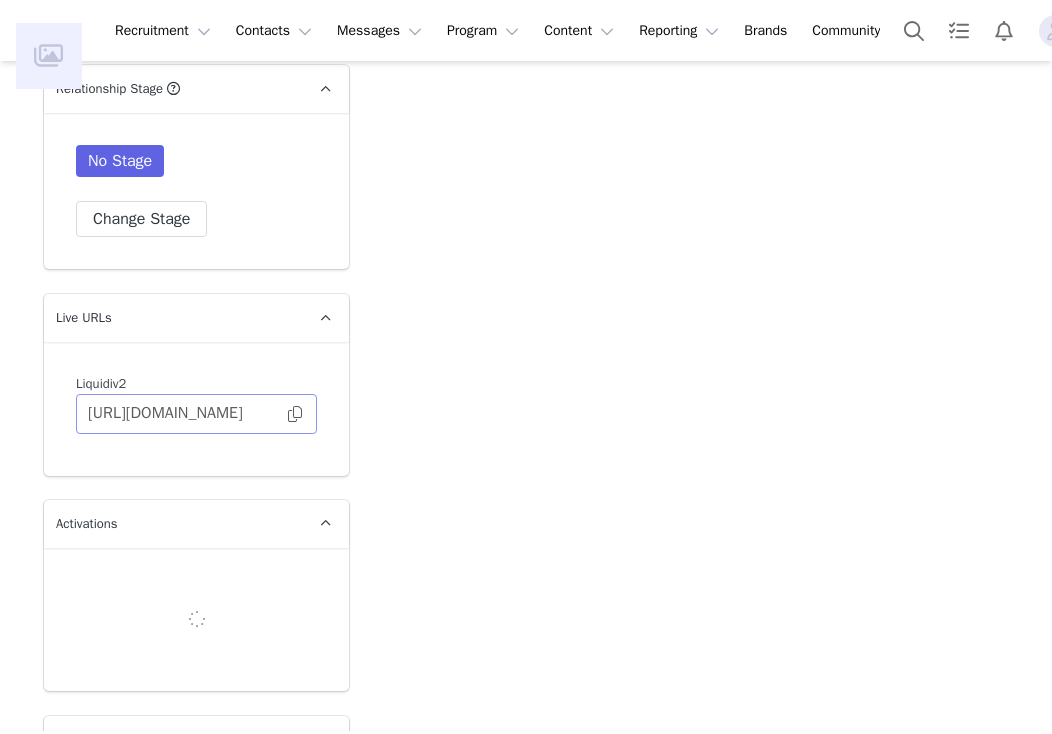click at bounding box center [295, 414] 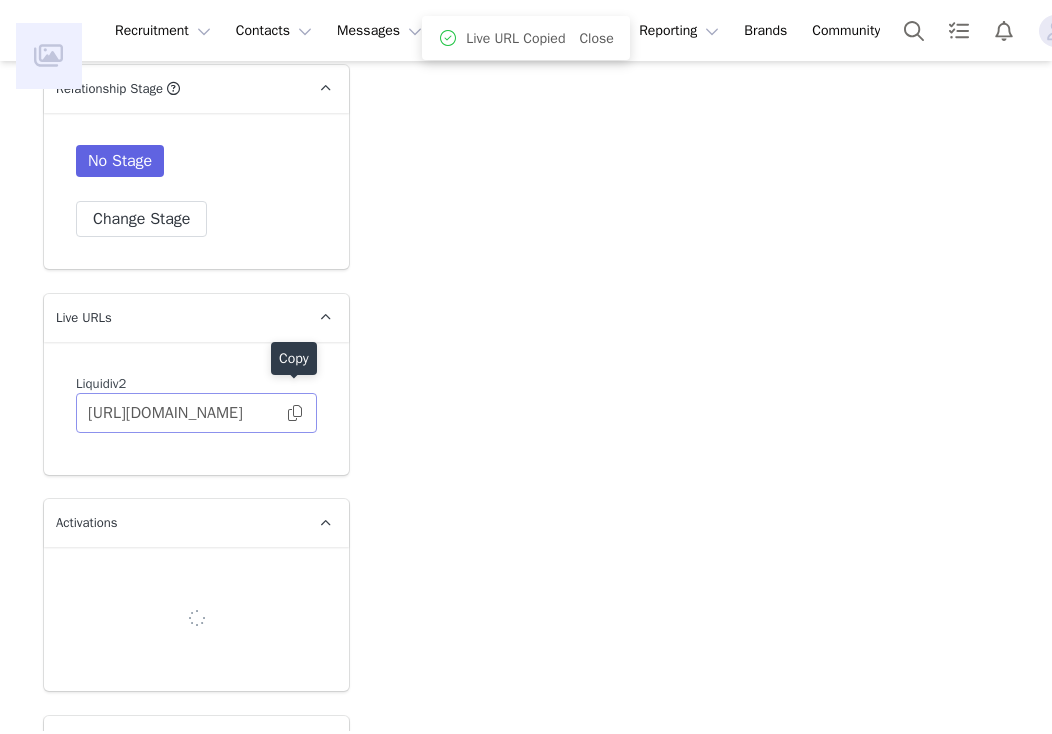 click at bounding box center [295, 413] 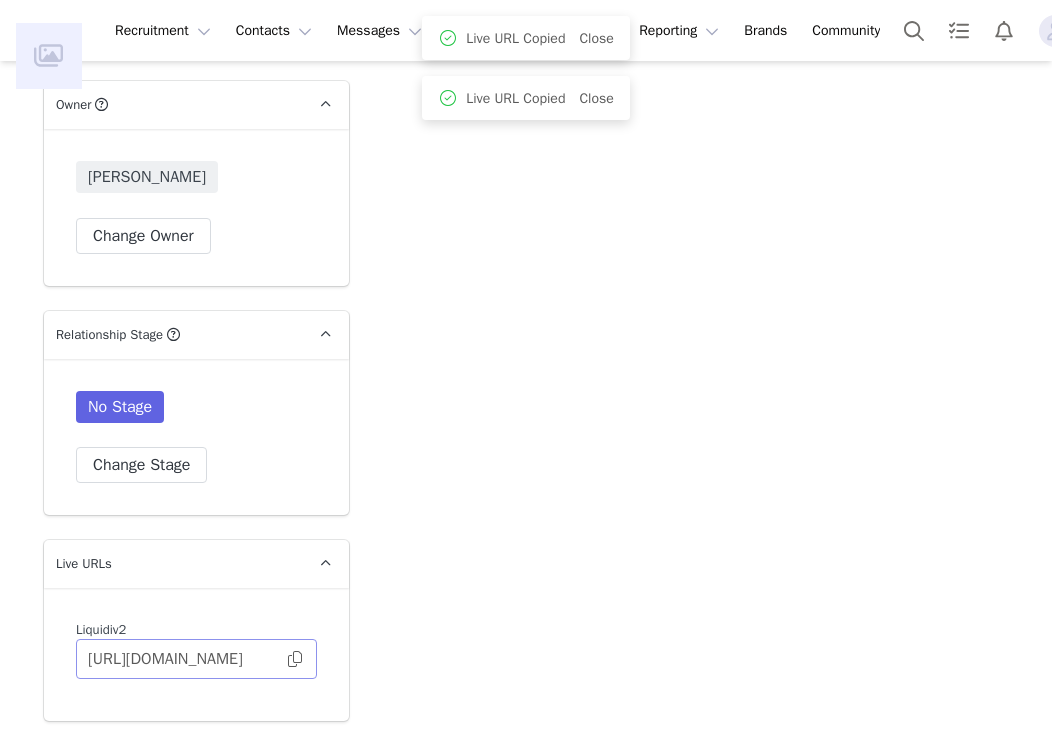 scroll, scrollTop: 3846, scrollLeft: 0, axis: vertical 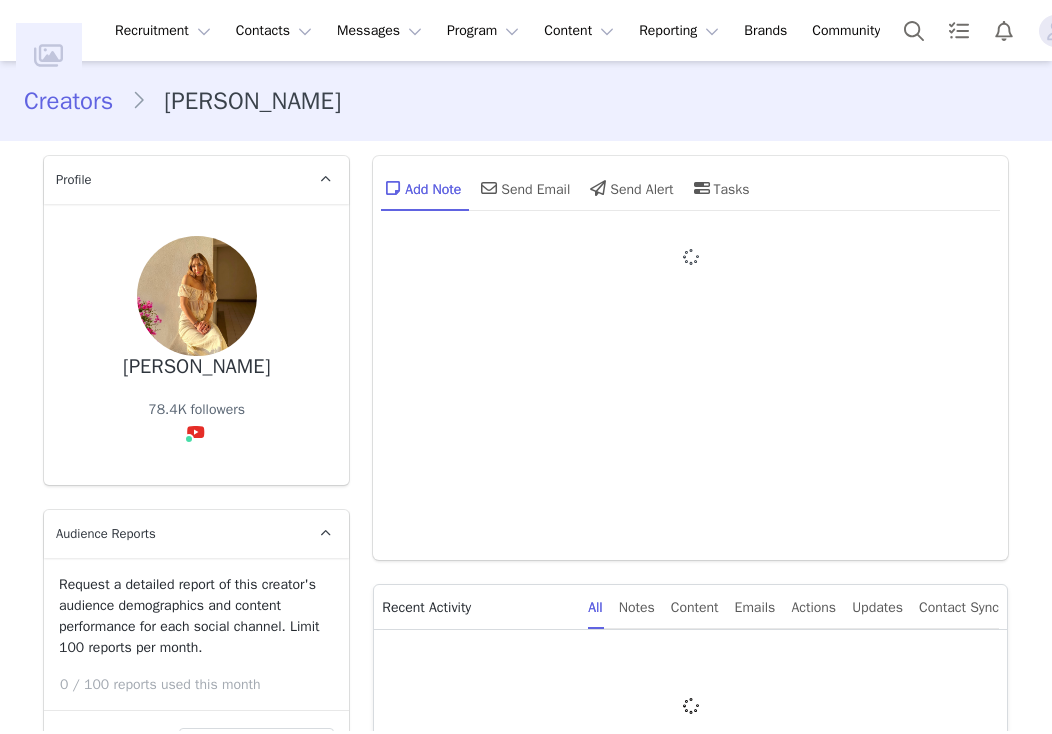type on "+1 ([GEOGRAPHIC_DATA])" 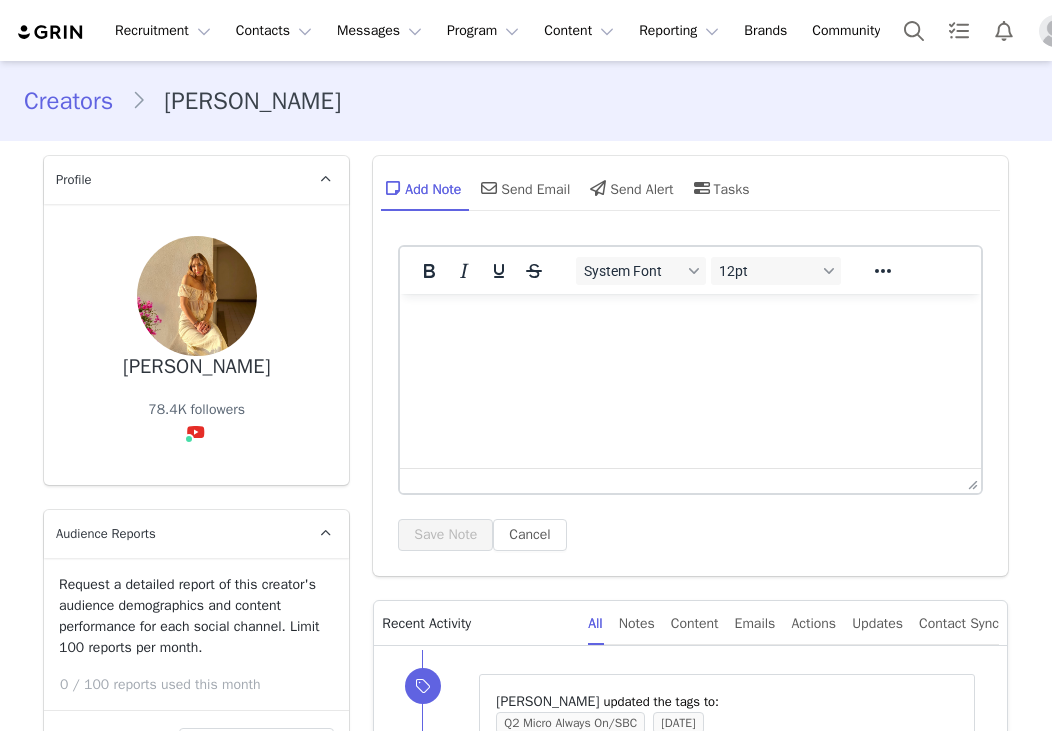 scroll, scrollTop: 0, scrollLeft: 0, axis: both 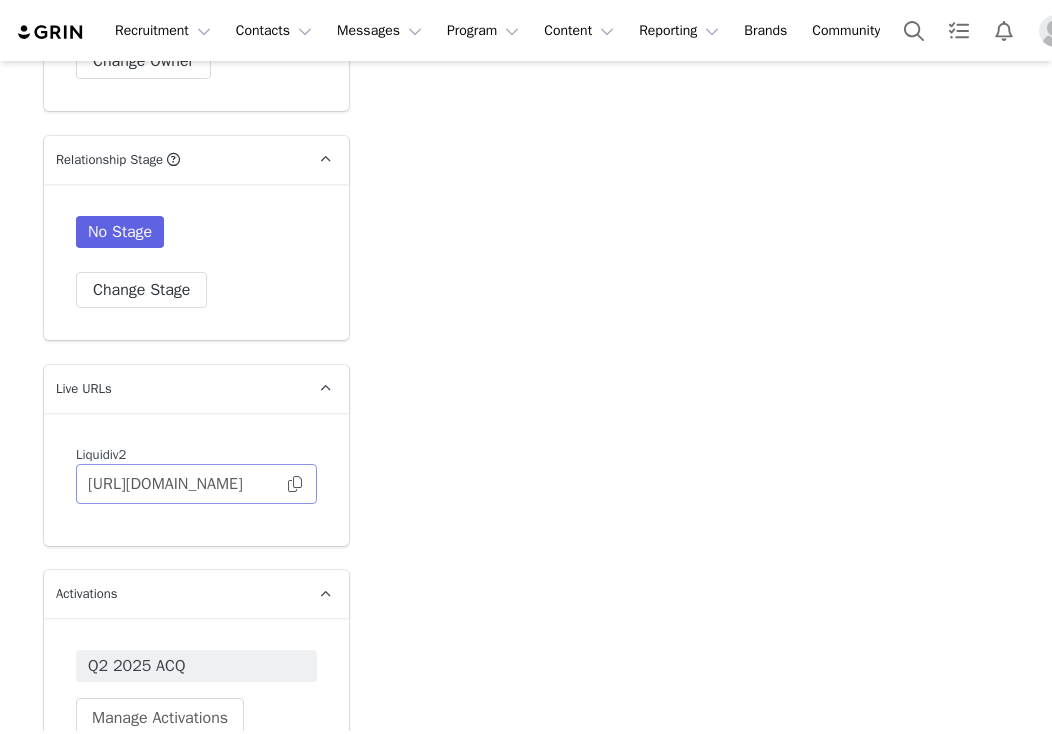 click at bounding box center (295, 484) 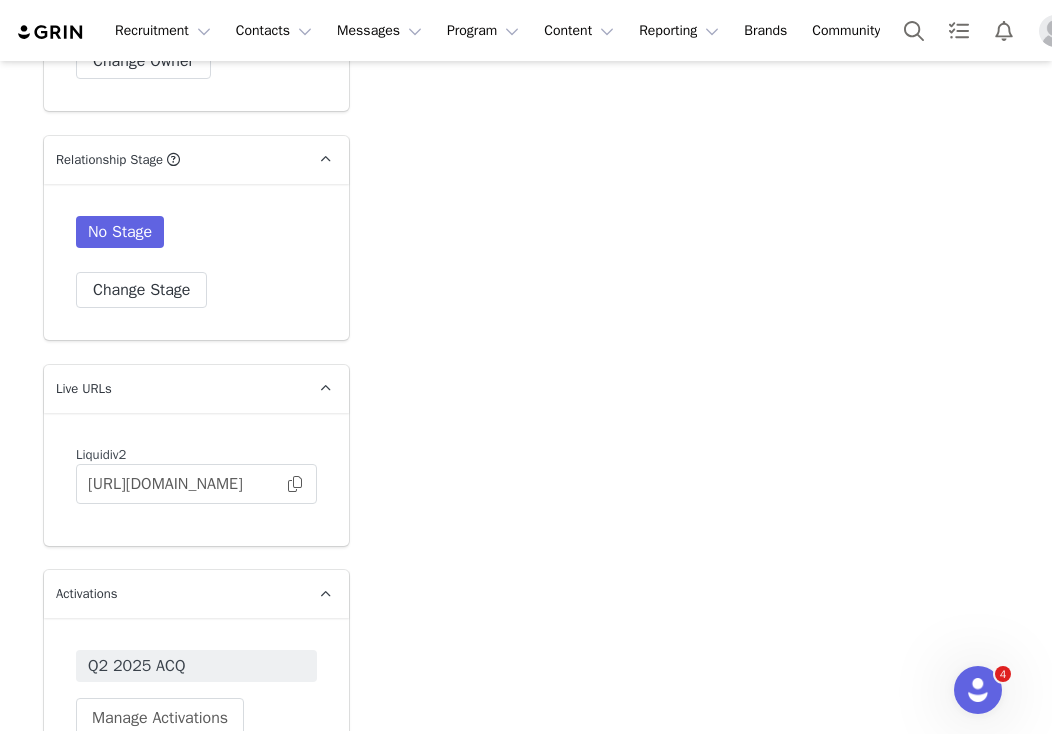 scroll, scrollTop: 0, scrollLeft: 0, axis: both 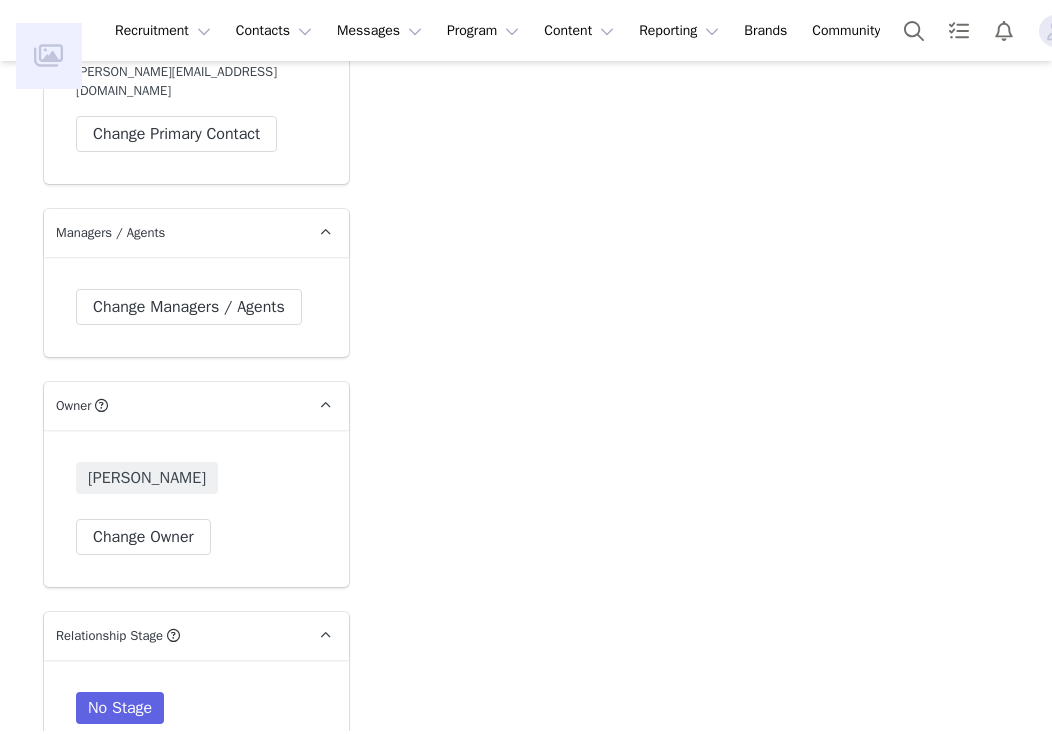 type on "+1 ([GEOGRAPHIC_DATA])" 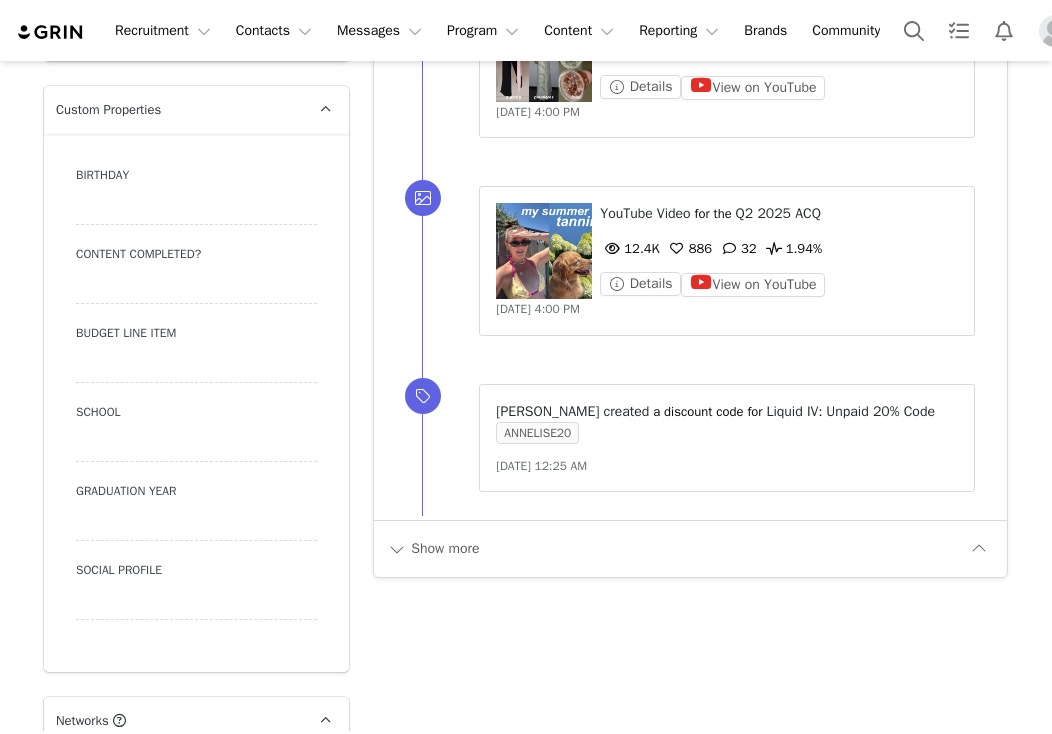 scroll, scrollTop: 2322, scrollLeft: 0, axis: vertical 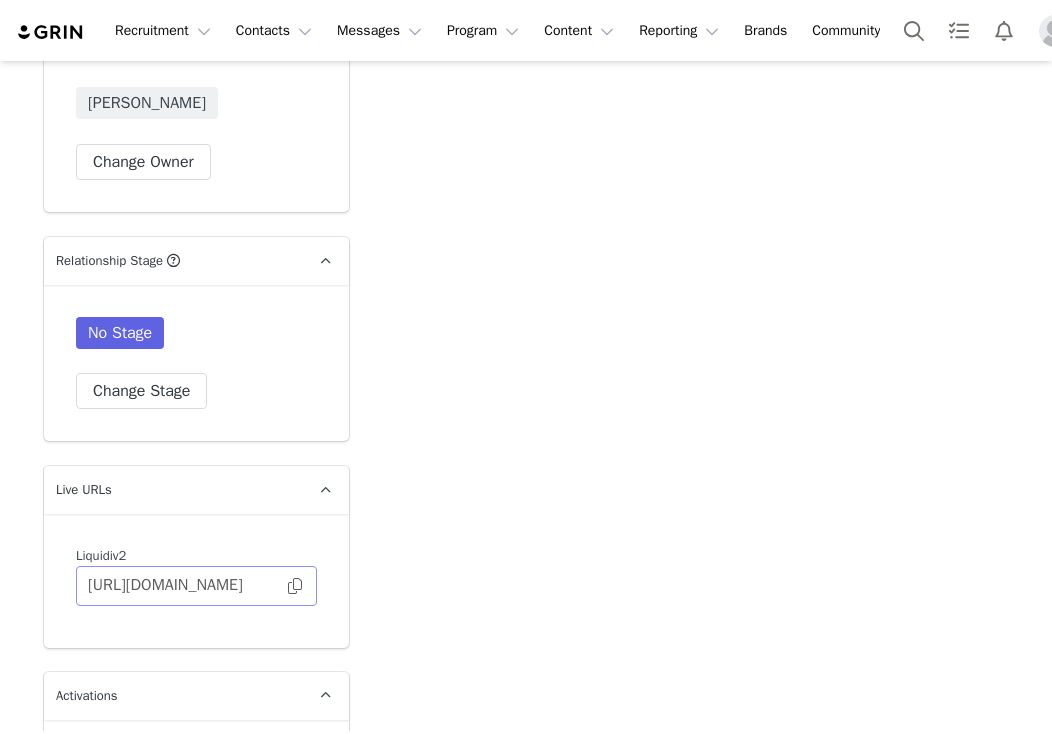 click at bounding box center [295, 586] 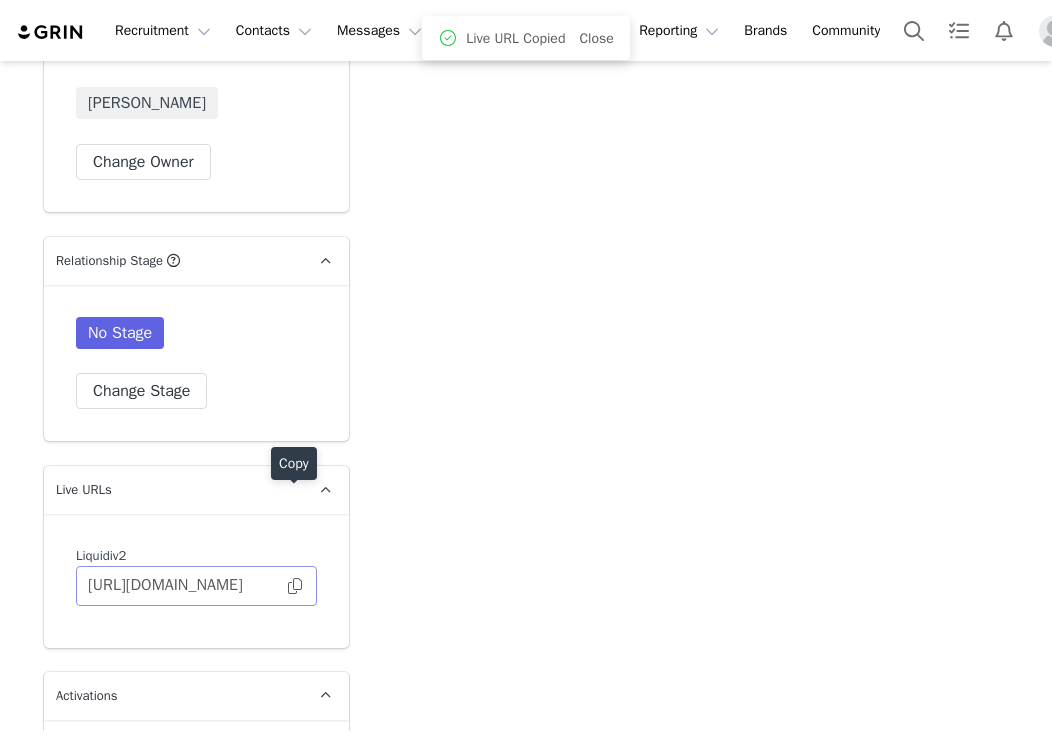 click at bounding box center (295, 586) 